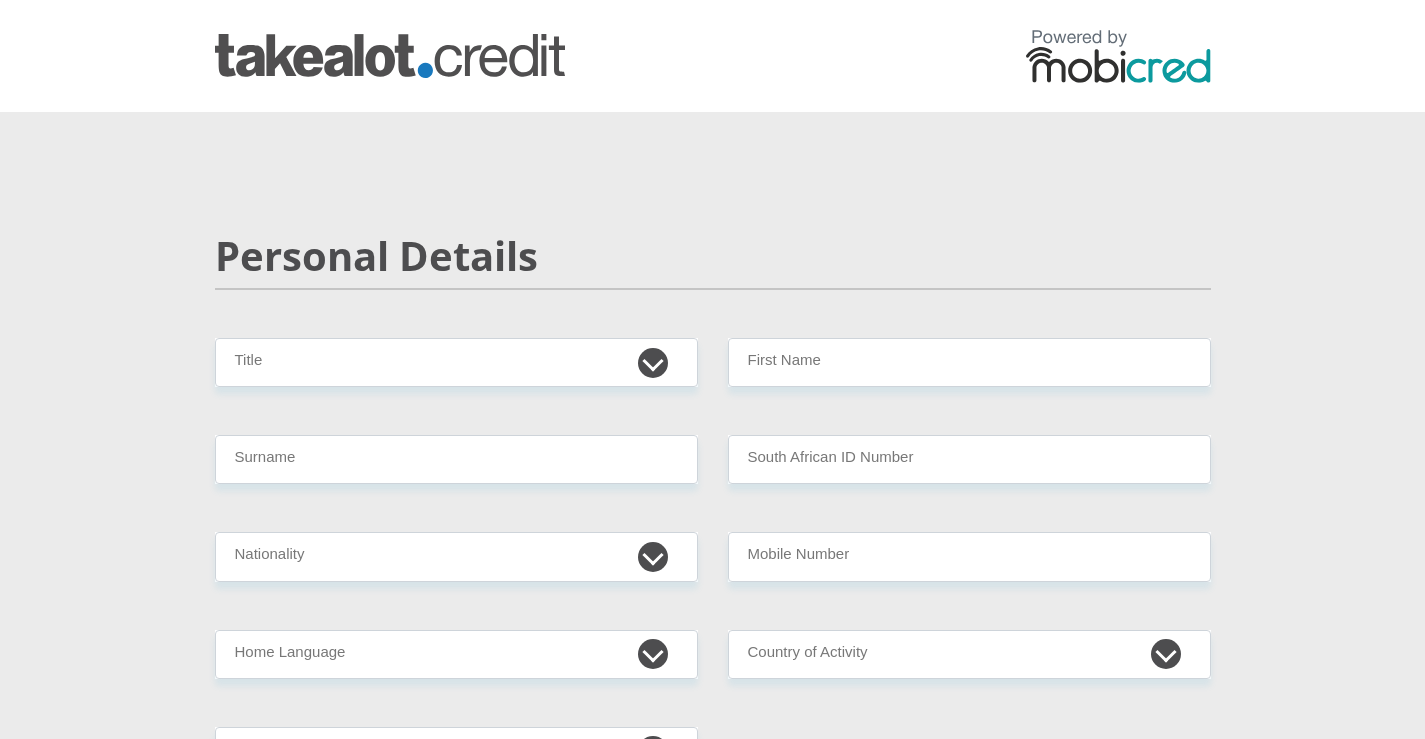 scroll, scrollTop: 0, scrollLeft: 0, axis: both 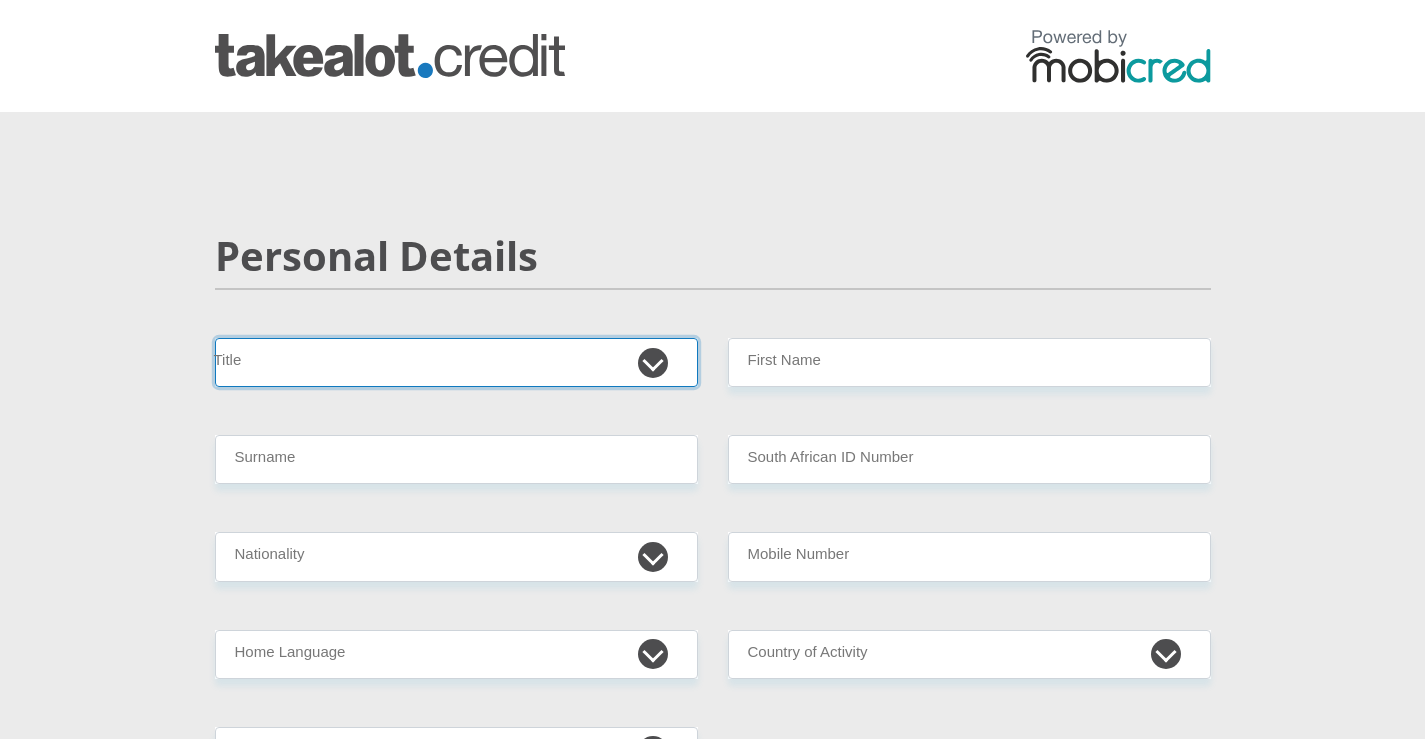 click on "Mr
Ms
Mrs
Dr
Other" at bounding box center (456, 362) 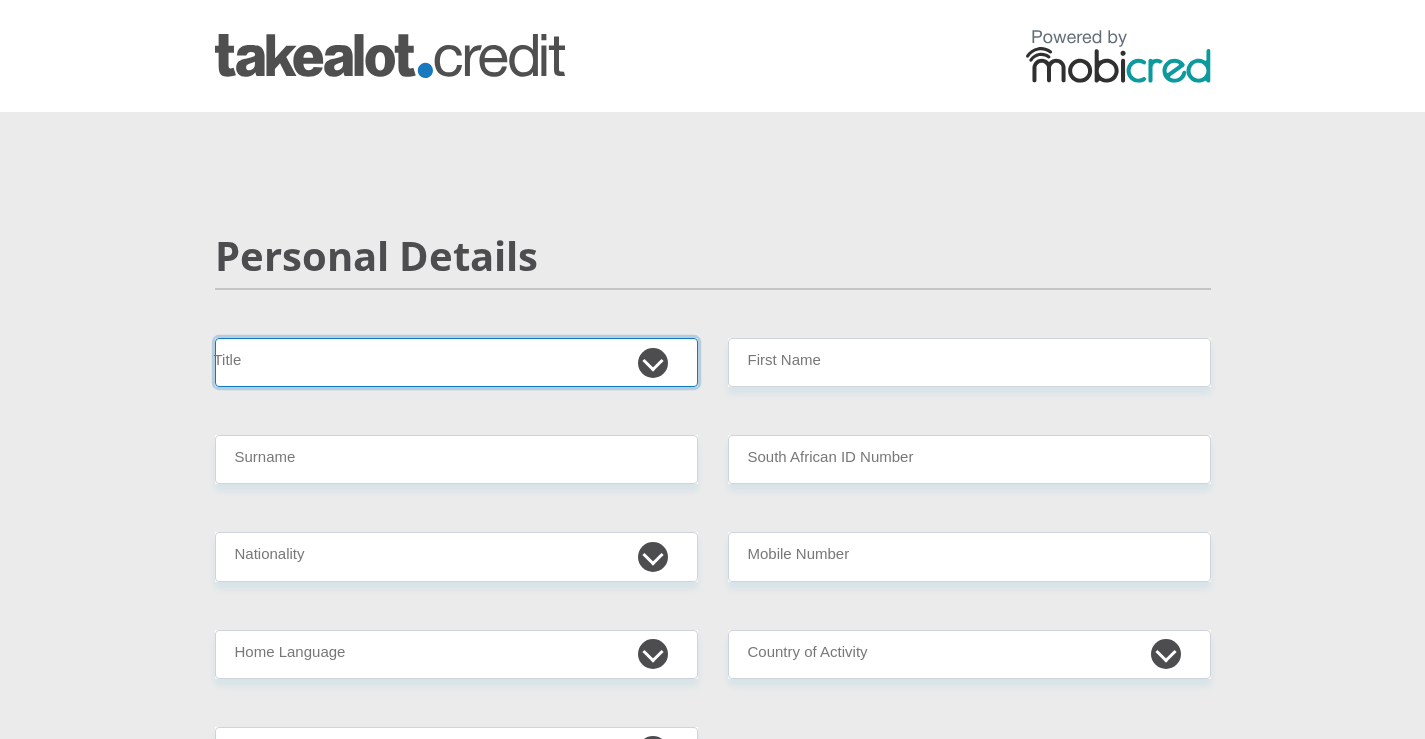 select on "Mr" 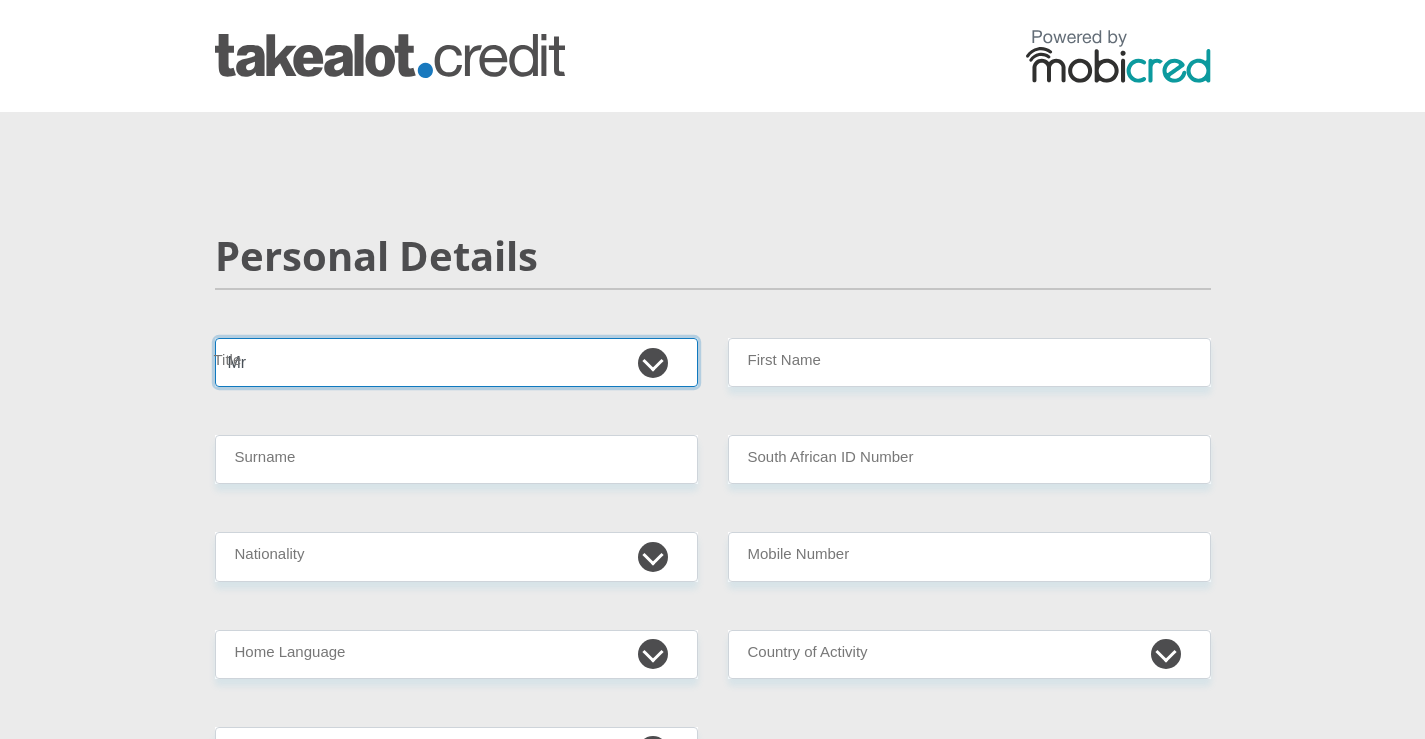 click on "Mr
Ms
Mrs
Dr
Other" at bounding box center (456, 362) 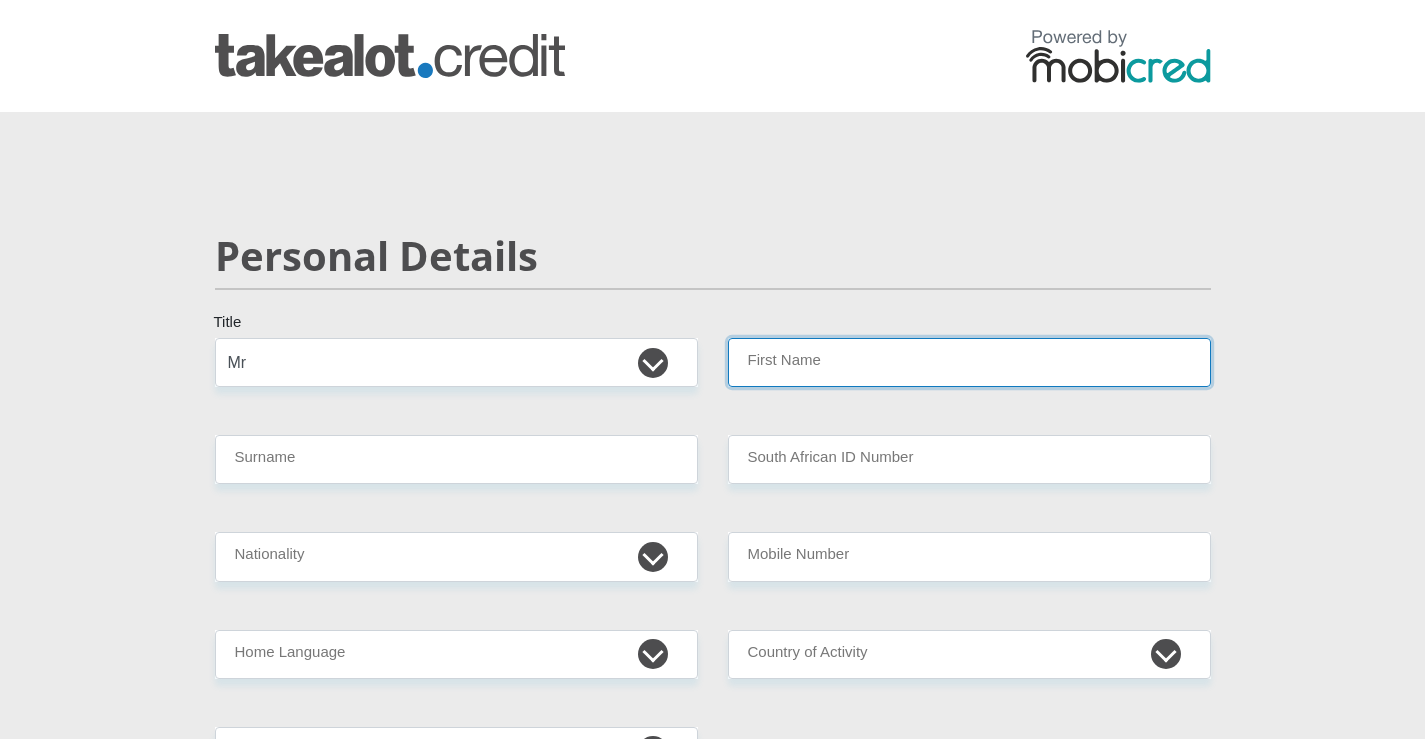 click on "First Name" at bounding box center [969, 362] 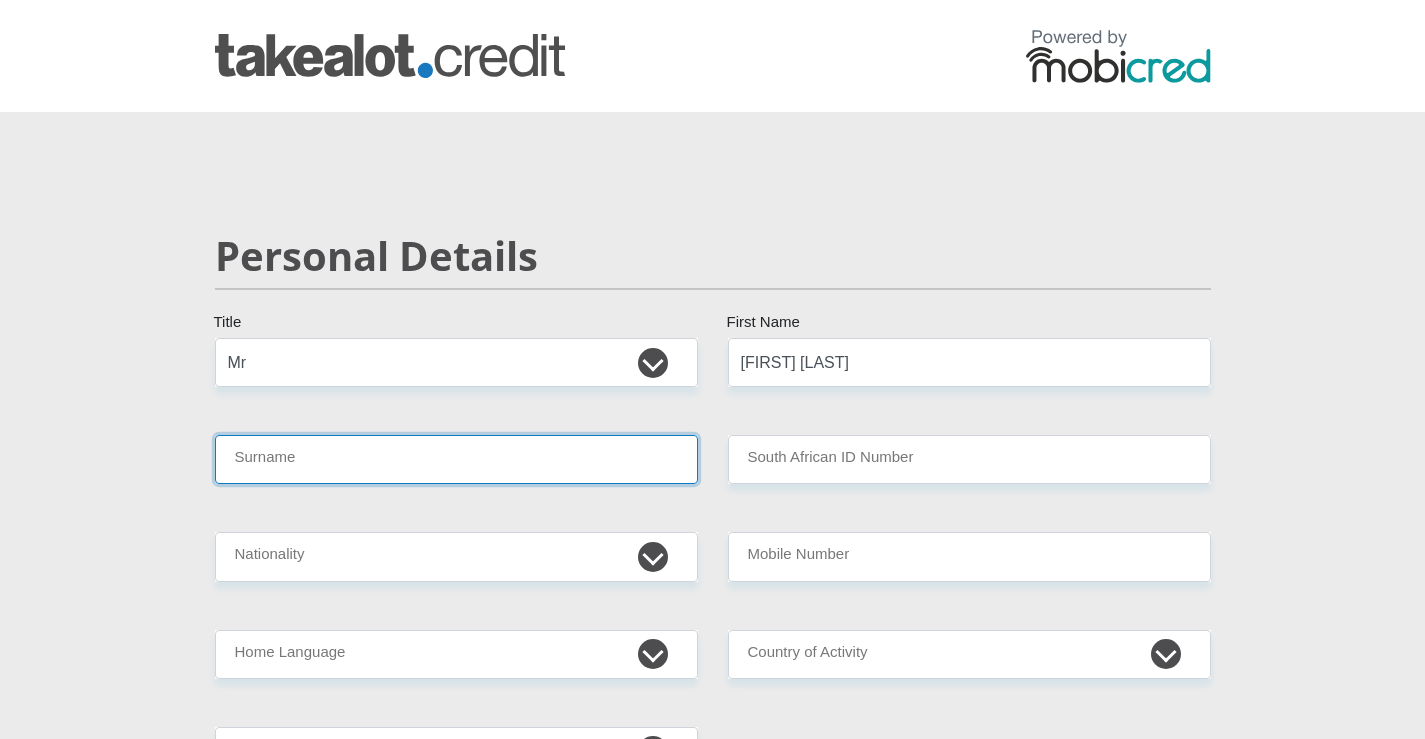 type on "Motshwaedi" 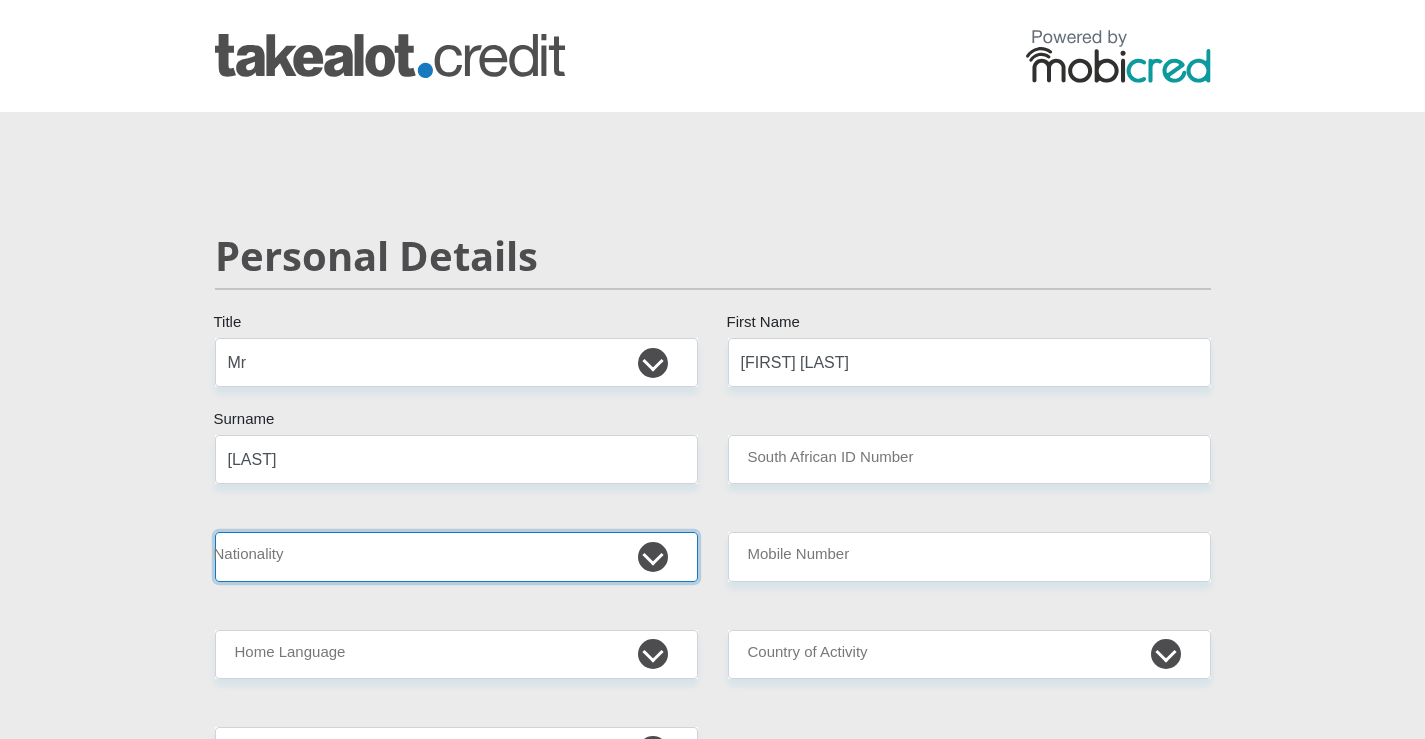 select on "ZAF" 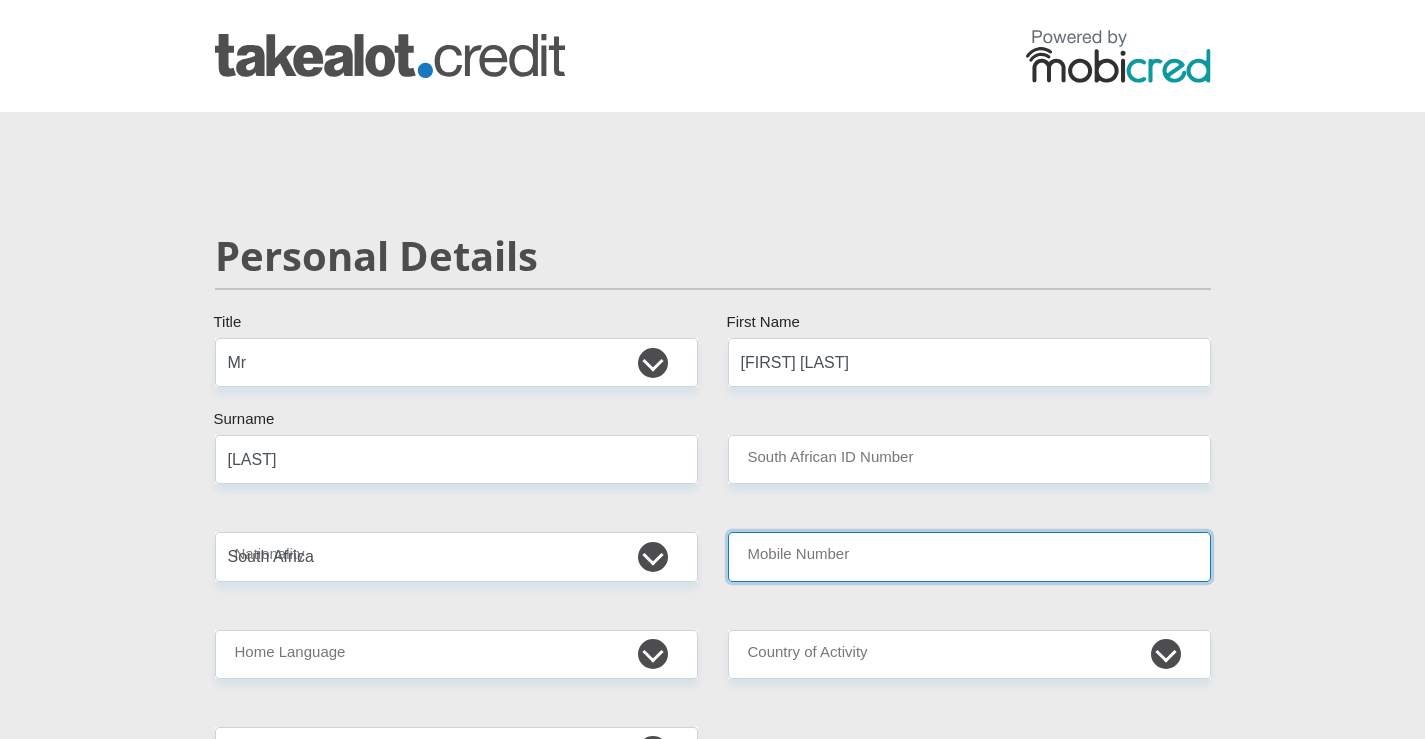 type on "0760220654" 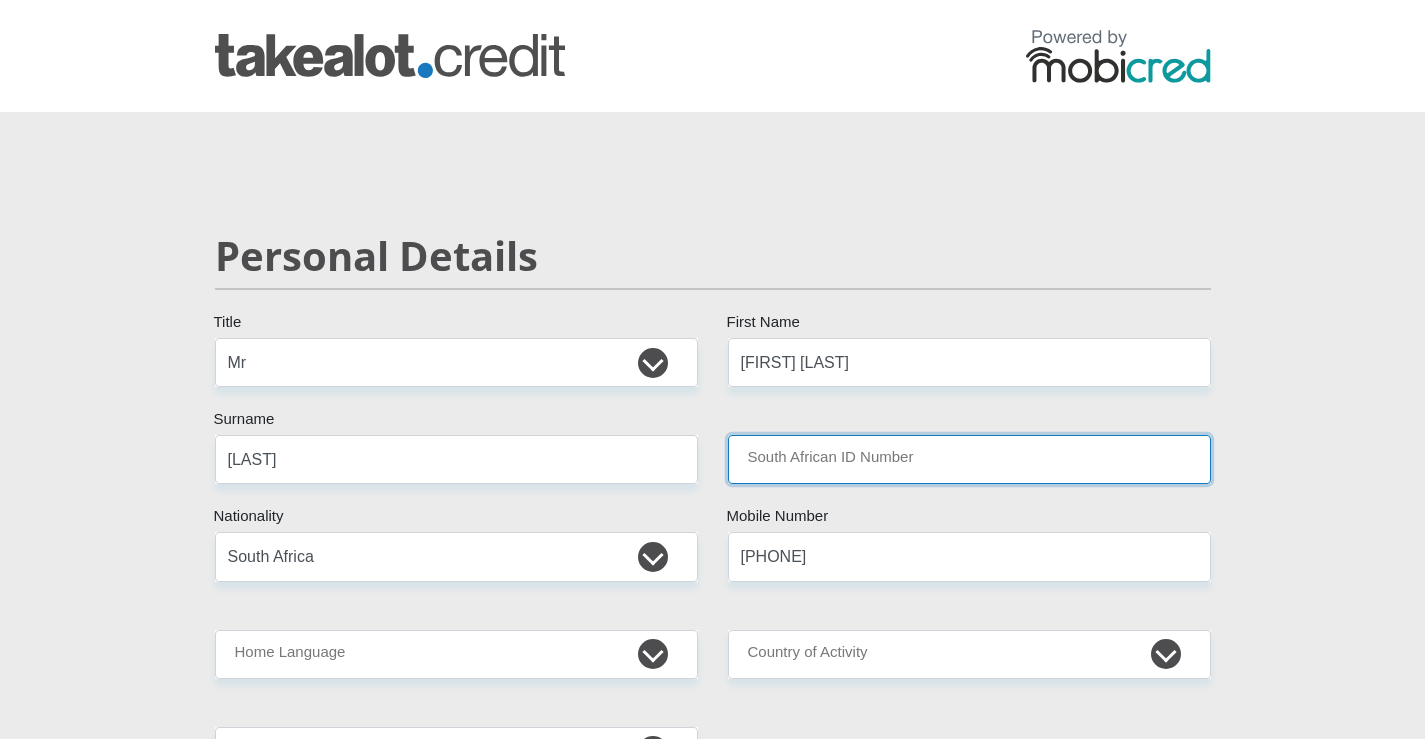 click on "South African ID Number" at bounding box center (969, 459) 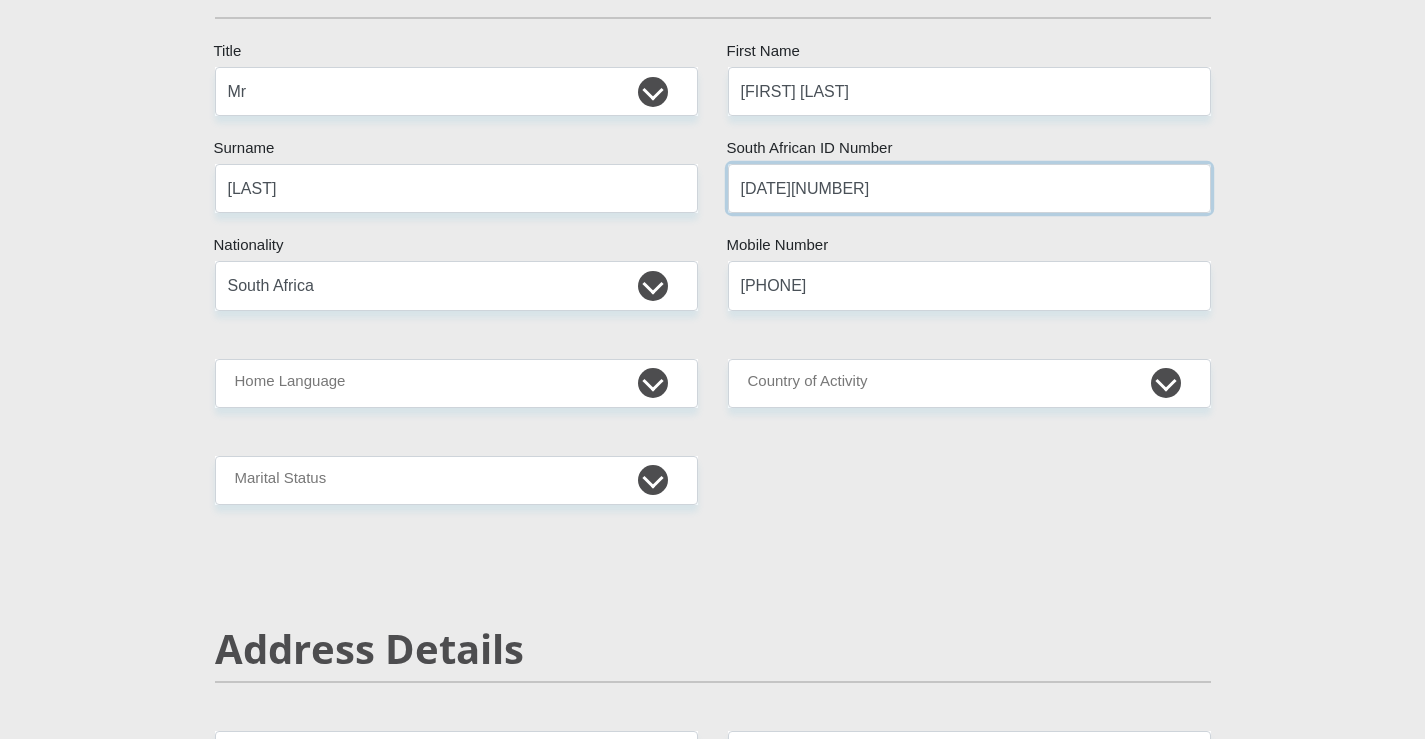 scroll, scrollTop: 300, scrollLeft: 0, axis: vertical 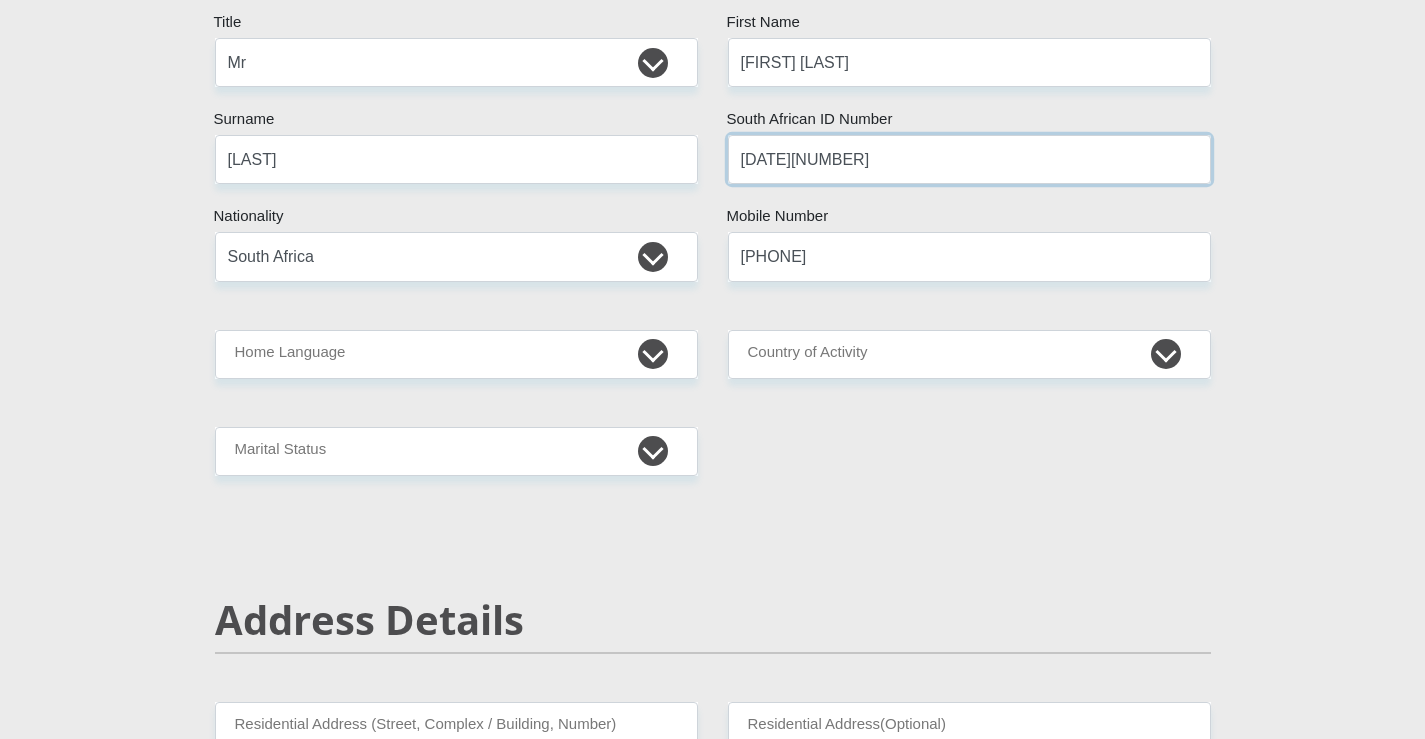 type on "9707226143080" 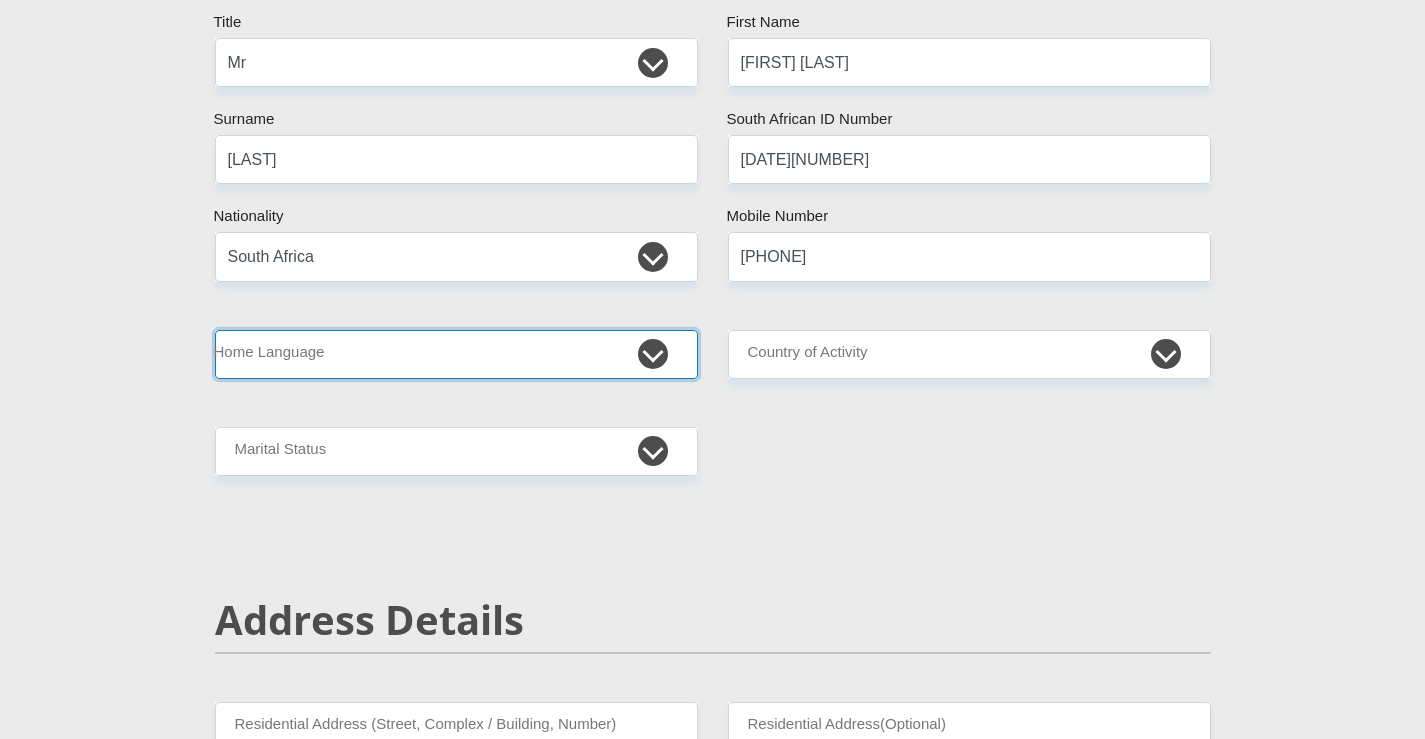 click on "Afrikaans
English
Sepedi
South Ndebele
Southern Sotho
Swati
Tsonga
Tswana
Venda
Xhosa
Zulu
Other" at bounding box center [456, 354] 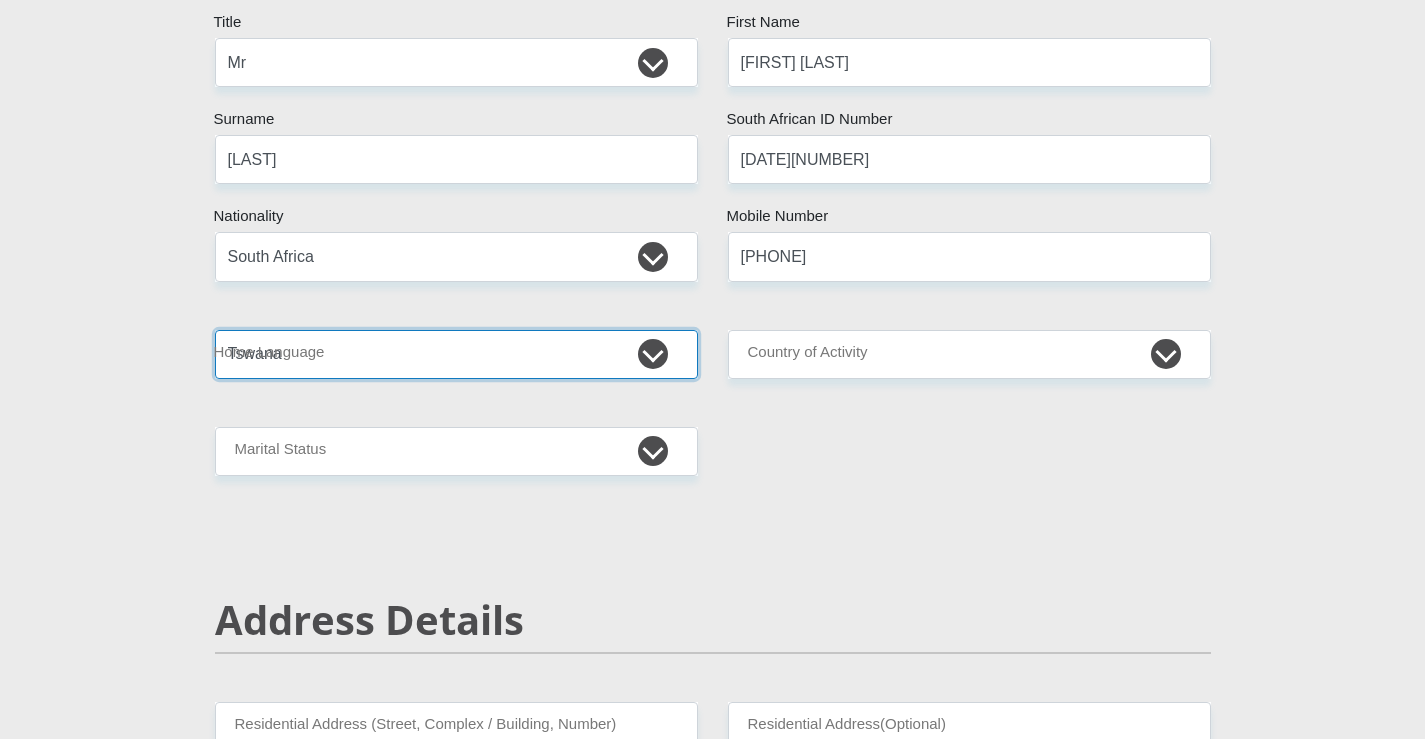 click on "Afrikaans
English
Sepedi
South Ndebele
Southern Sotho
Swati
Tsonga
Tswana
Venda
Xhosa
Zulu
Other" at bounding box center [456, 354] 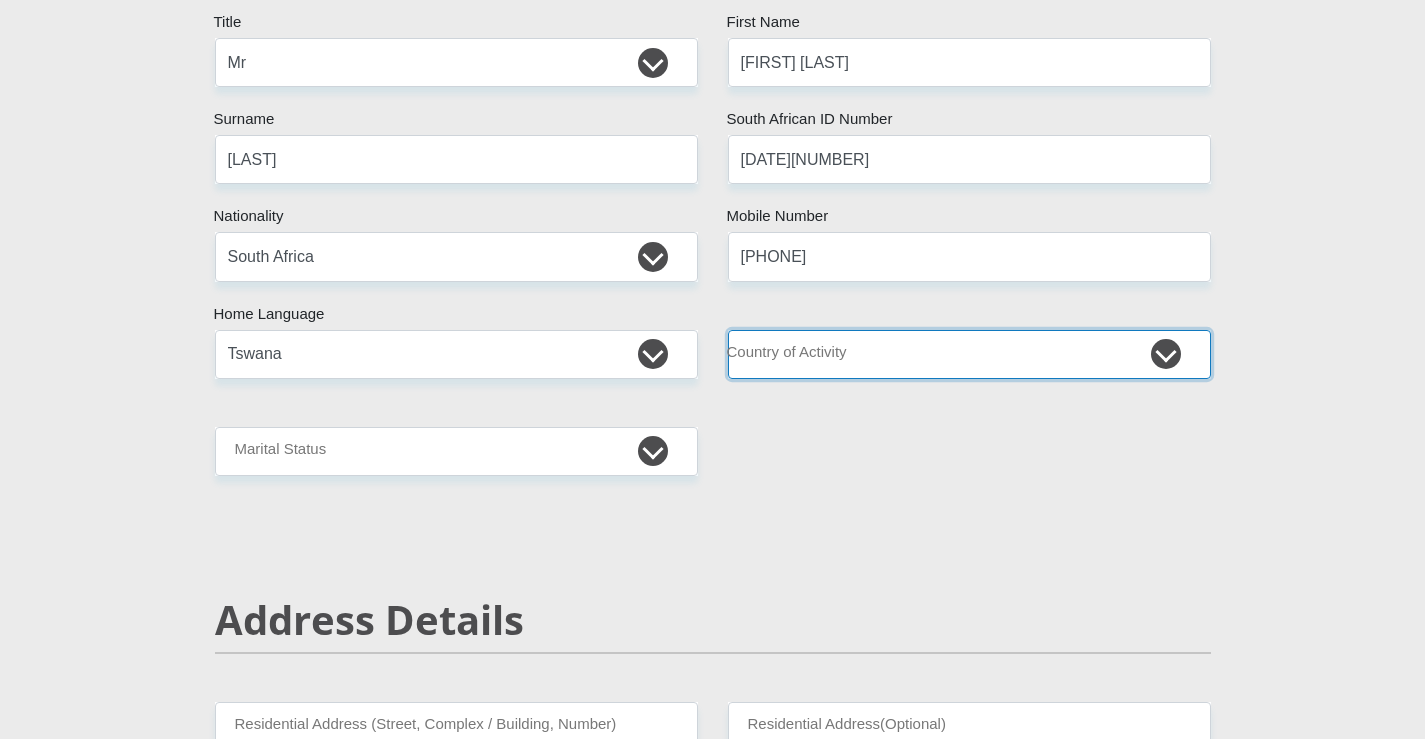 click on "South Africa
Afghanistan
Aland Islands
Albania
Algeria
America Samoa
American Virgin Islands
Andorra
Angola
Anguilla
Antarctica
Antigua and Barbuda
Argentina
Armenia
Aruba
Ascension Island
Australia
Austria
Azerbaijan
Chad" at bounding box center (969, 354) 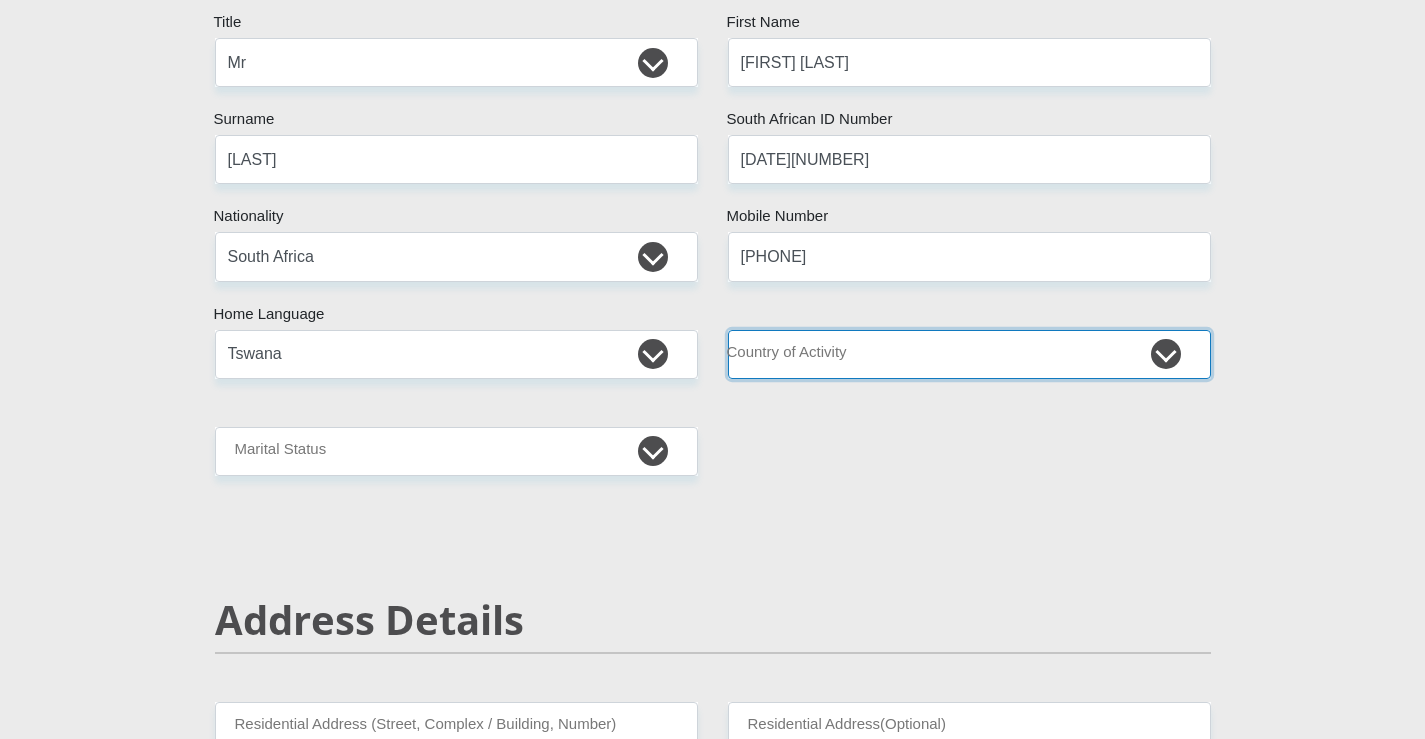 select on "ZAF" 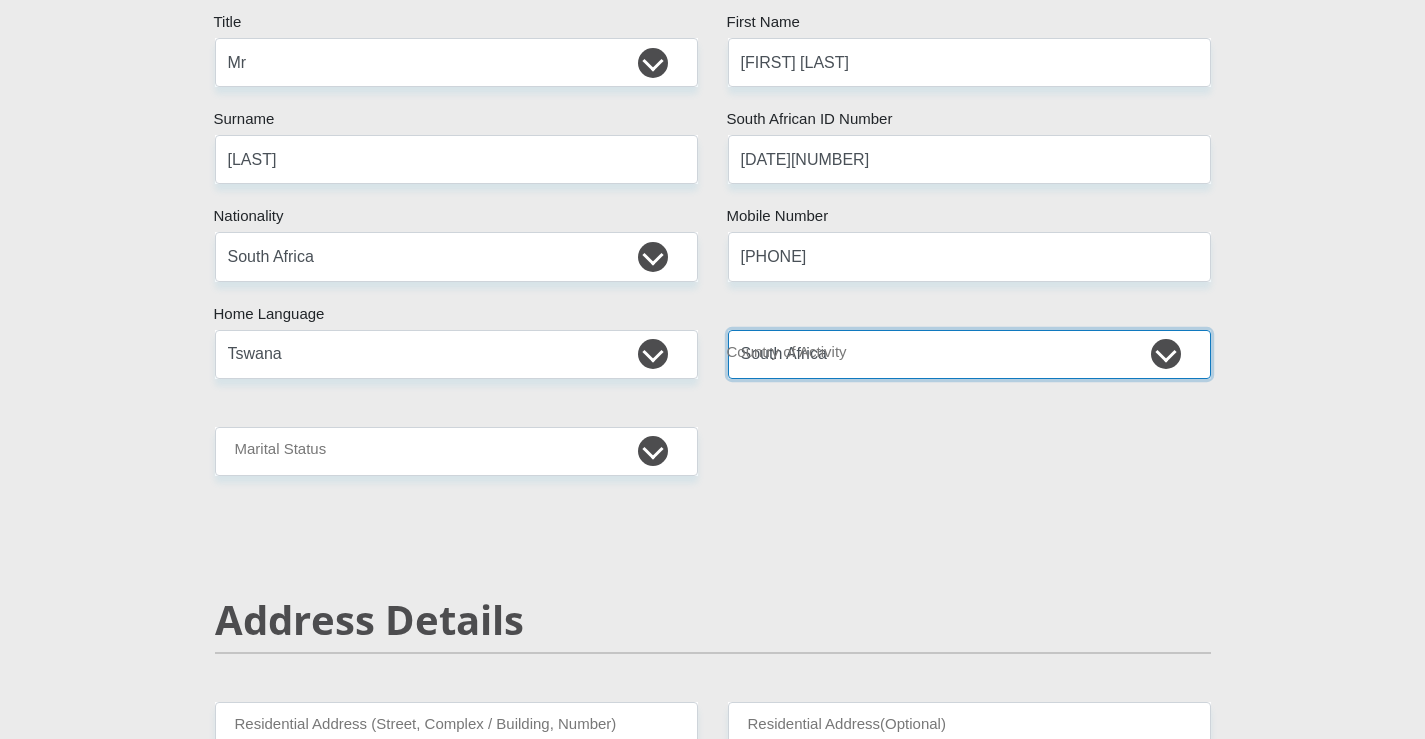 click on "South Africa
Afghanistan
Aland Islands
Albania
Algeria
America Samoa
American Virgin Islands
Andorra
Angola
Anguilla
Antarctica
Antigua and Barbuda
Argentina
Armenia
Aruba
Ascension Island
Australia
Austria
Azerbaijan
Chad" at bounding box center (969, 354) 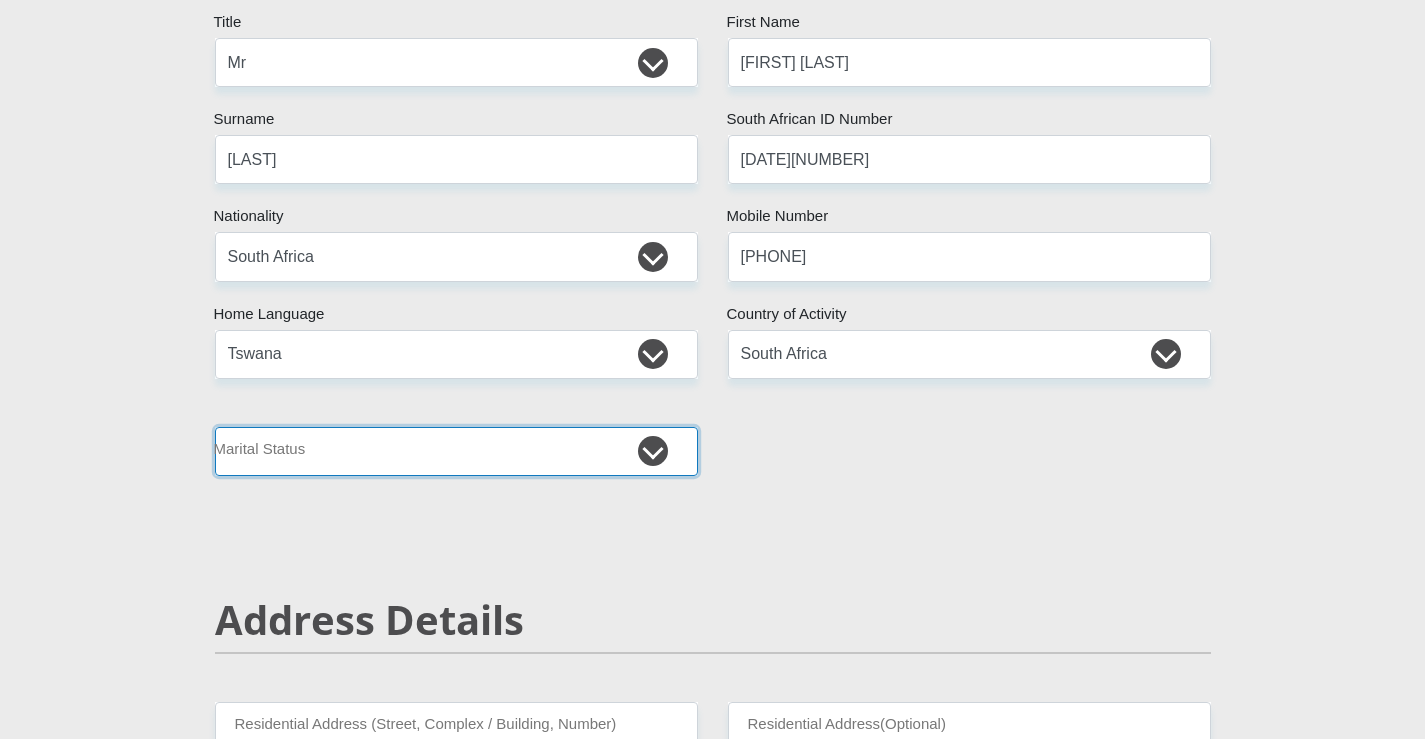 click on "Married ANC
Single
Divorced
Widowed
Married COP or Customary Law" at bounding box center (456, 451) 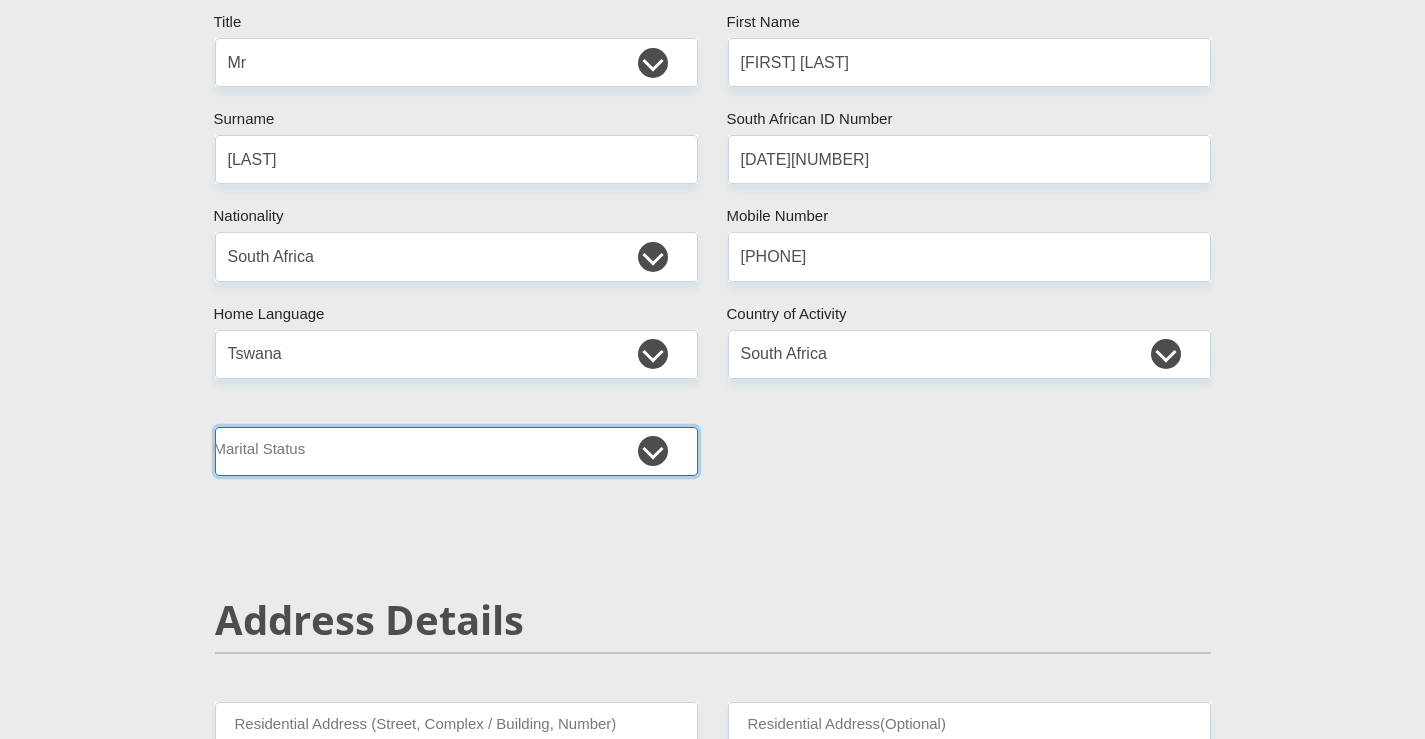 select on "2" 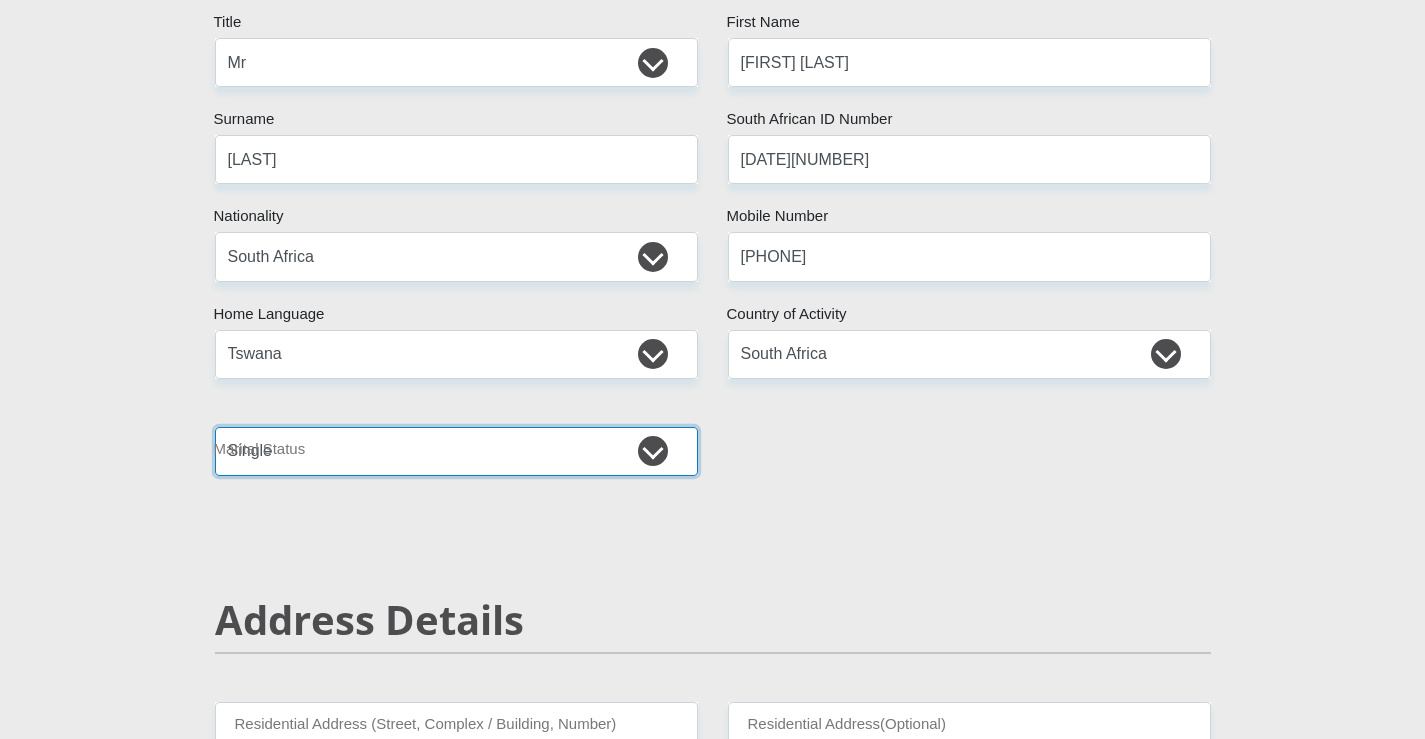 click on "Married ANC
Single
Divorced
Widowed
Married COP or Customary Law" at bounding box center [456, 451] 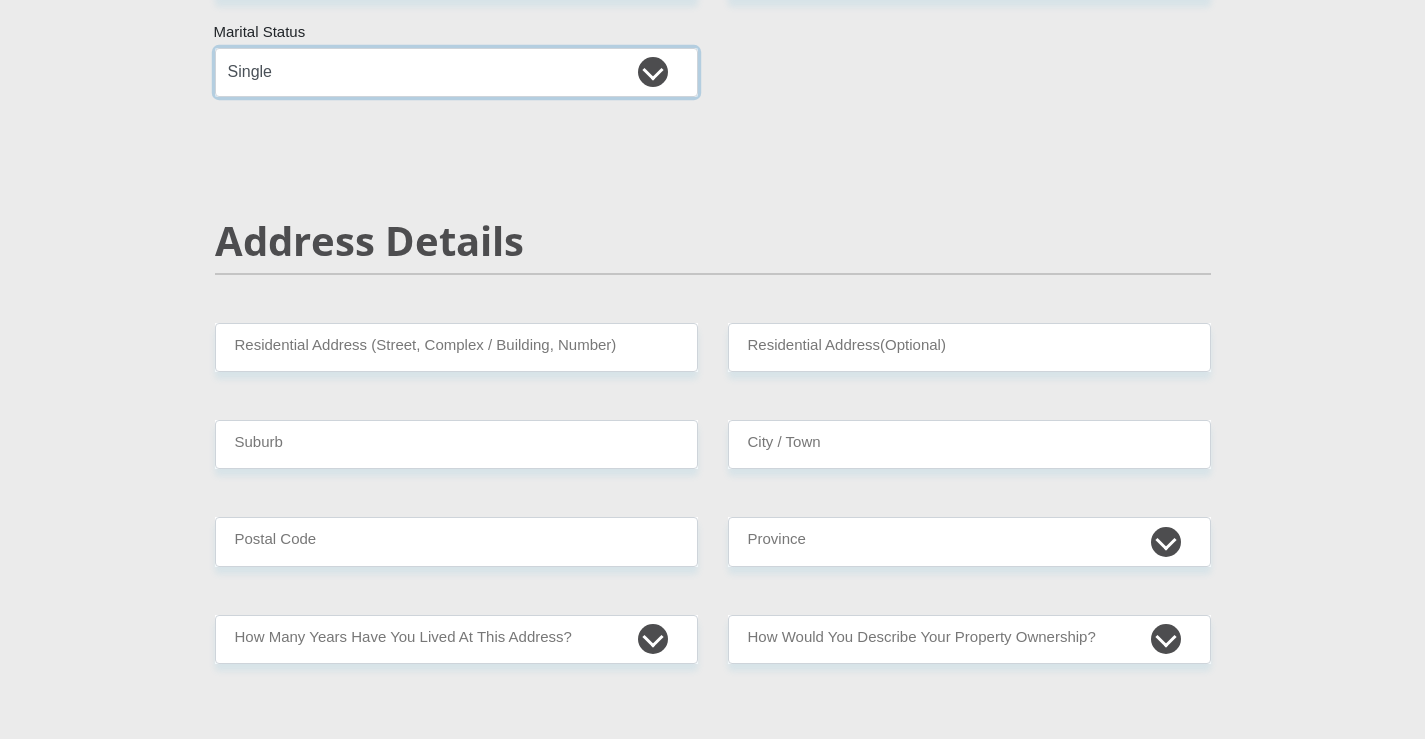 scroll, scrollTop: 800, scrollLeft: 0, axis: vertical 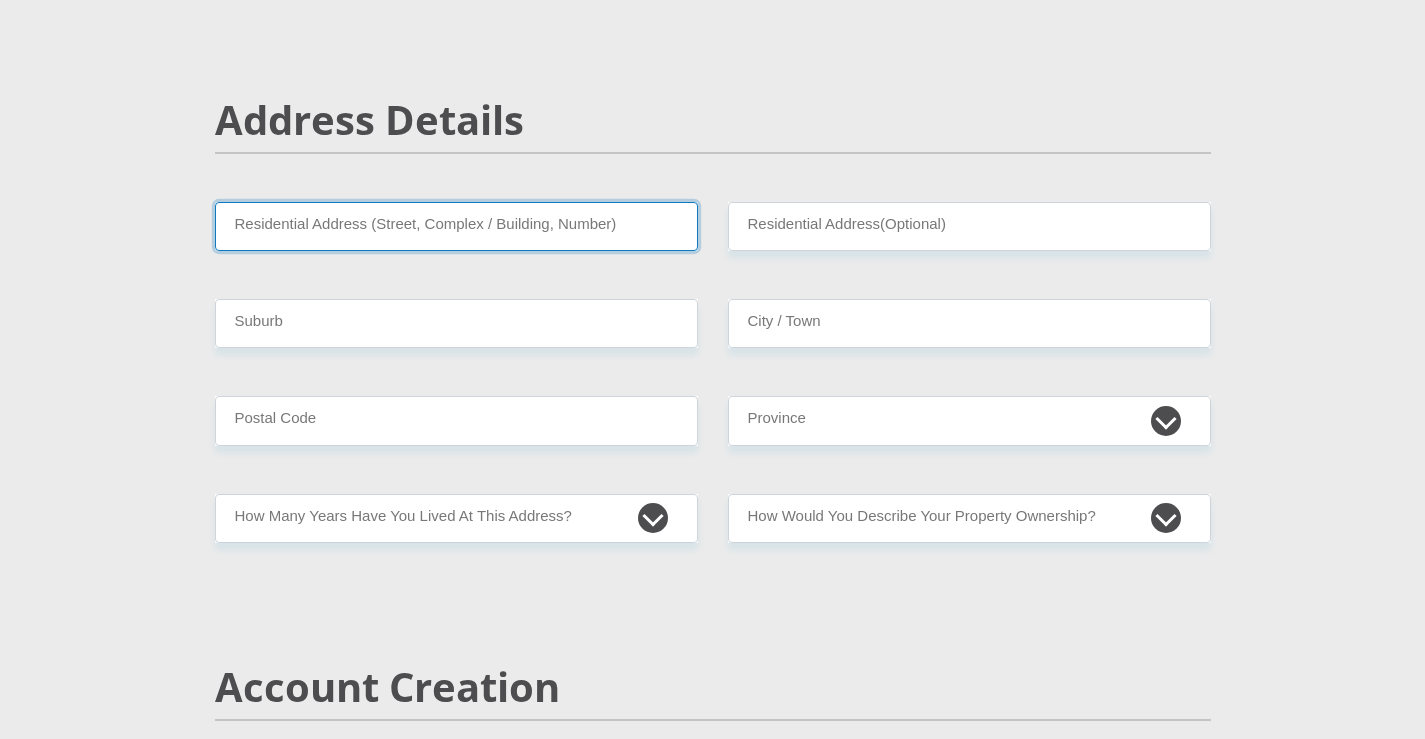 click on "Residential Address (Street, Complex / Building, Number)" at bounding box center (456, 226) 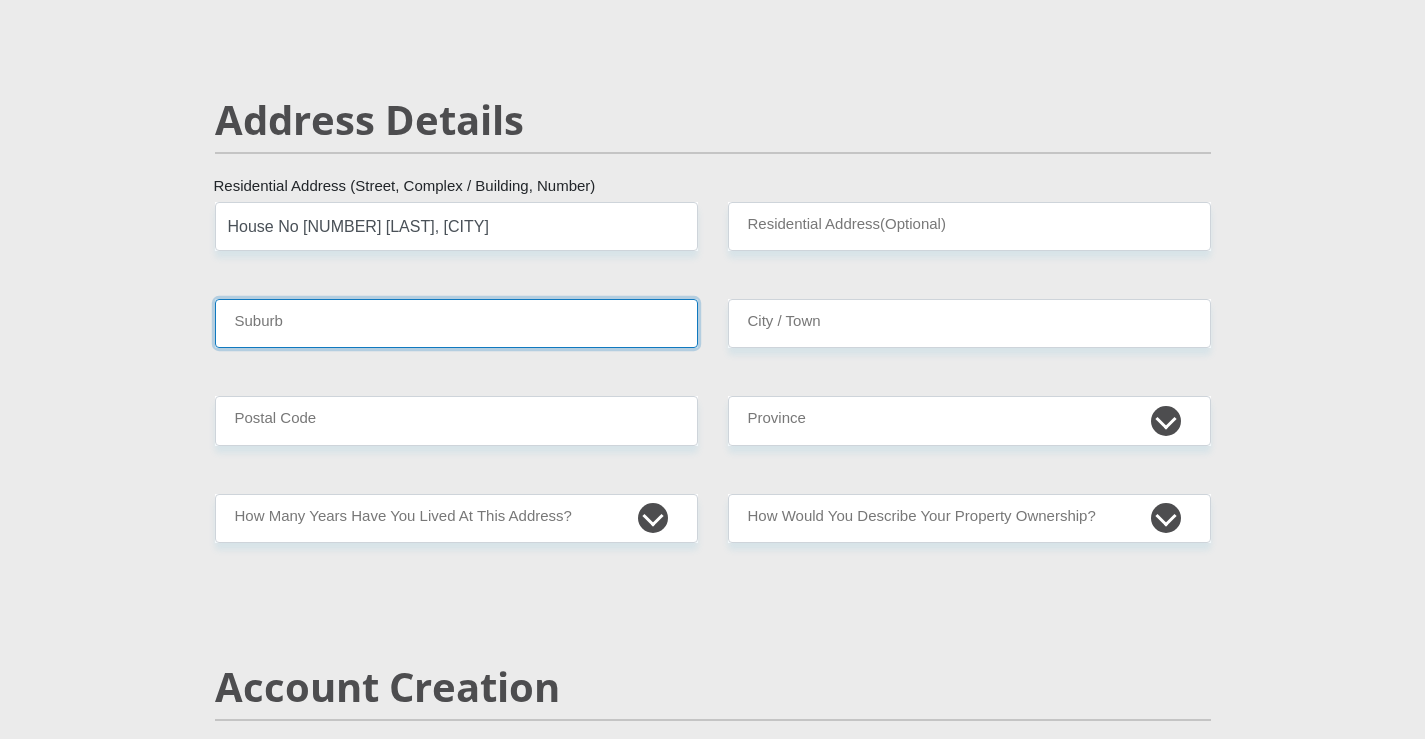 type on "Rustenburg" 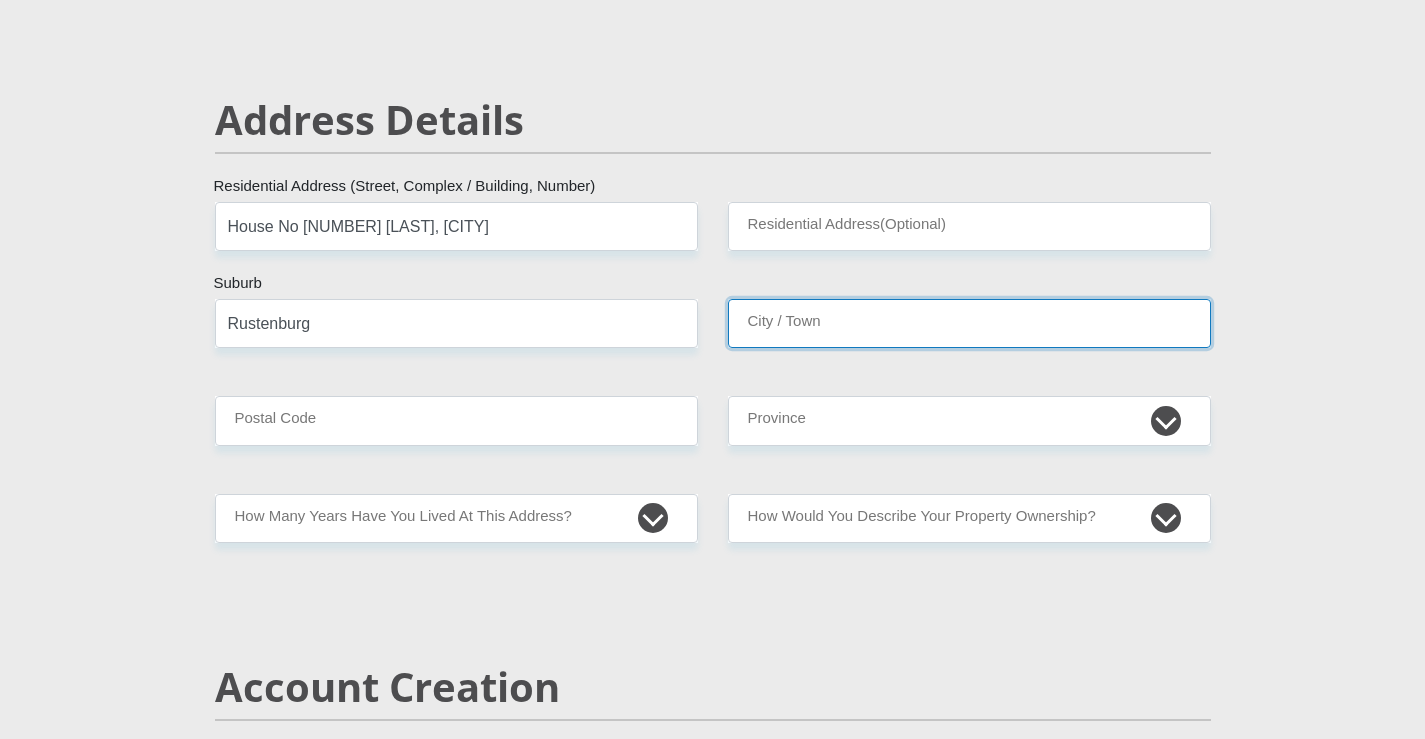 type on "Rustenburg" 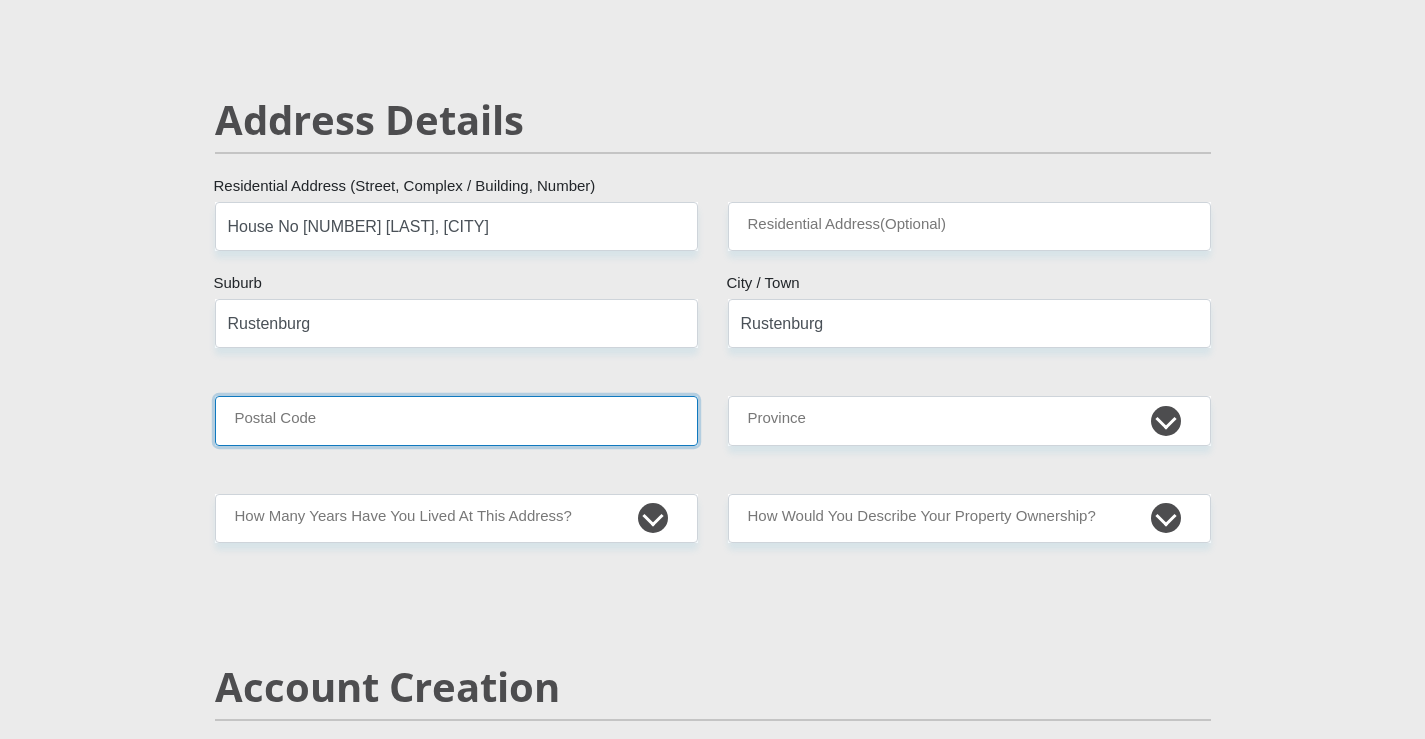 type on "0299" 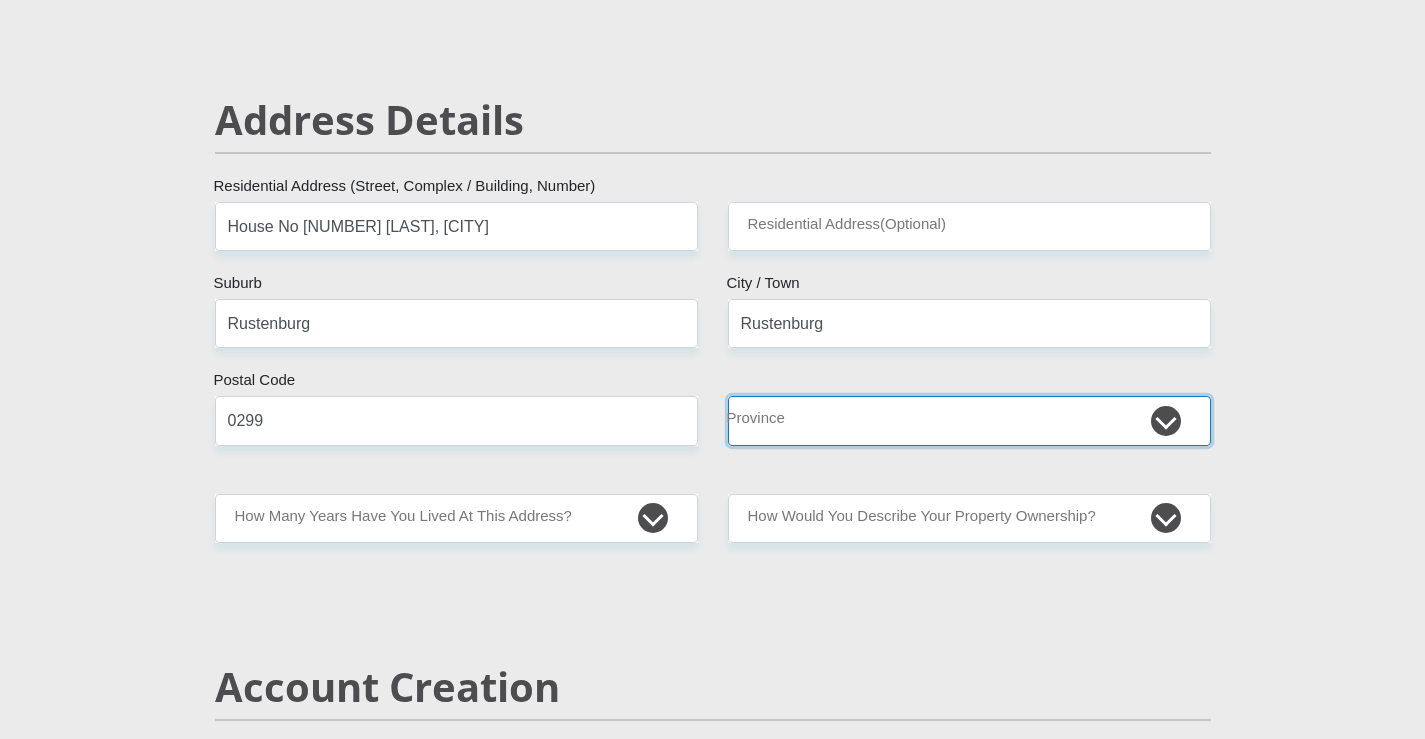 select on "North West" 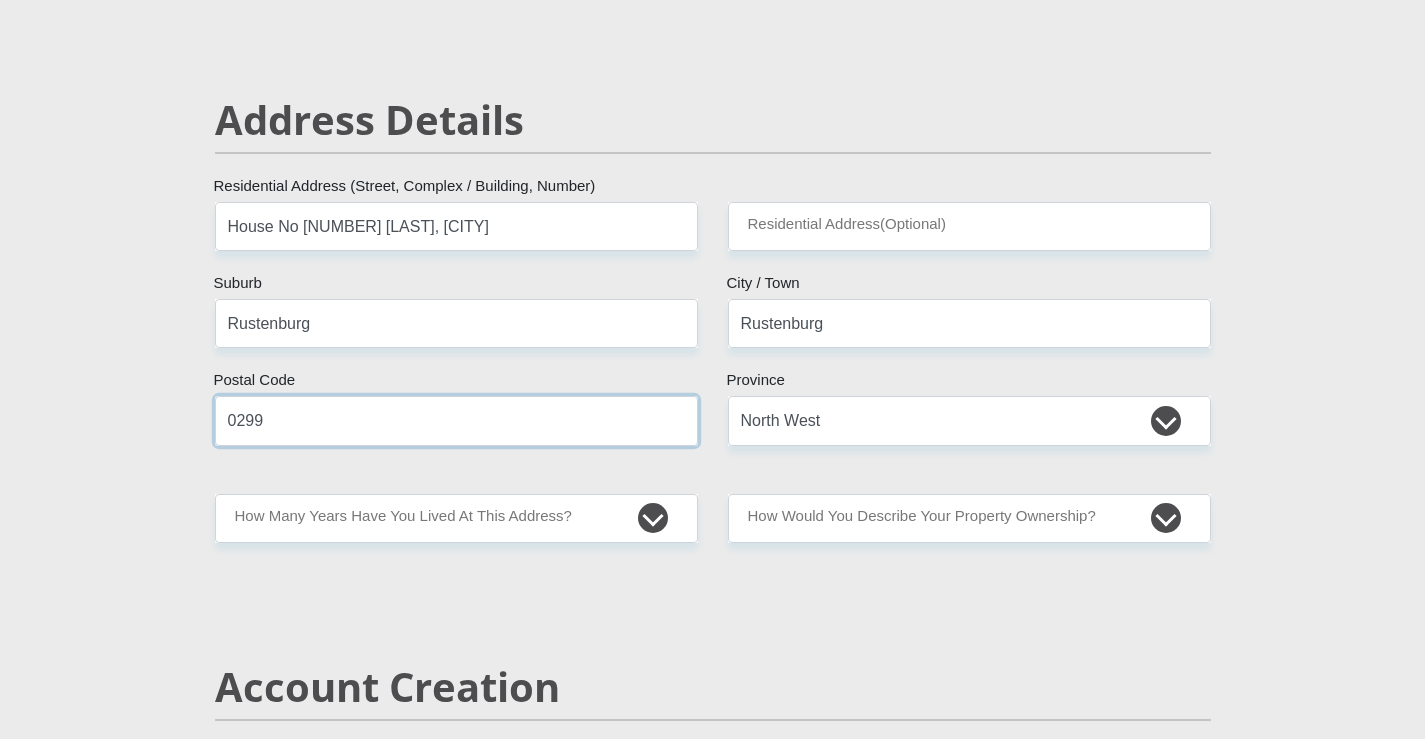 click on "0299" at bounding box center (456, 420) 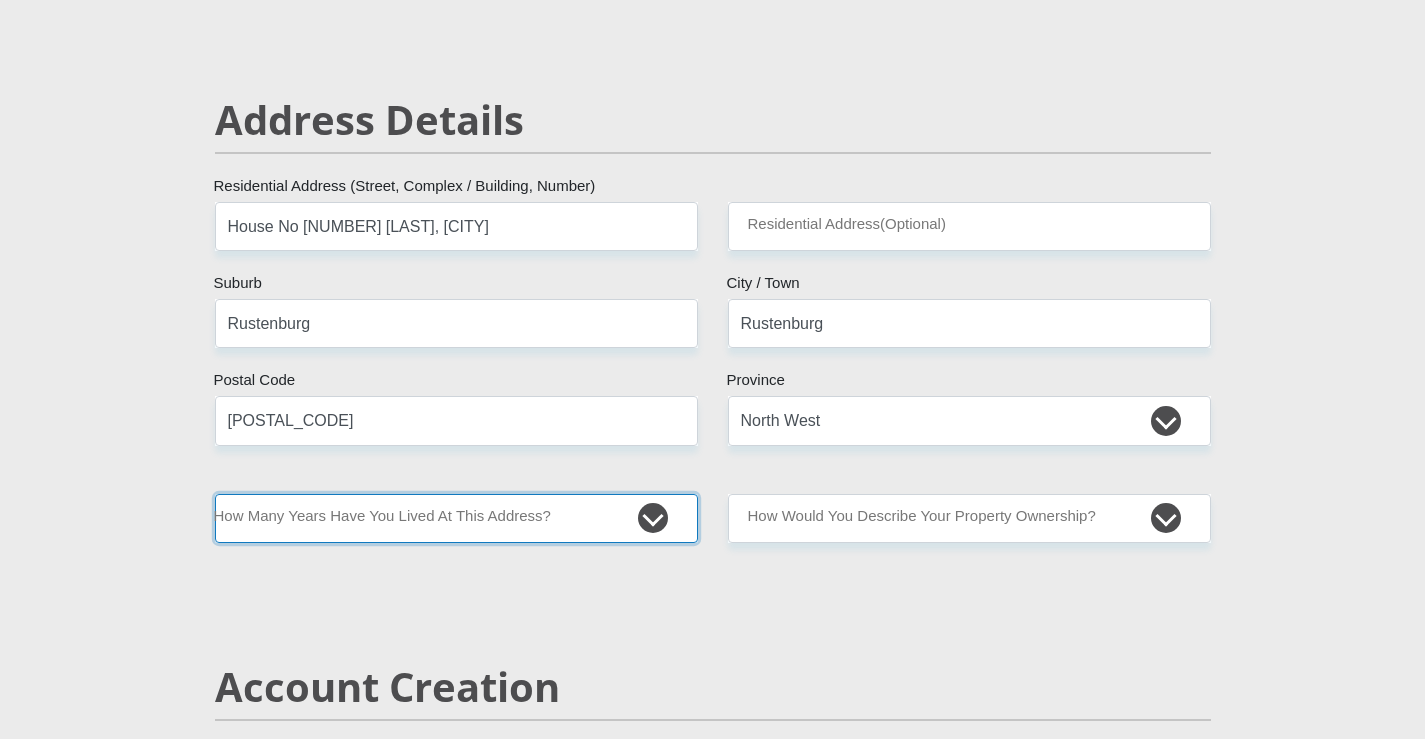 click on "less than 1 year
1-3 years
3-5 years
5+ years" at bounding box center (456, 518) 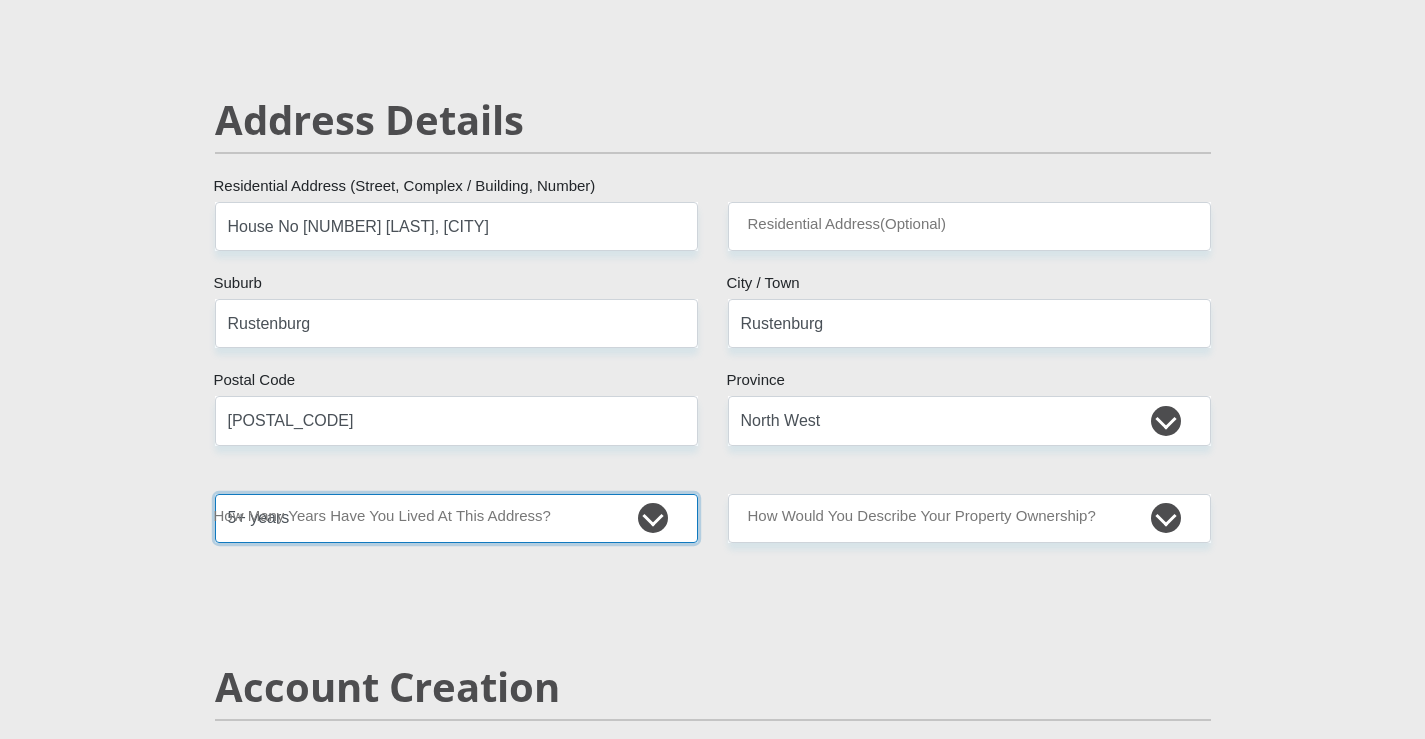 click on "less than 1 year
1-3 years
3-5 years
5+ years" at bounding box center [456, 518] 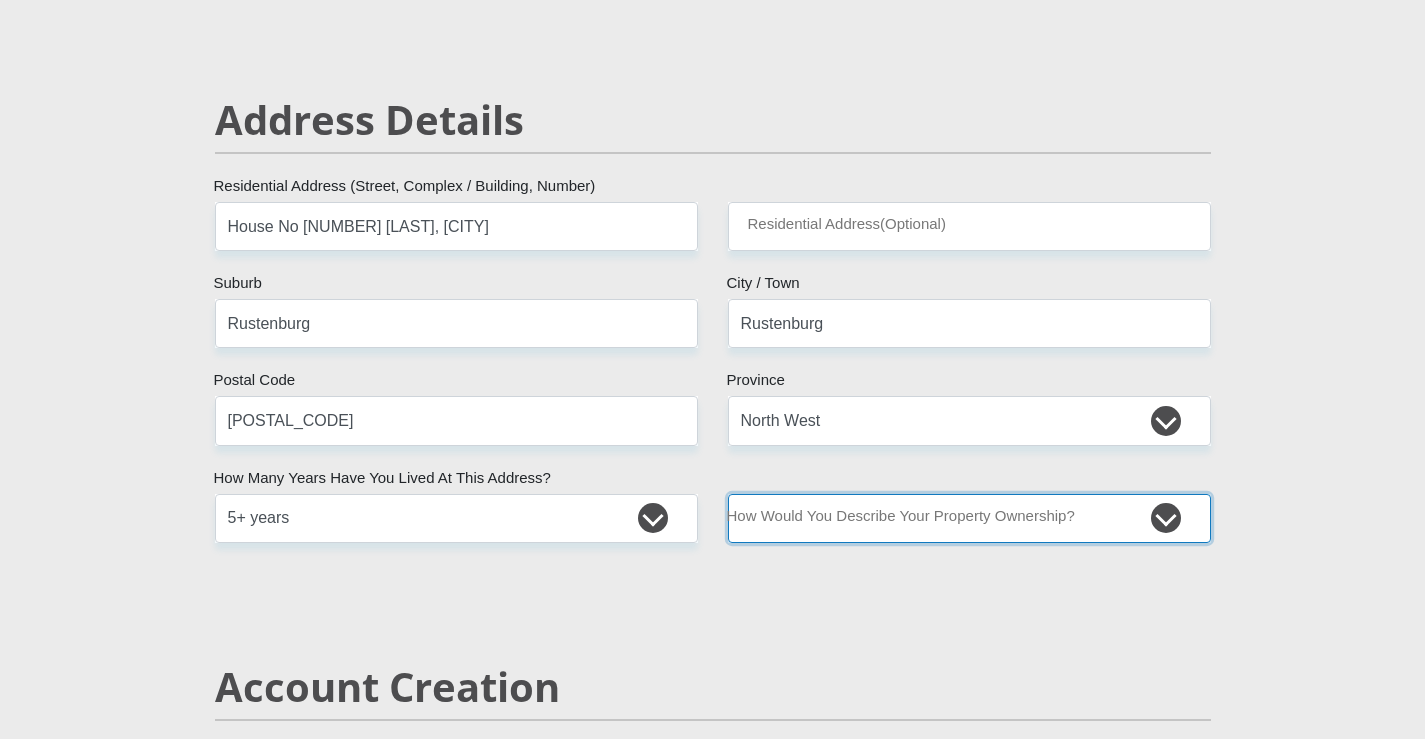 click on "Owned
Rented
Family Owned
Company Dwelling" at bounding box center (969, 518) 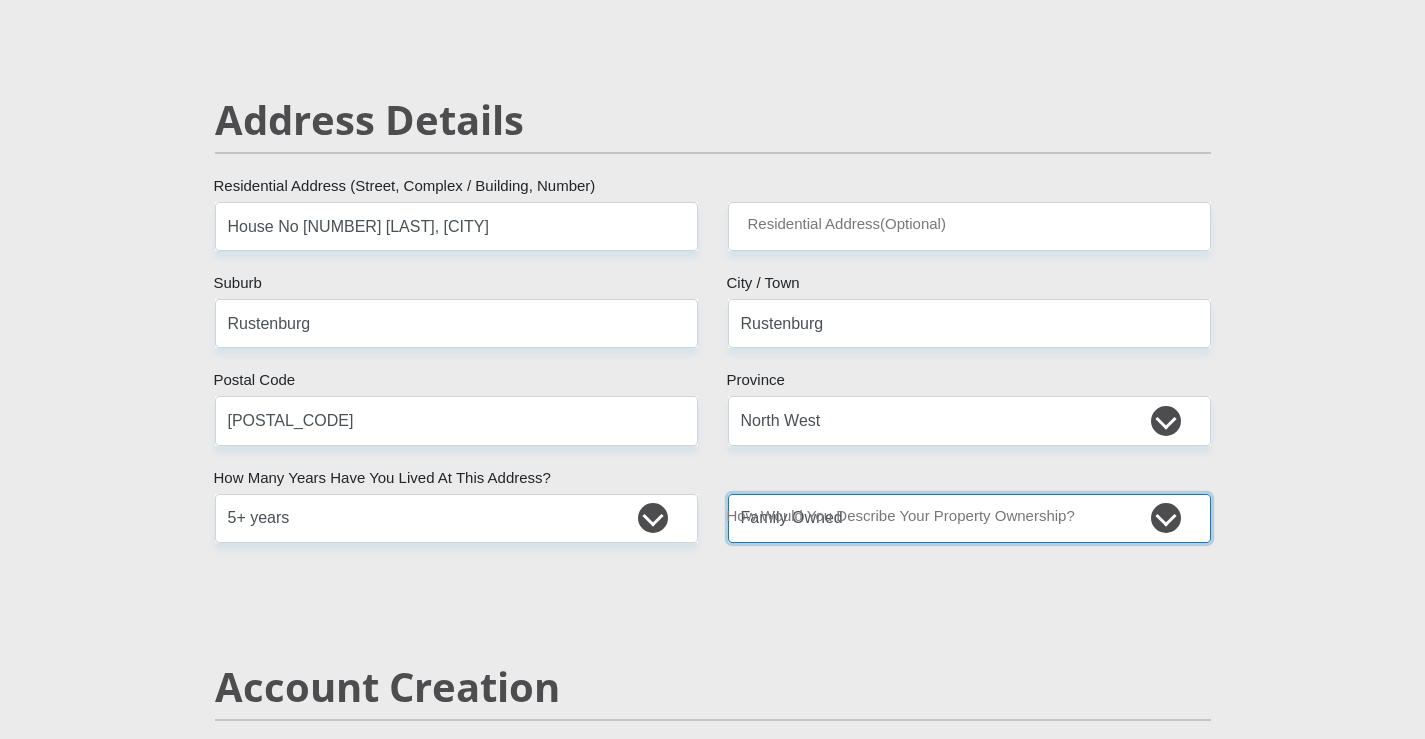 click on "Owned
Rented
Family Owned
Company Dwelling" at bounding box center [969, 518] 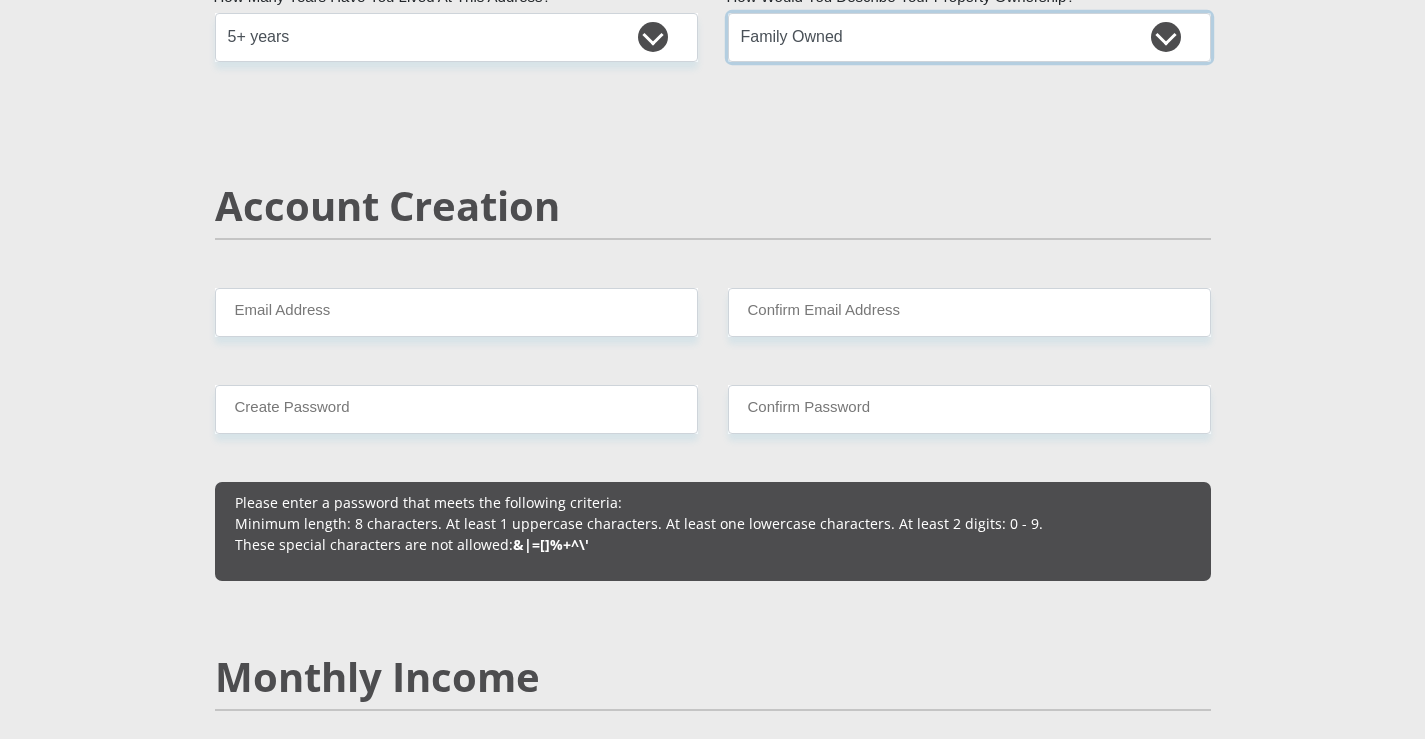 scroll, scrollTop: 1300, scrollLeft: 0, axis: vertical 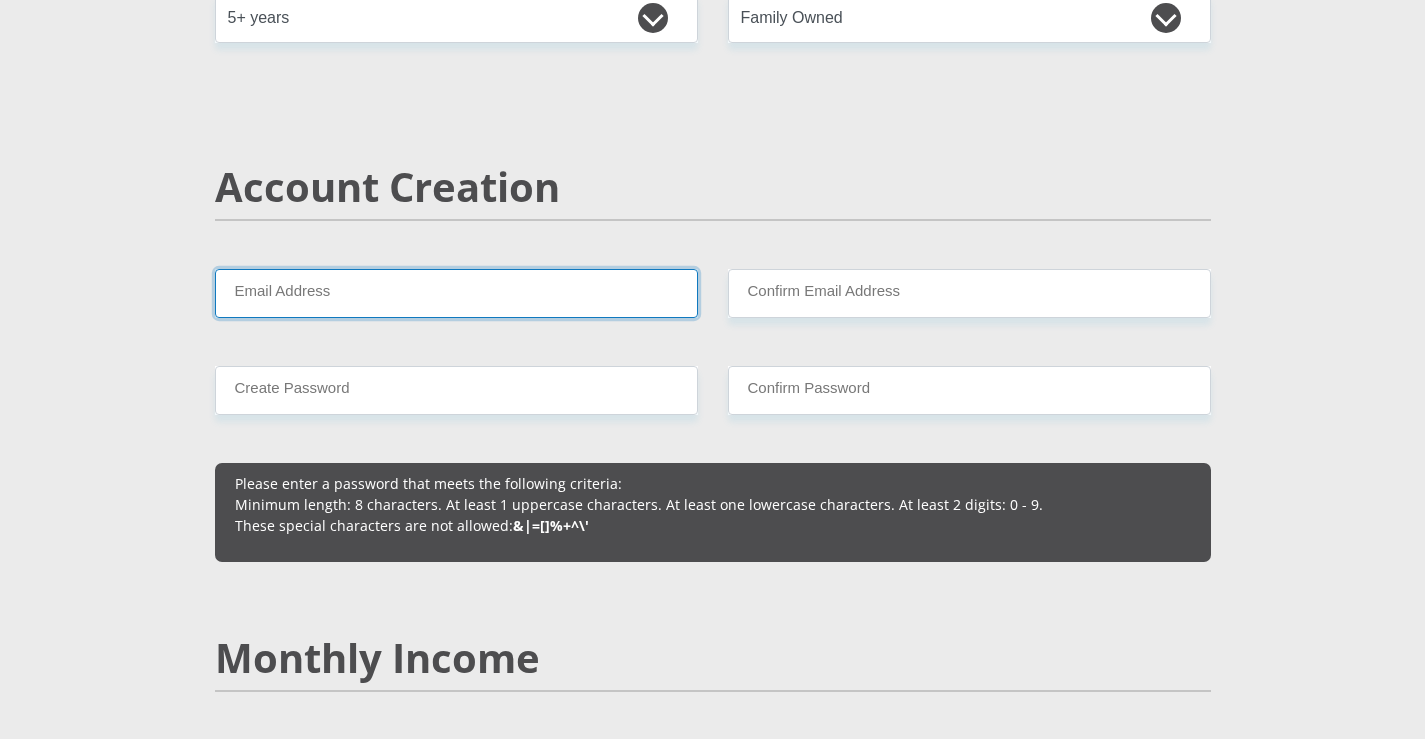click on "Email Address" at bounding box center (456, 293) 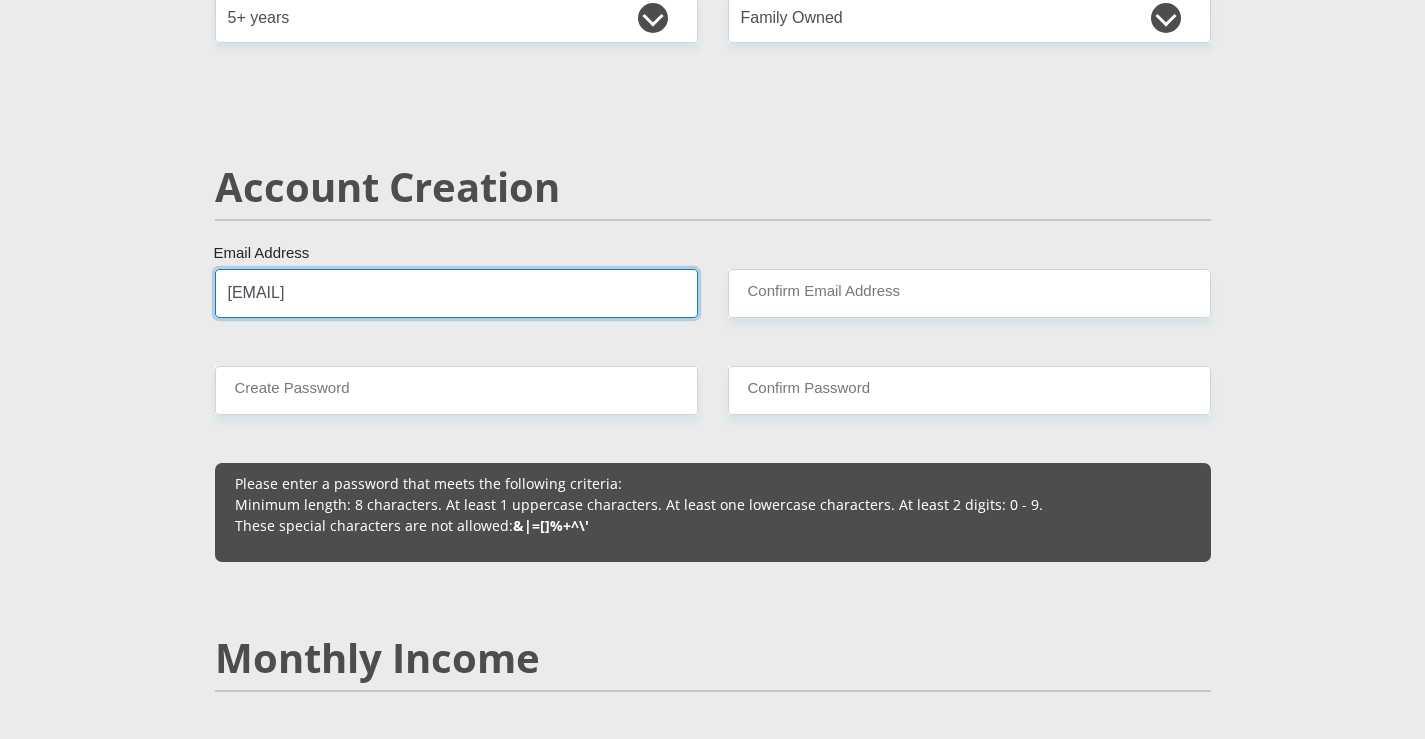 type on "thulani299@gmail.com" 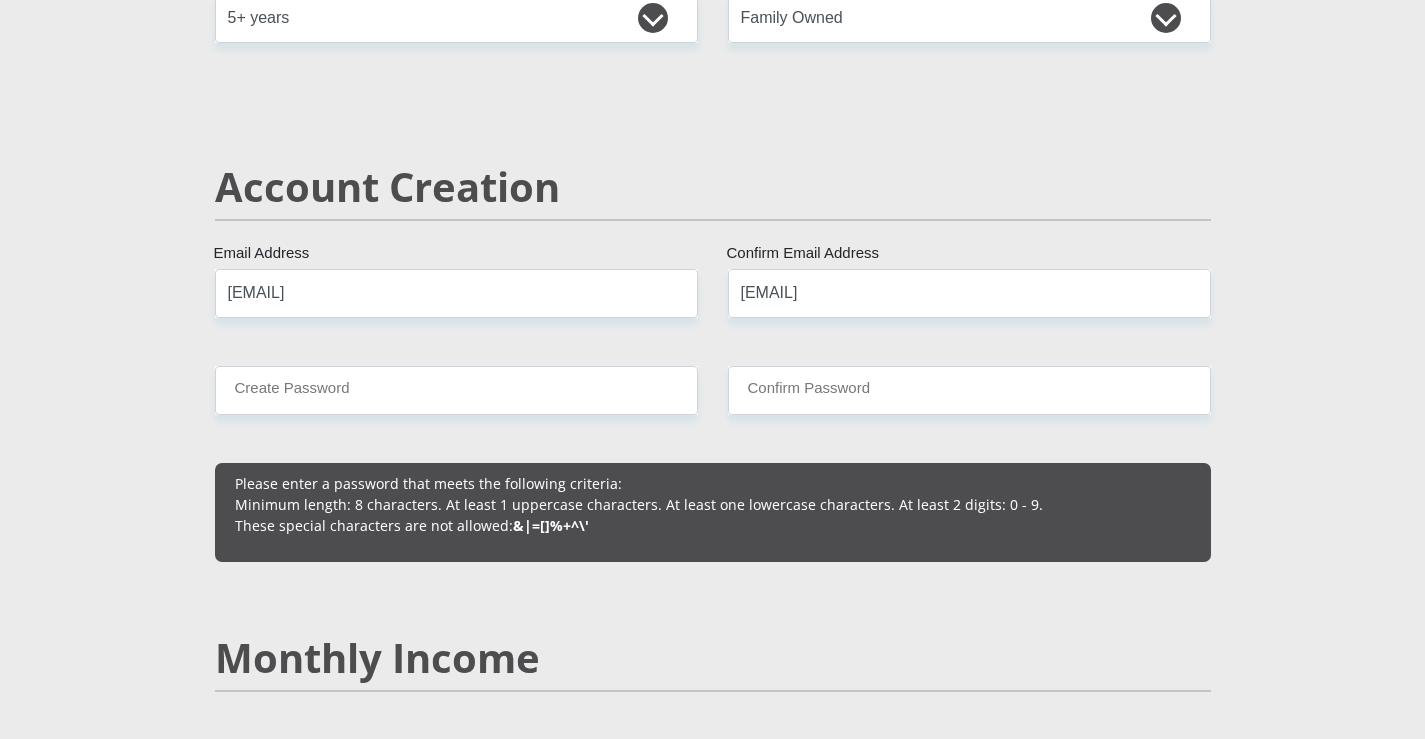 type 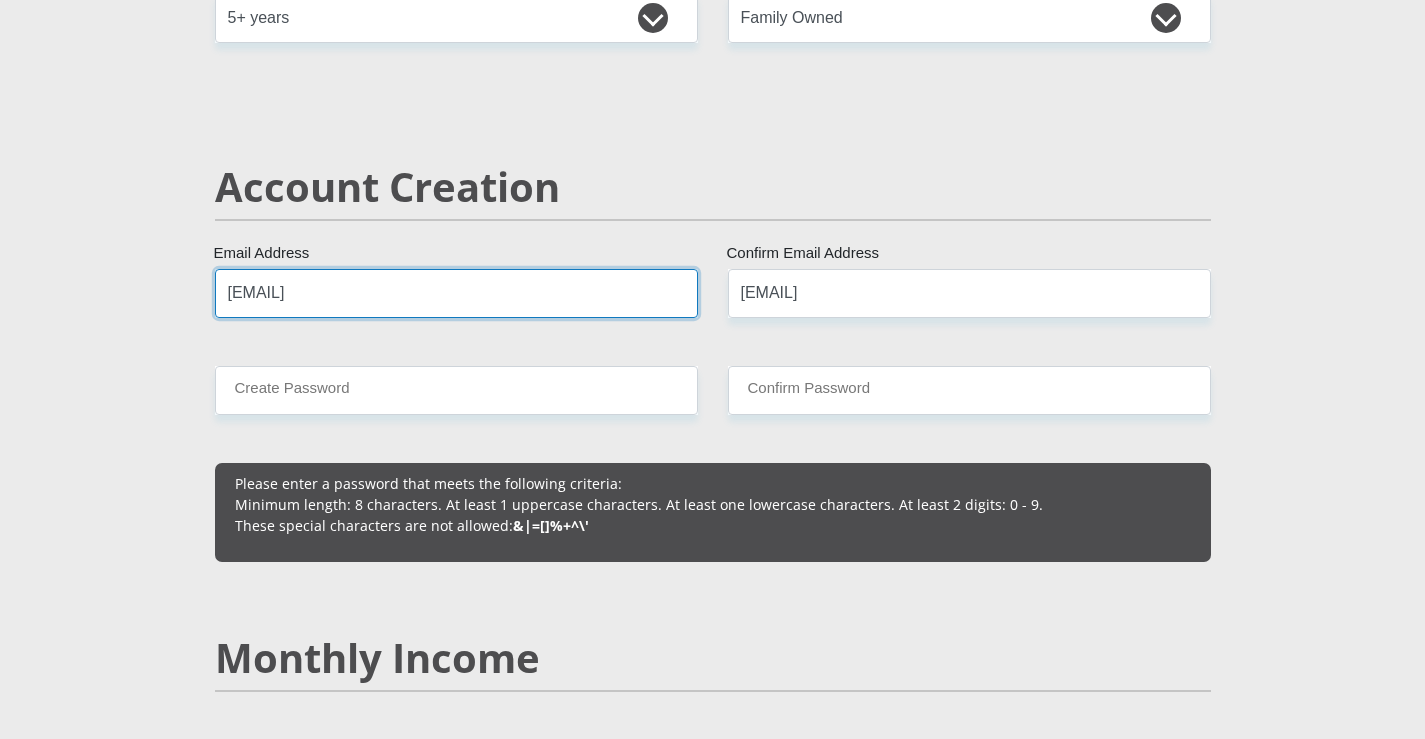type 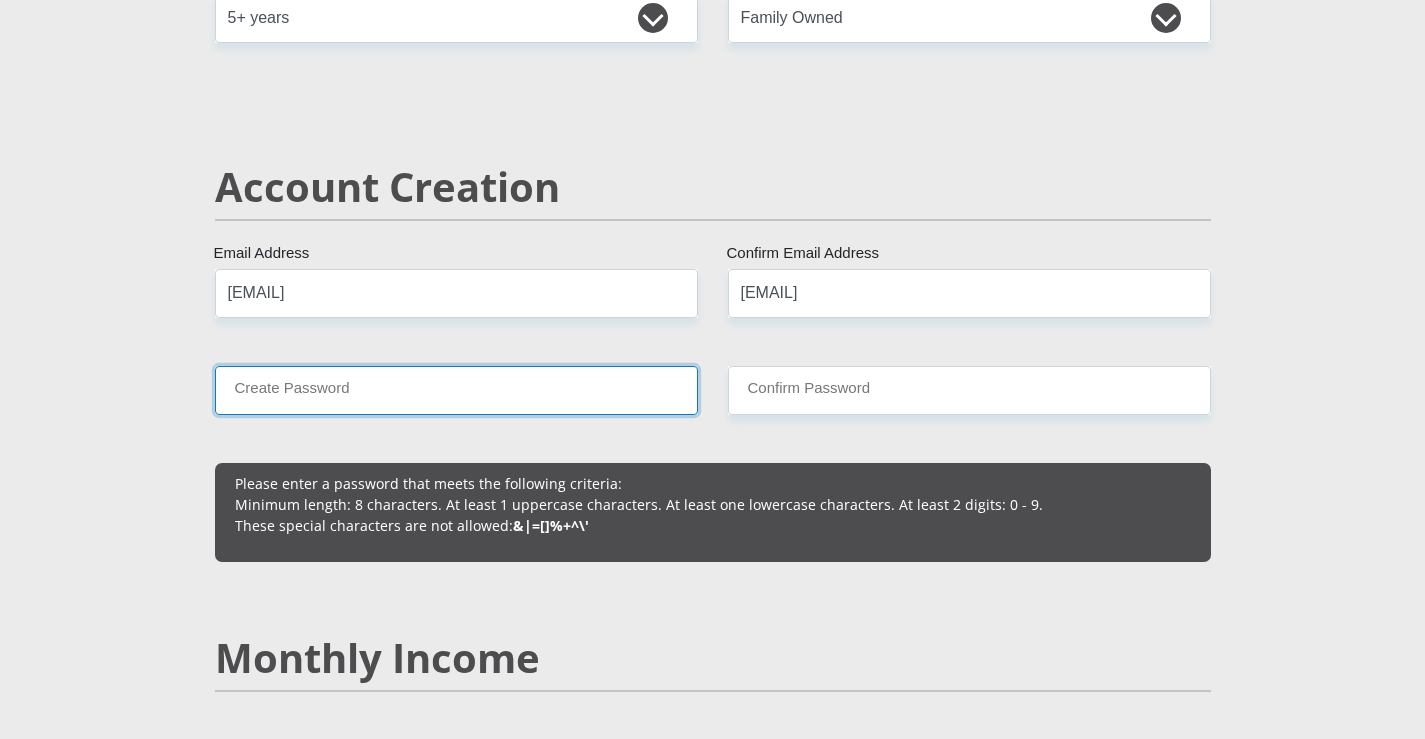 click on "Create Password" at bounding box center (456, 390) 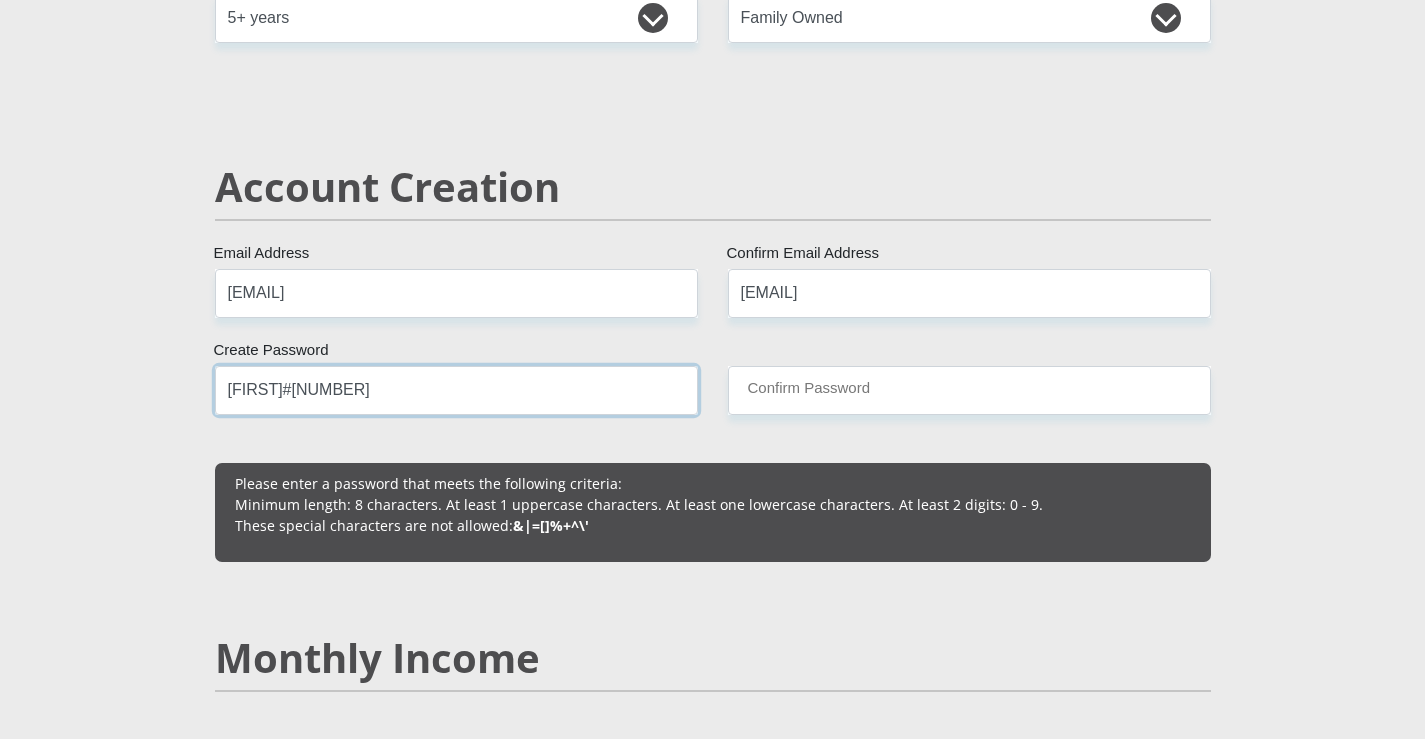 type on "Thulani#45" 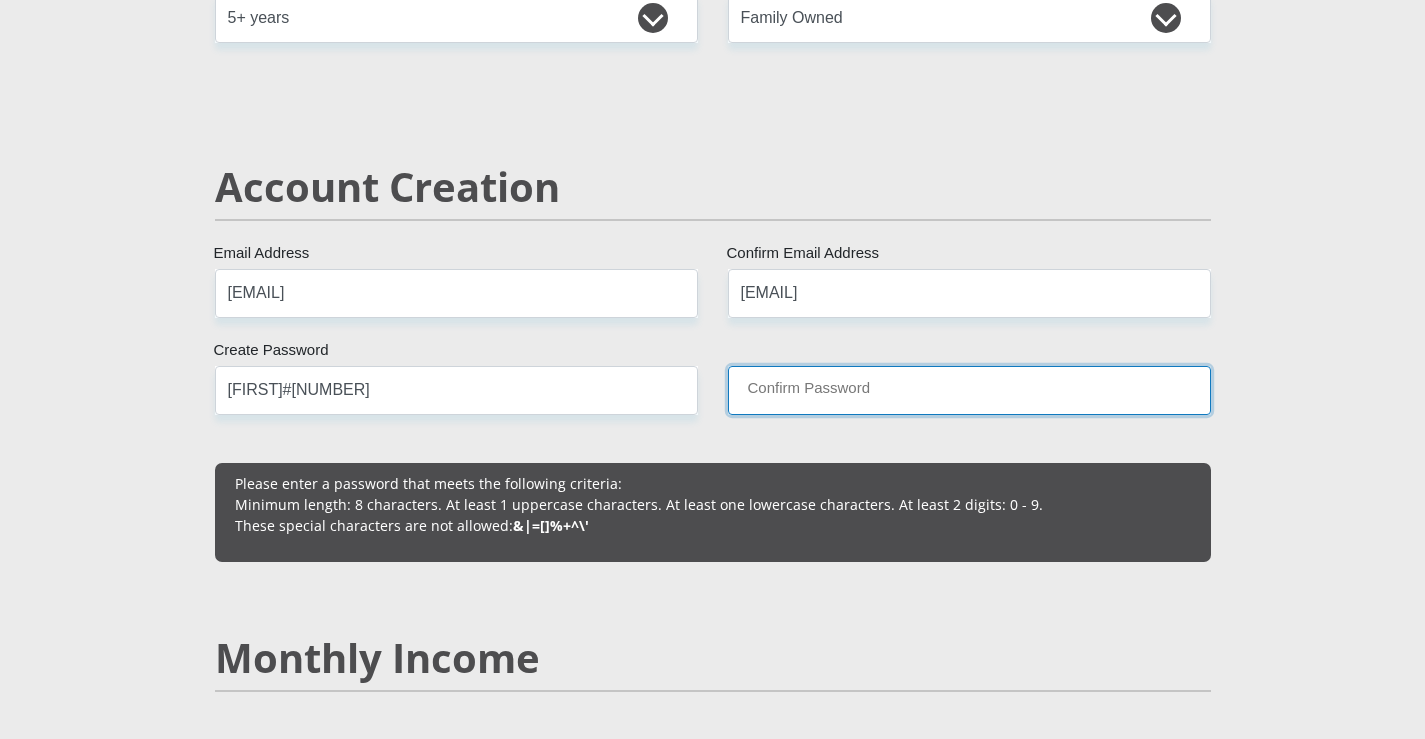 click on "Confirm Password" at bounding box center [969, 390] 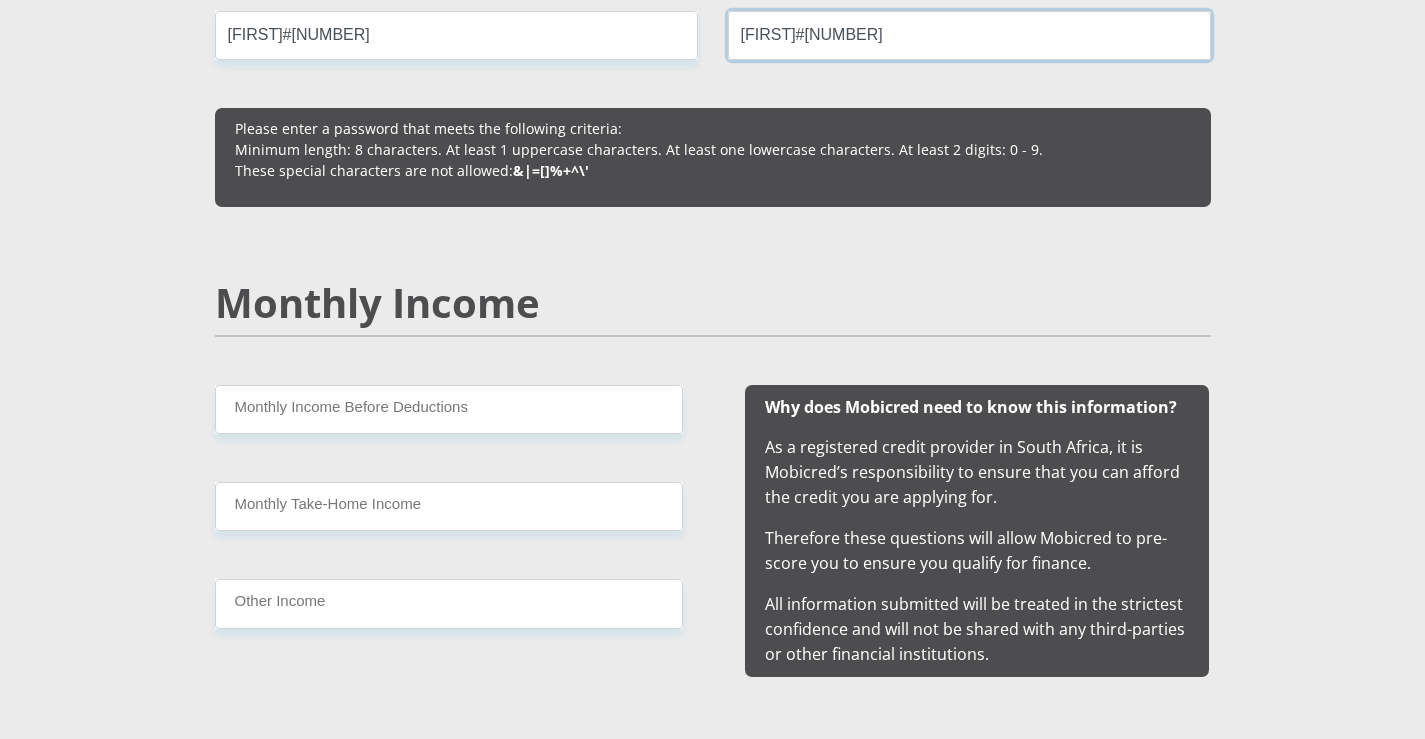 scroll, scrollTop: 1700, scrollLeft: 0, axis: vertical 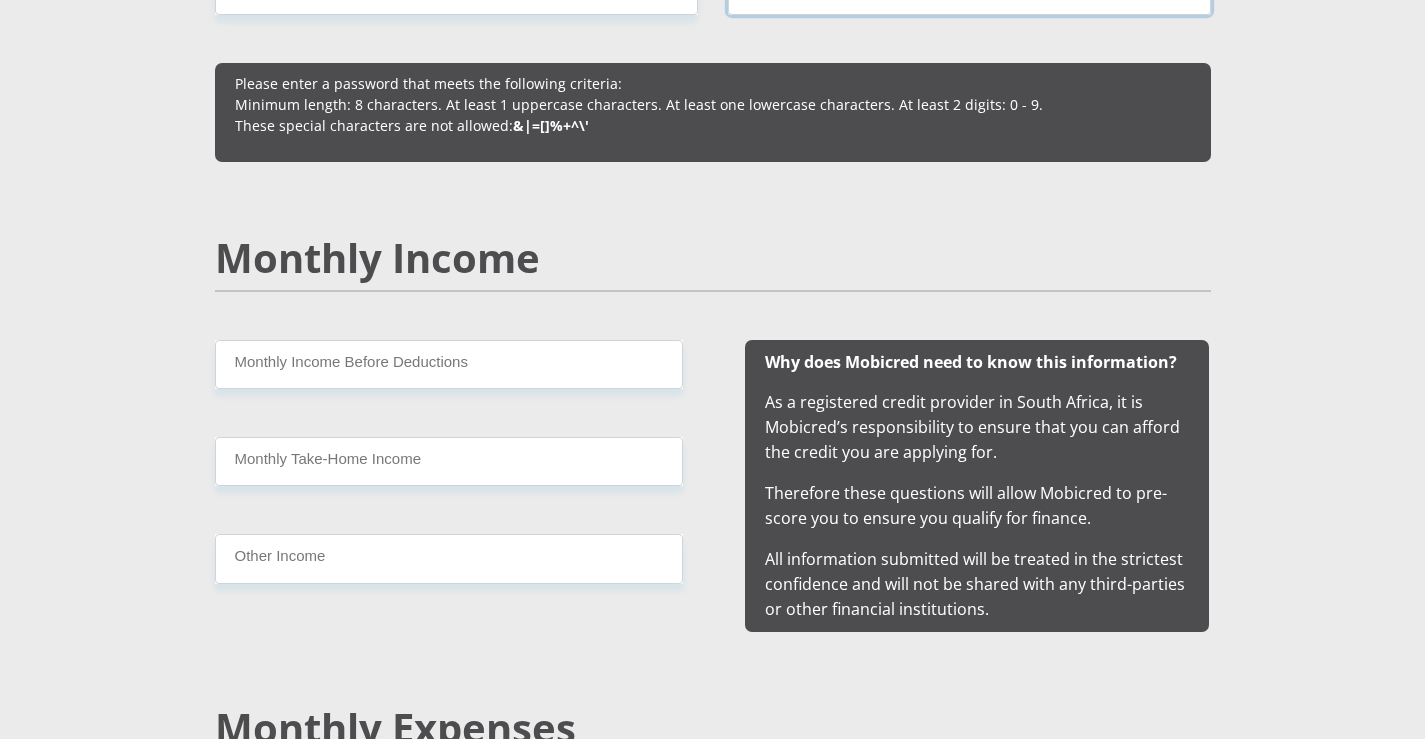 type on "Thulani#45" 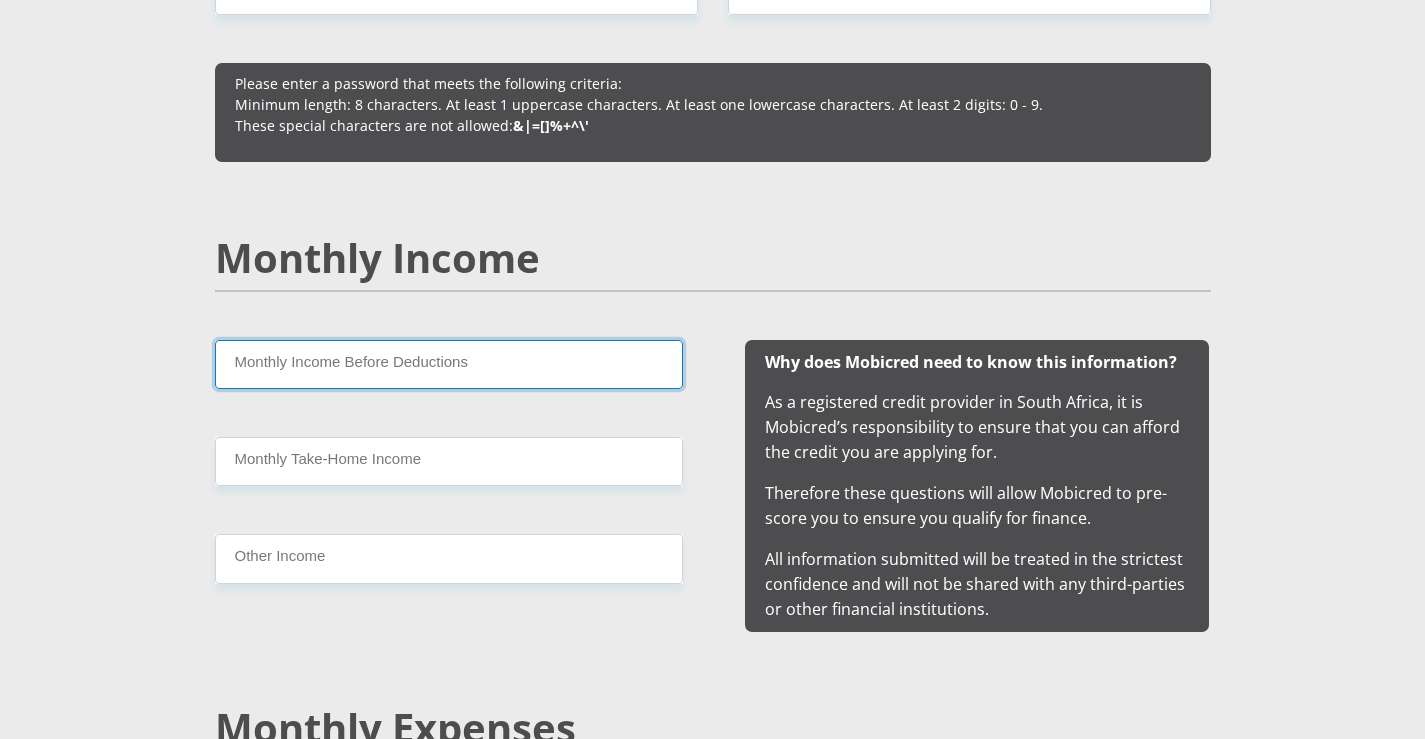 click on "Monthly Income Before Deductions" at bounding box center (449, 364) 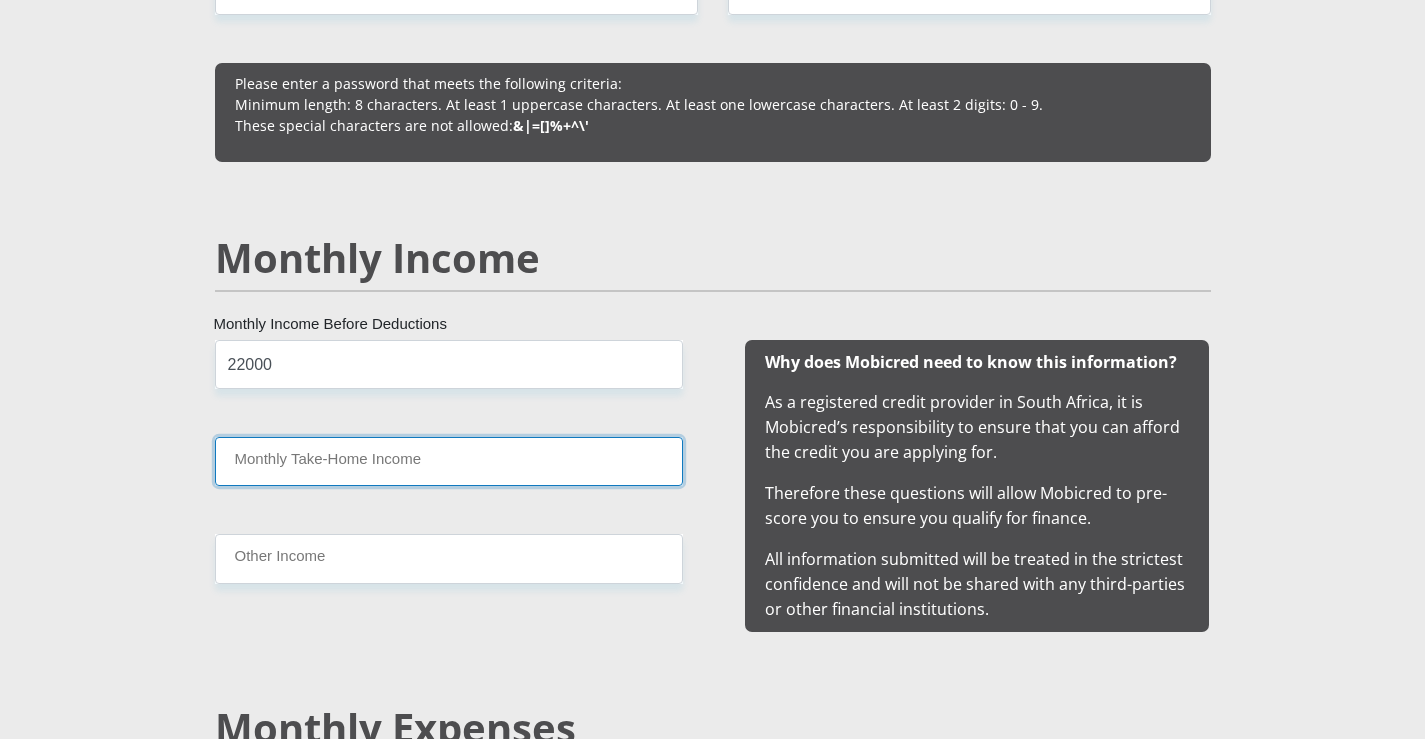 click on "Monthly Take-Home Income" at bounding box center (449, 461) 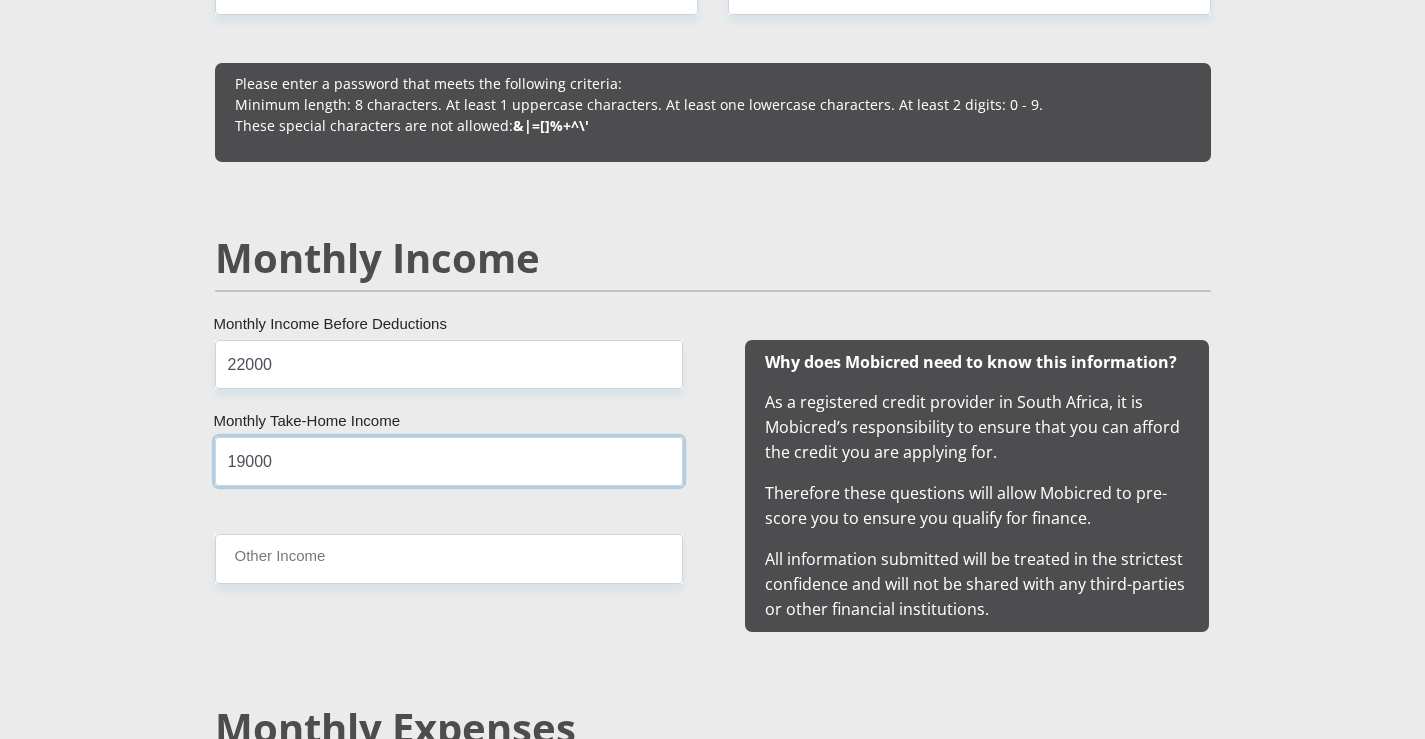 click on "19000" at bounding box center (449, 461) 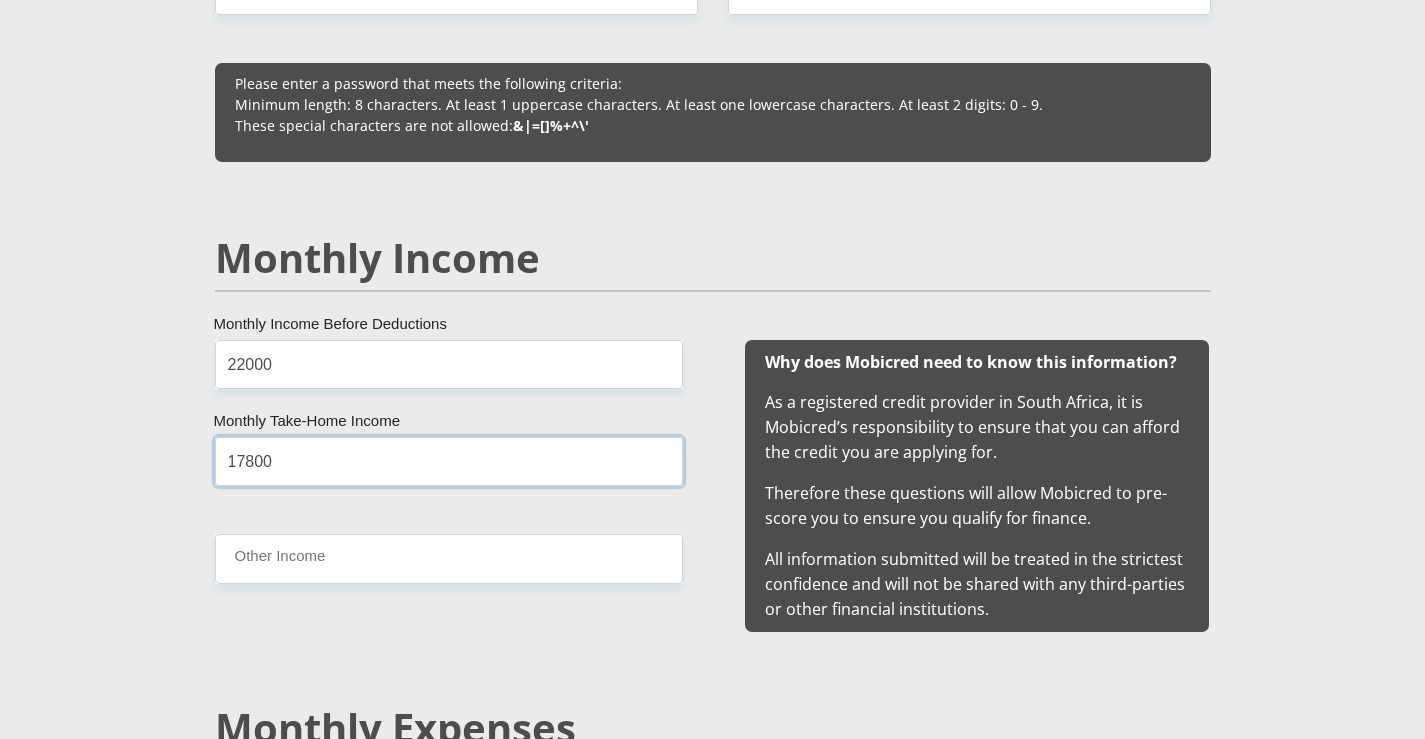 type on "17800" 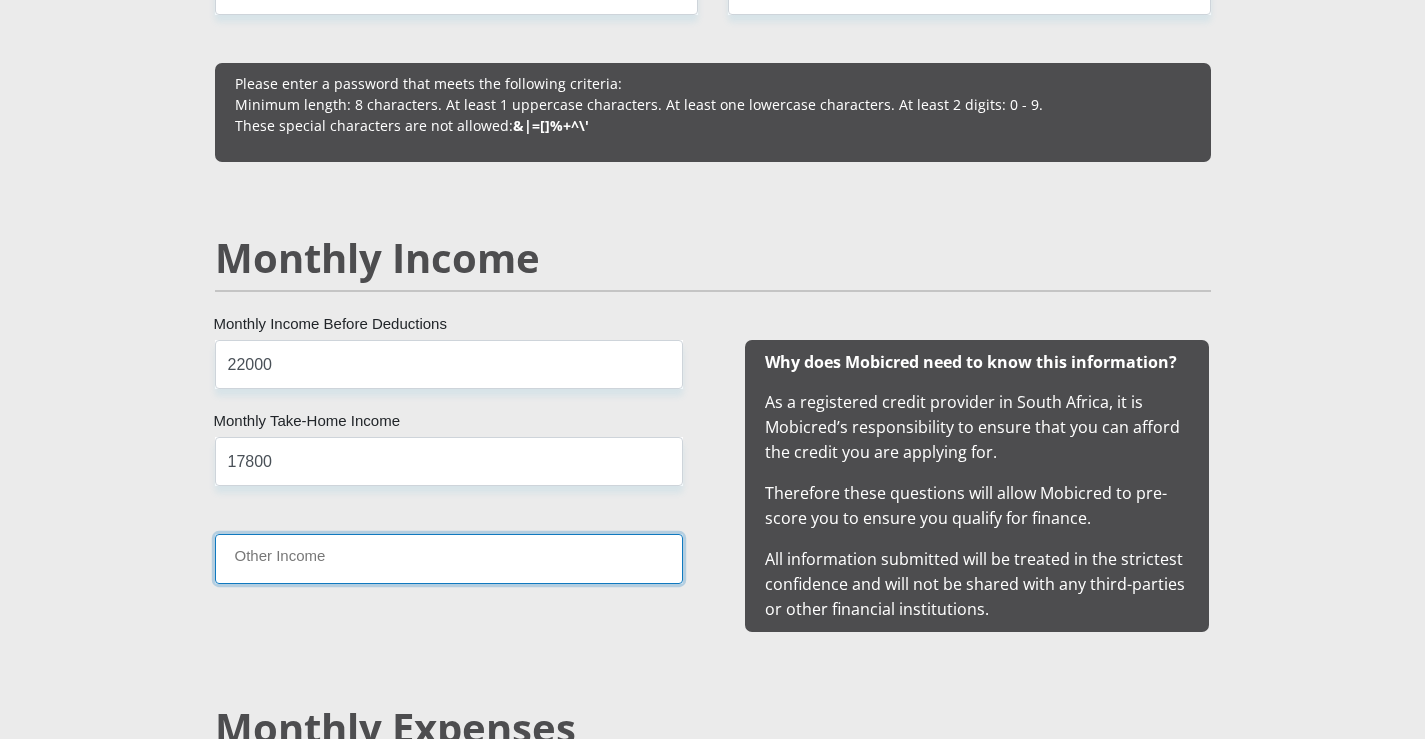 click on "Other Income" at bounding box center [449, 558] 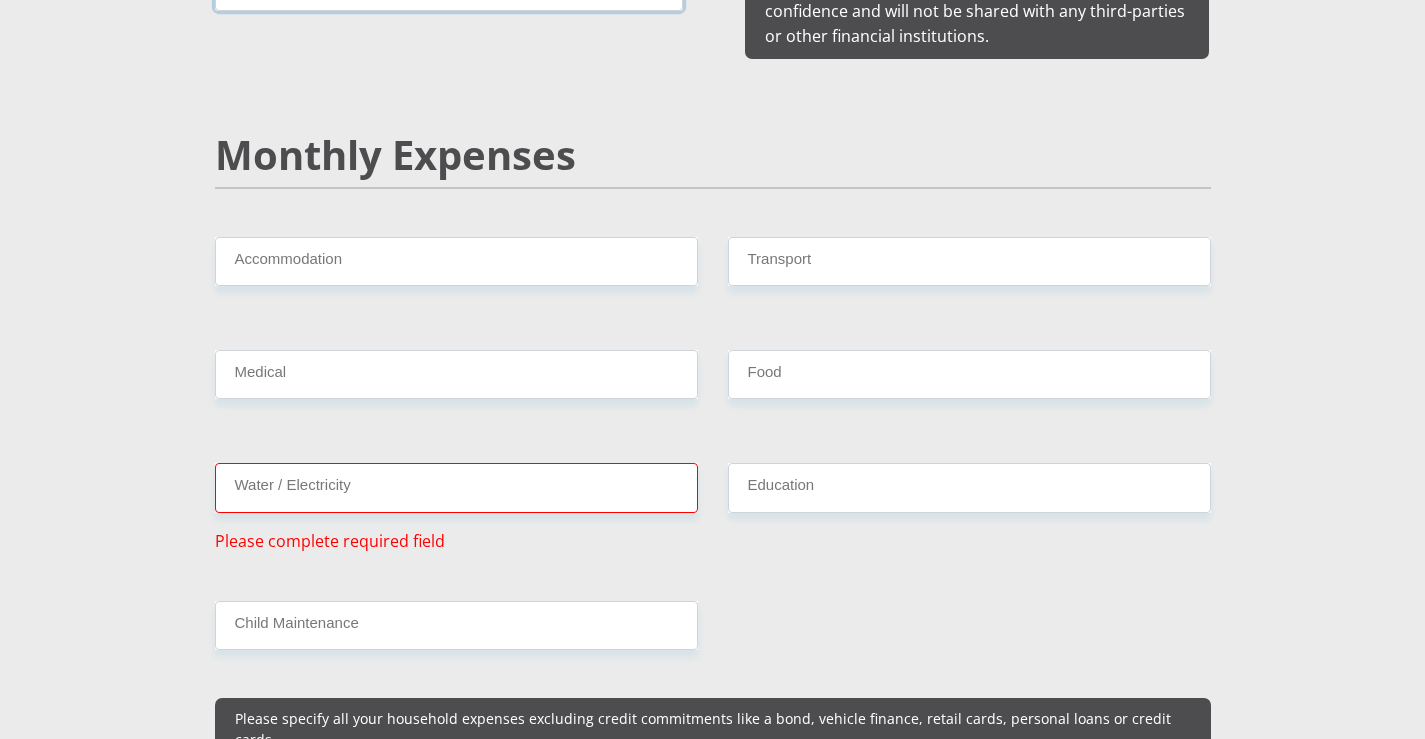 scroll, scrollTop: 2300, scrollLeft: 0, axis: vertical 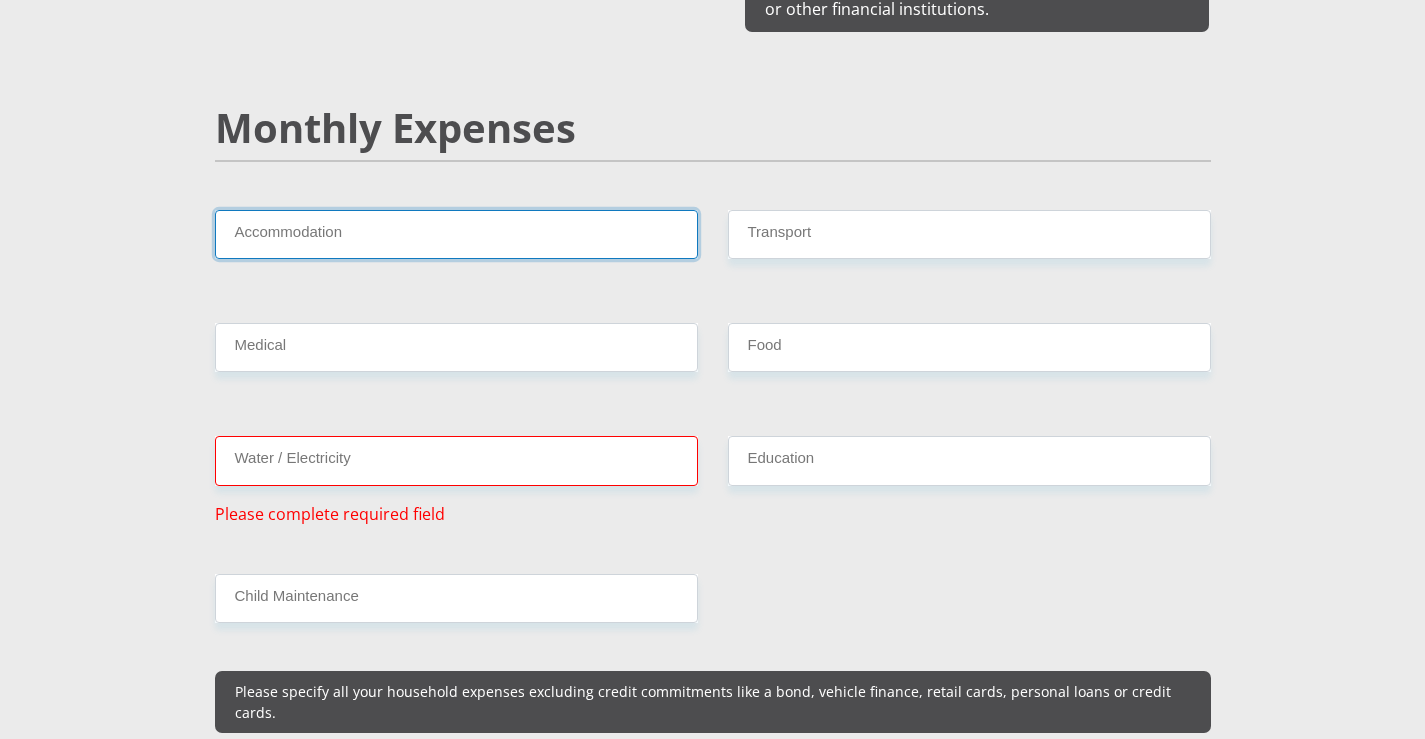 click on "Accommodation" at bounding box center [456, 234] 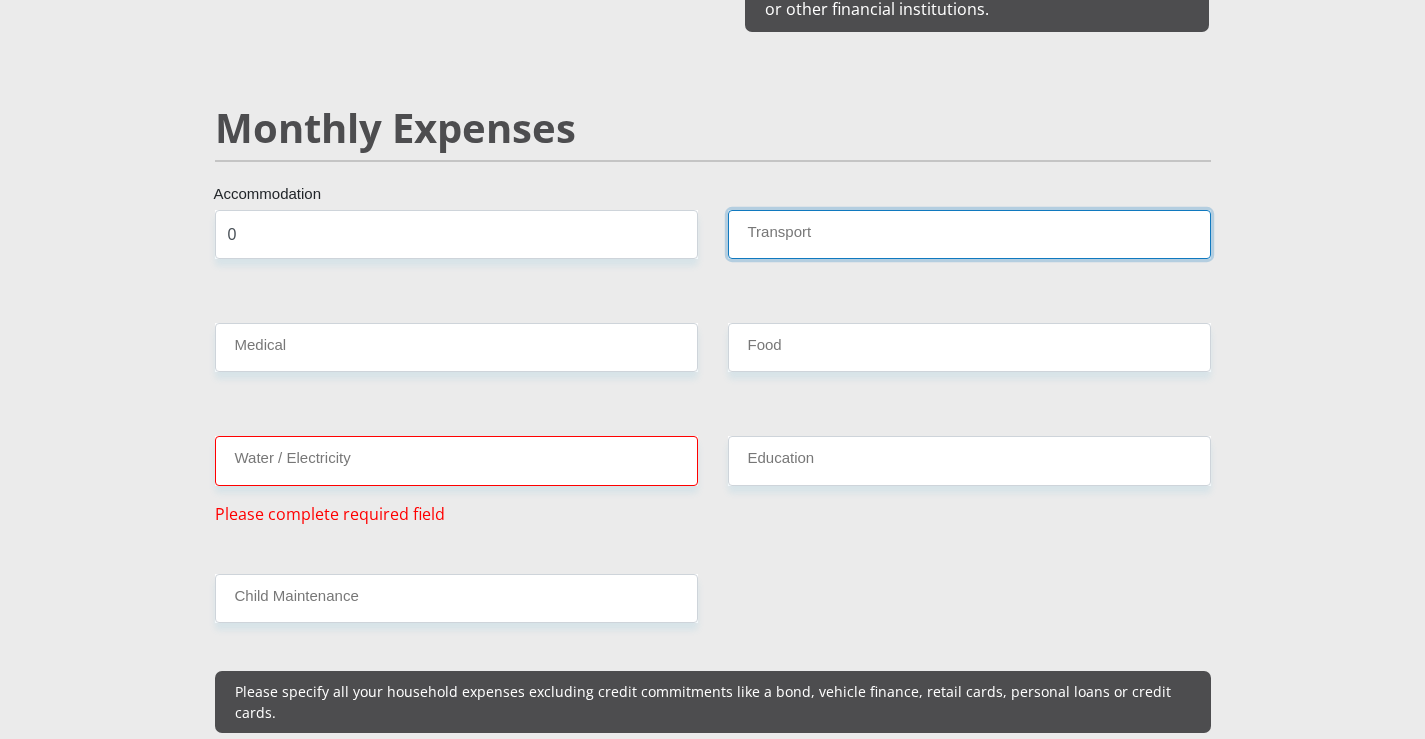 click on "Transport" at bounding box center (969, 234) 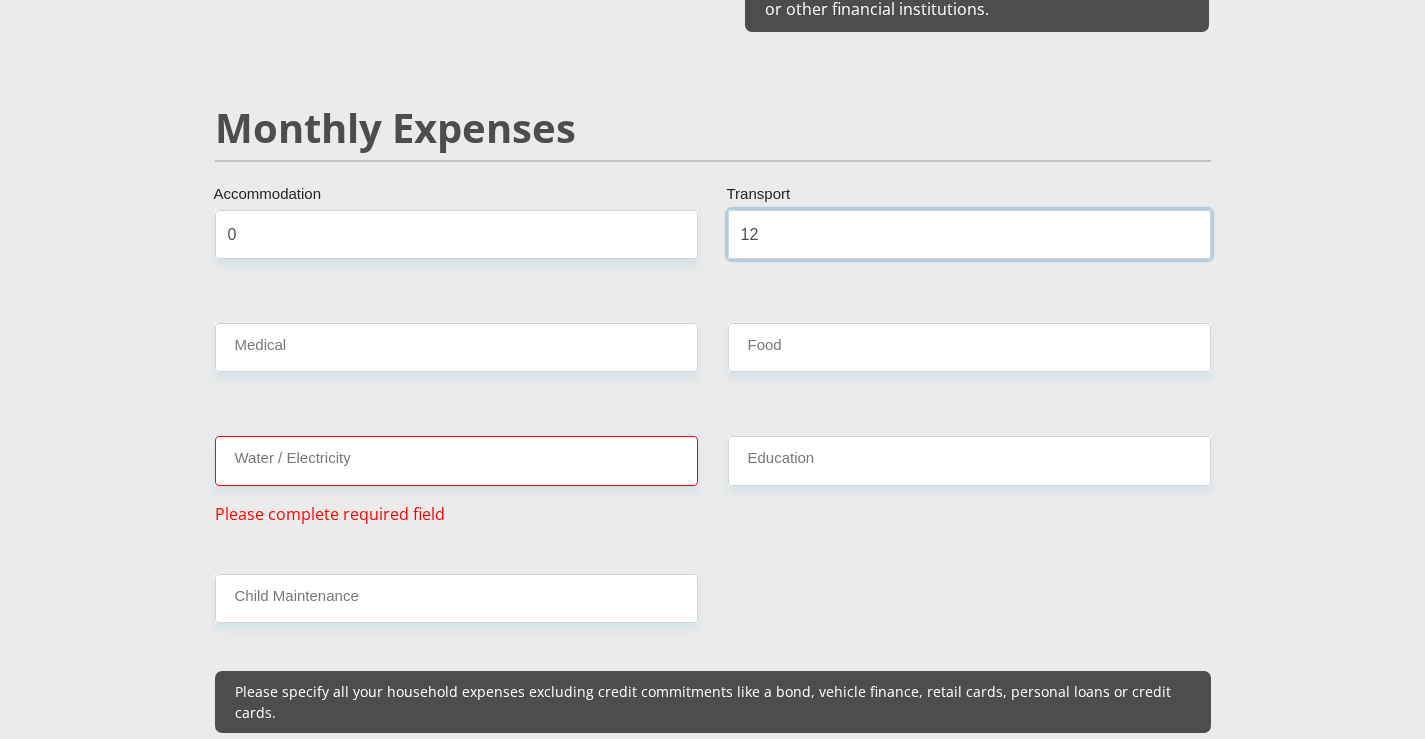 type on "1" 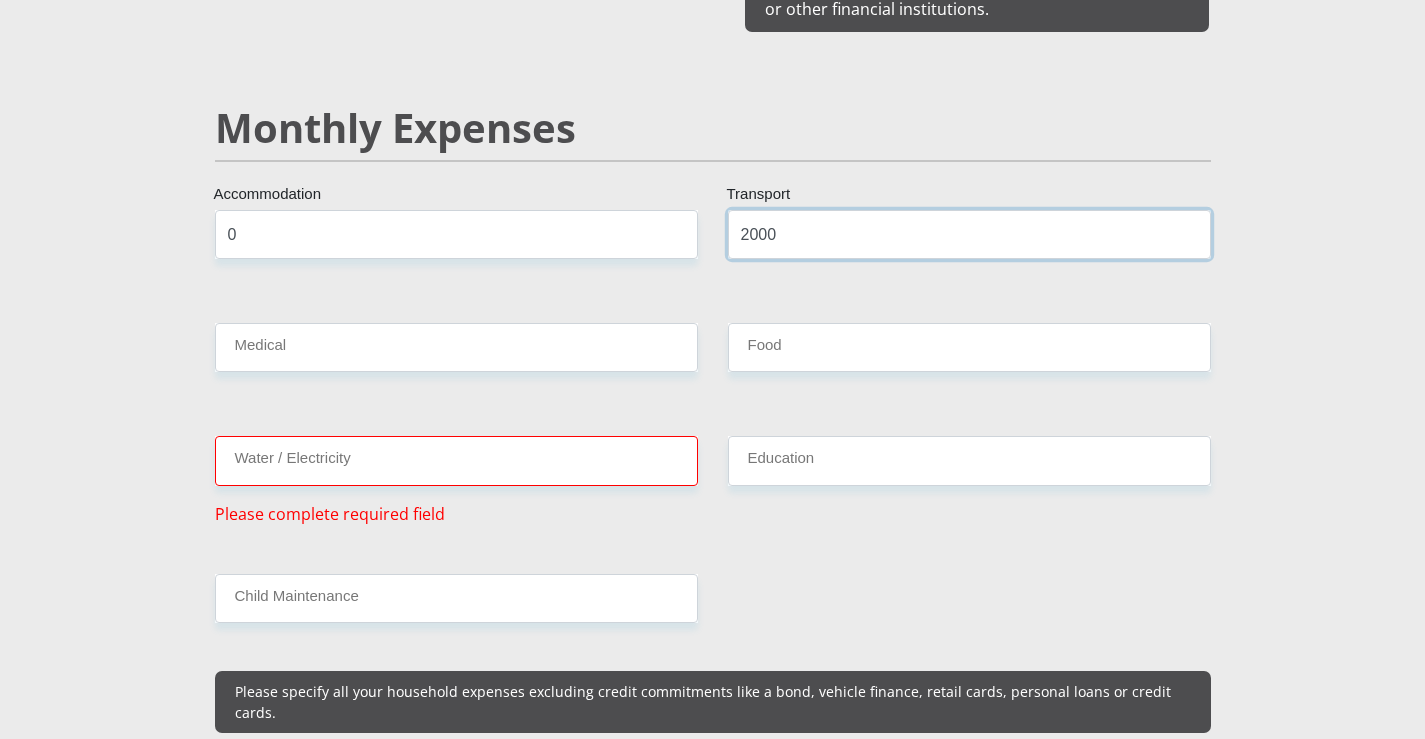 type on "2000" 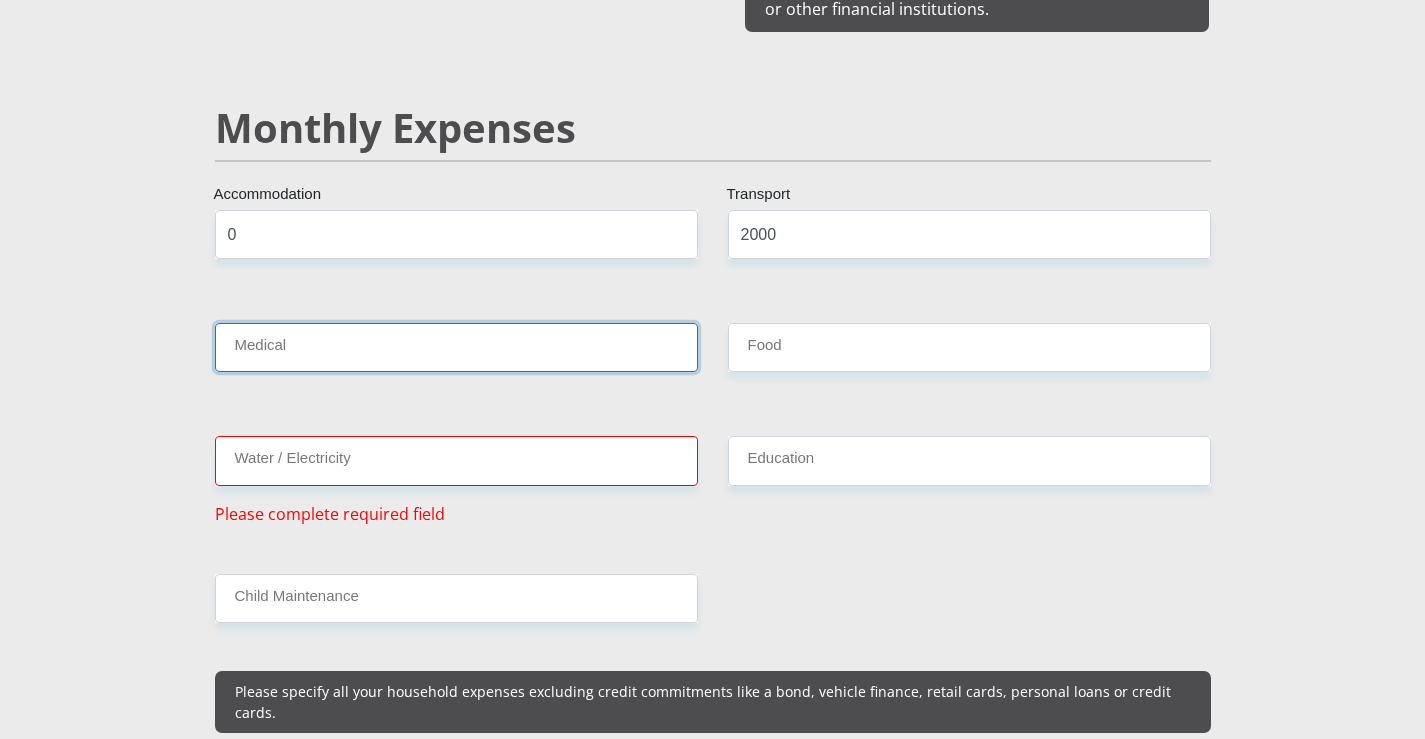 click on "Medical" at bounding box center (456, 347) 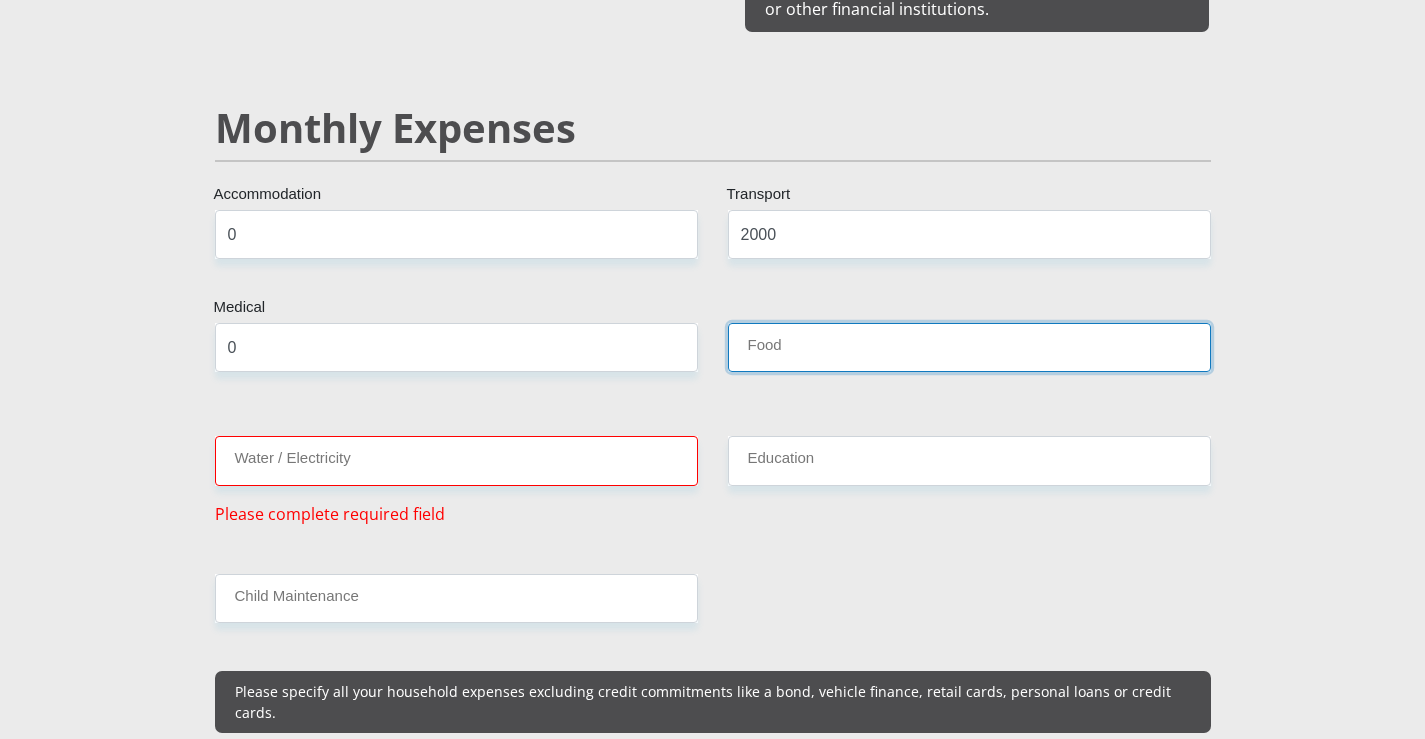 click on "Food" at bounding box center [969, 347] 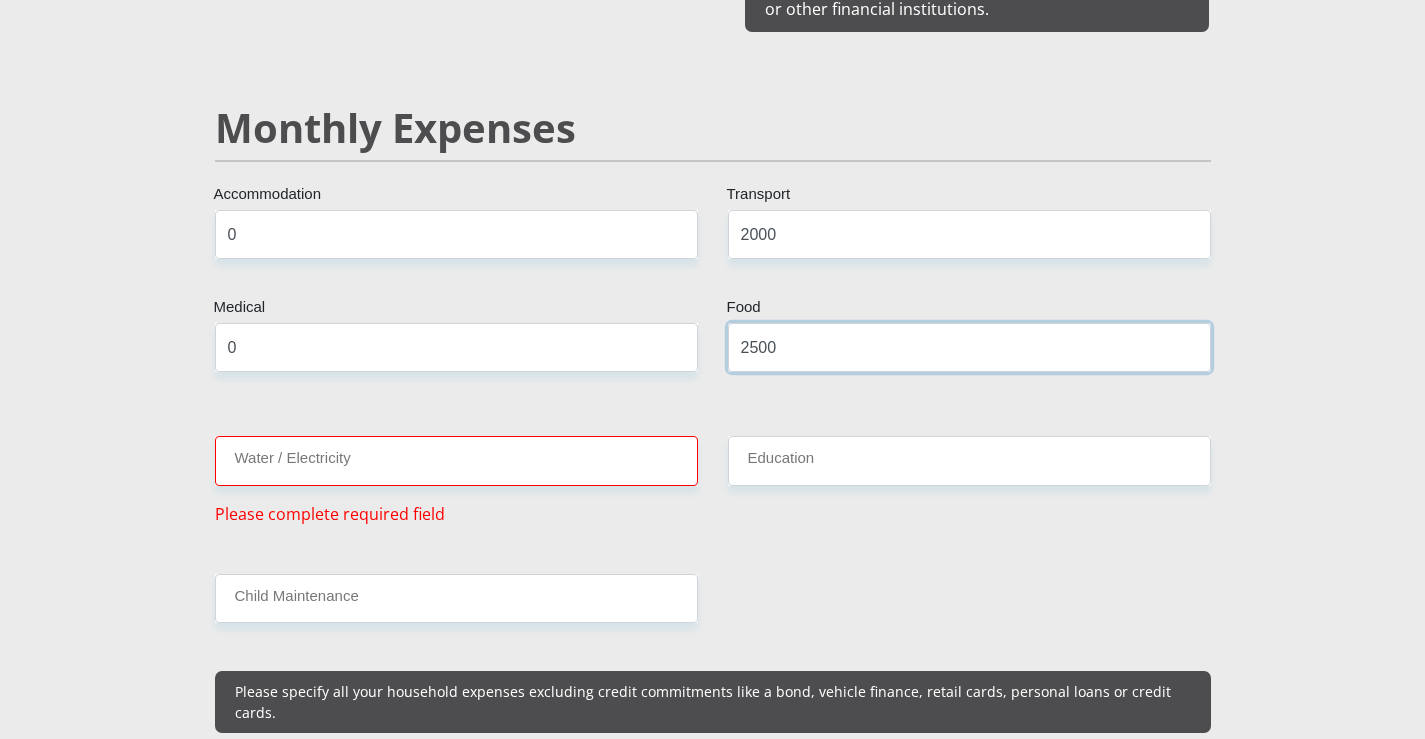 type on "2500" 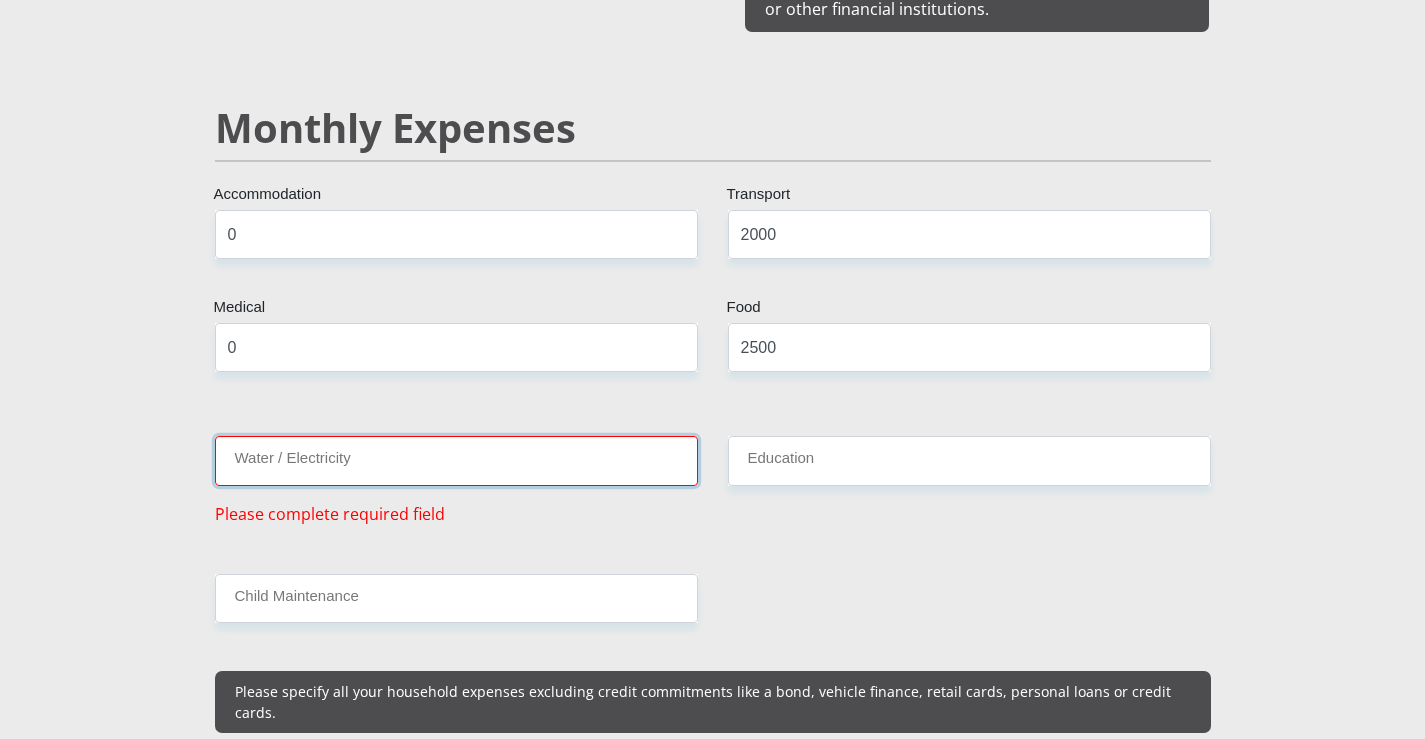 click on "Water / Electricity" at bounding box center (456, 460) 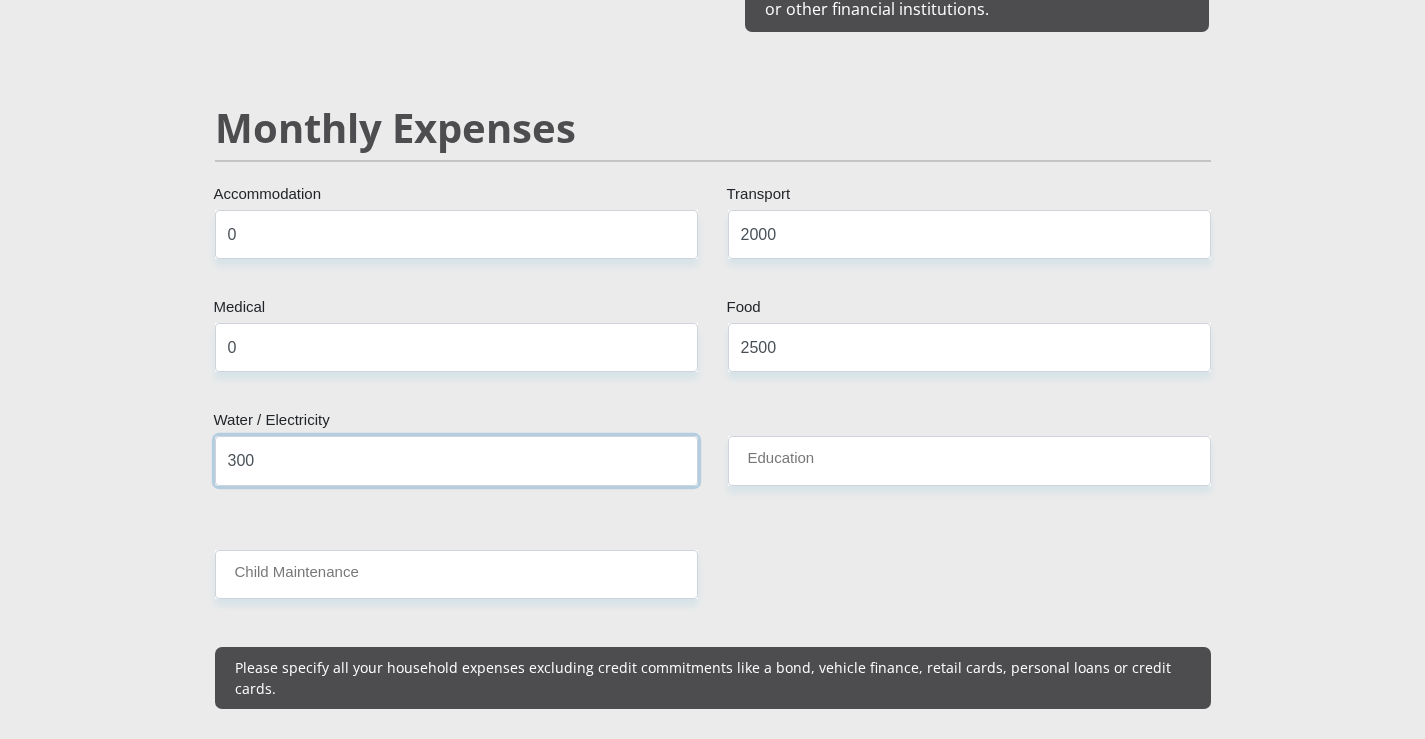 type on "300" 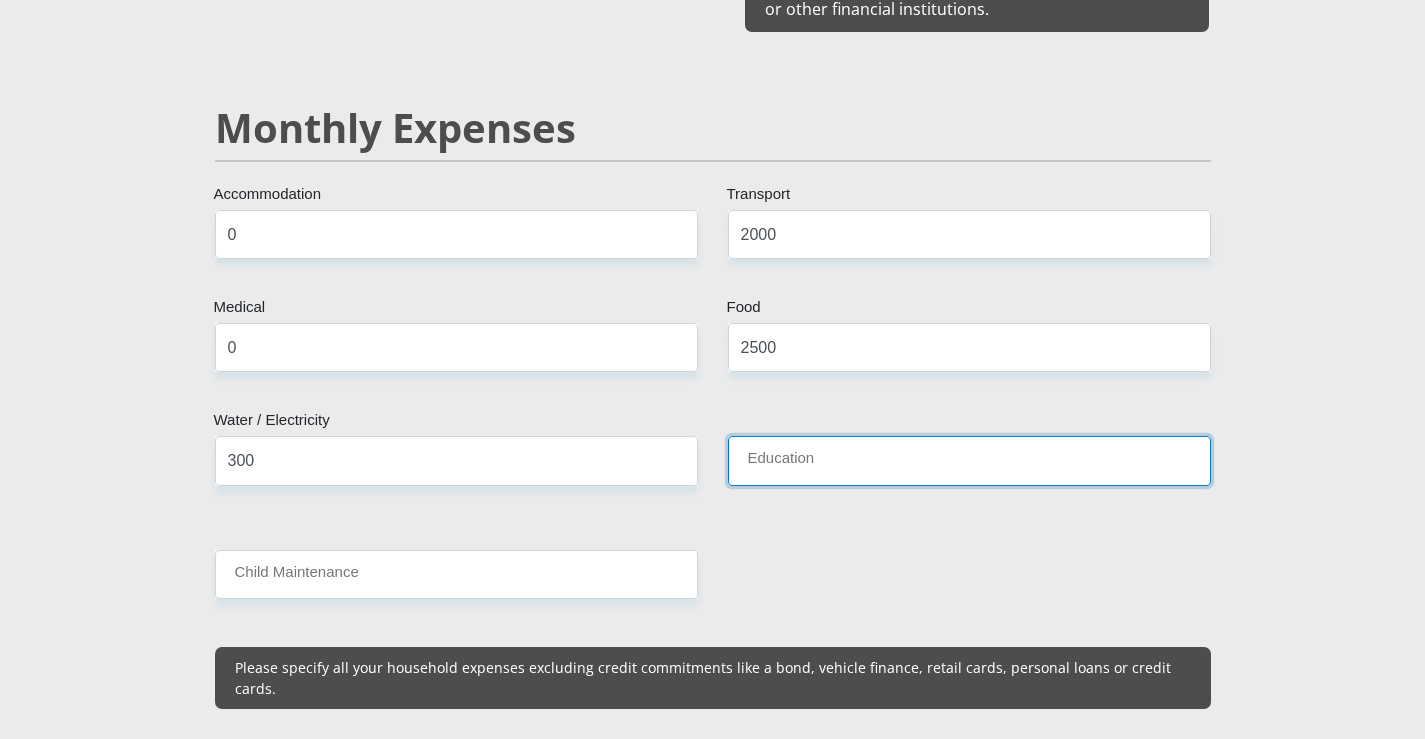 click on "Education" at bounding box center [969, 460] 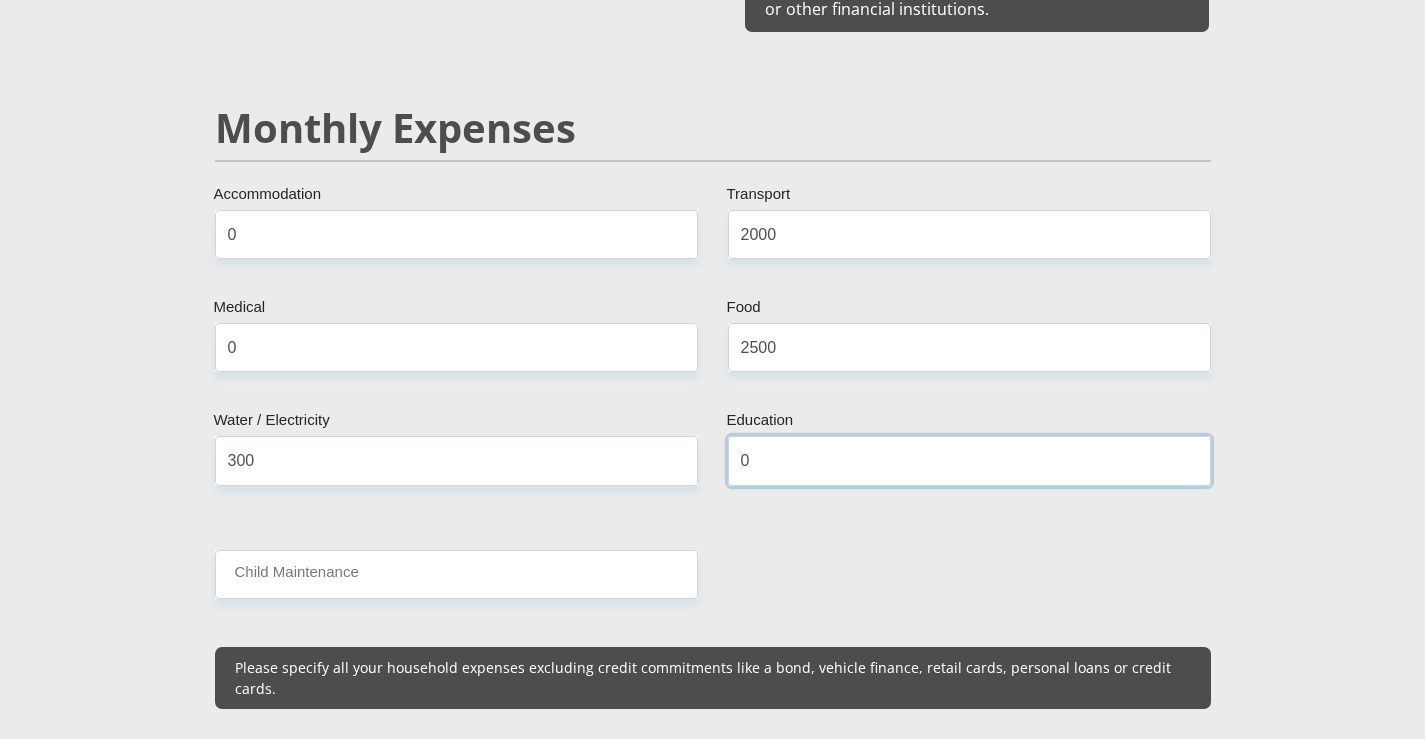 type on "0" 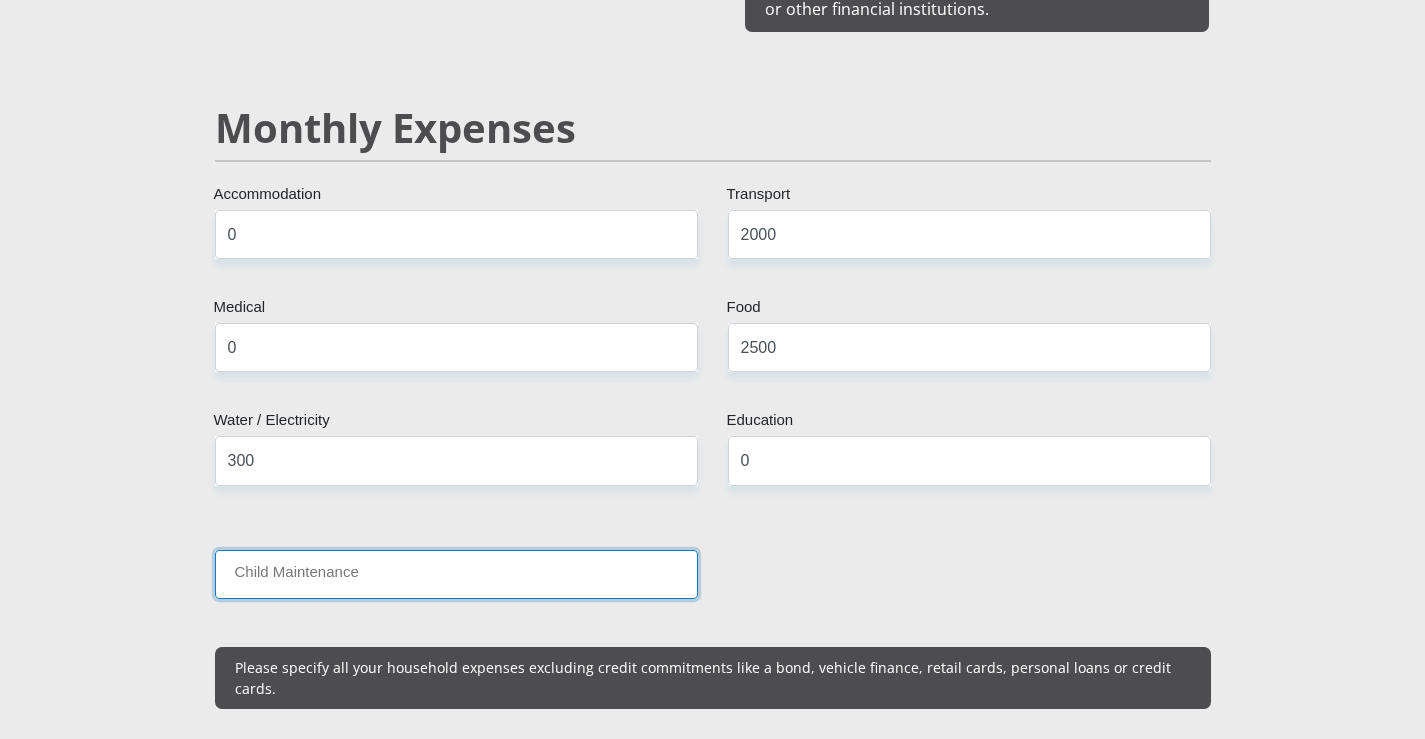 click on "Child Maintenance" at bounding box center (456, 574) 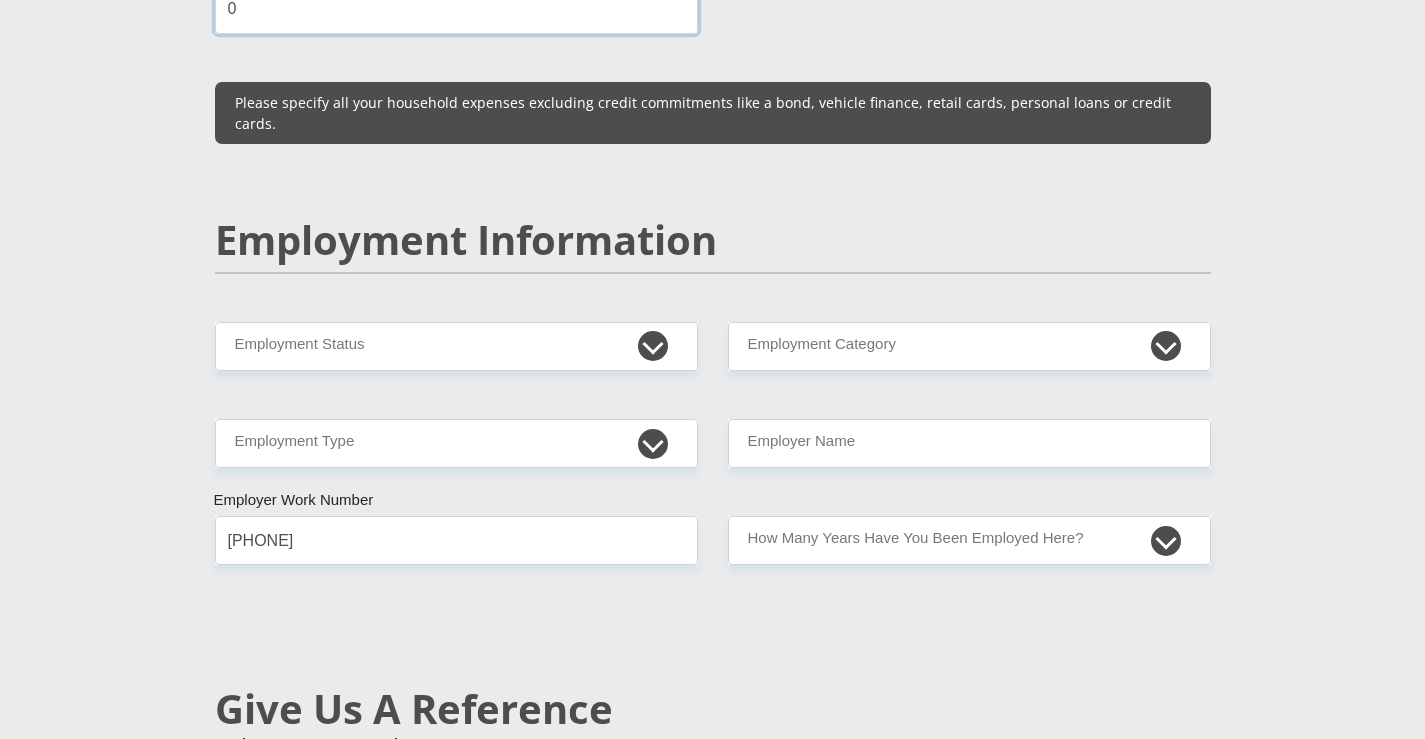 scroll, scrollTop: 2900, scrollLeft: 0, axis: vertical 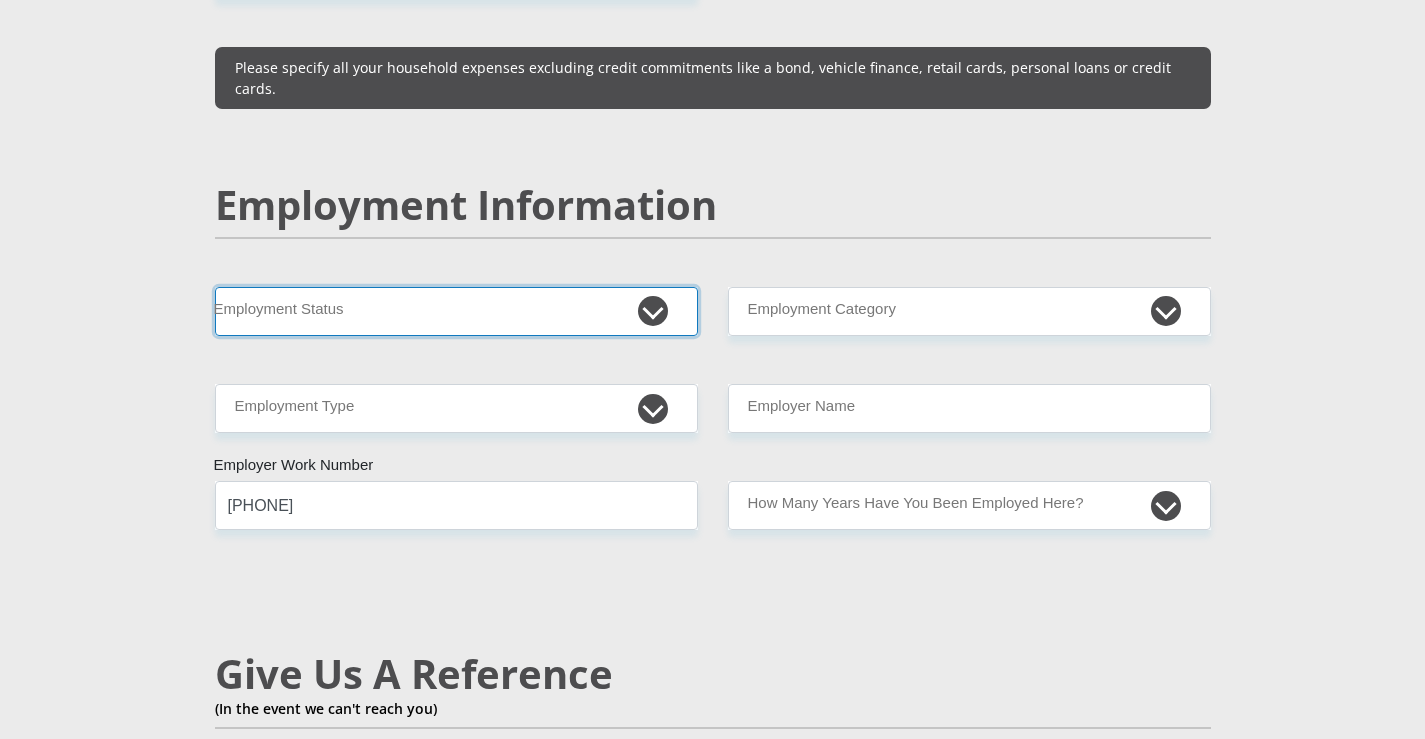 click on "Permanent/Full-time
Part-time/Casual
Contract Worker
Self-Employed
Housewife
Retired
Student
Medically Boarded
Disability
Unemployed" at bounding box center (456, 311) 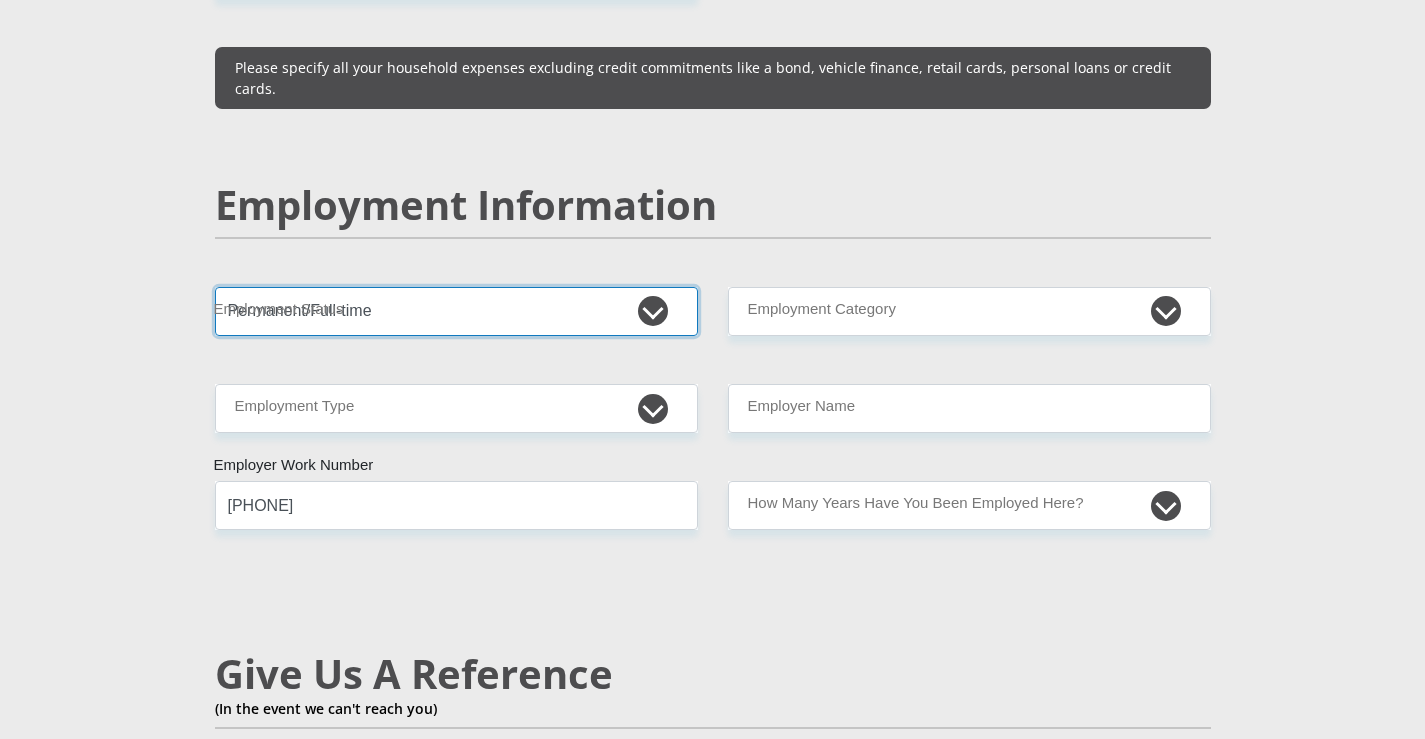 click on "Permanent/Full-time
Part-time/Casual
Contract Worker
Self-Employed
Housewife
Retired
Student
Medically Boarded
Disability
Unemployed" at bounding box center [456, 311] 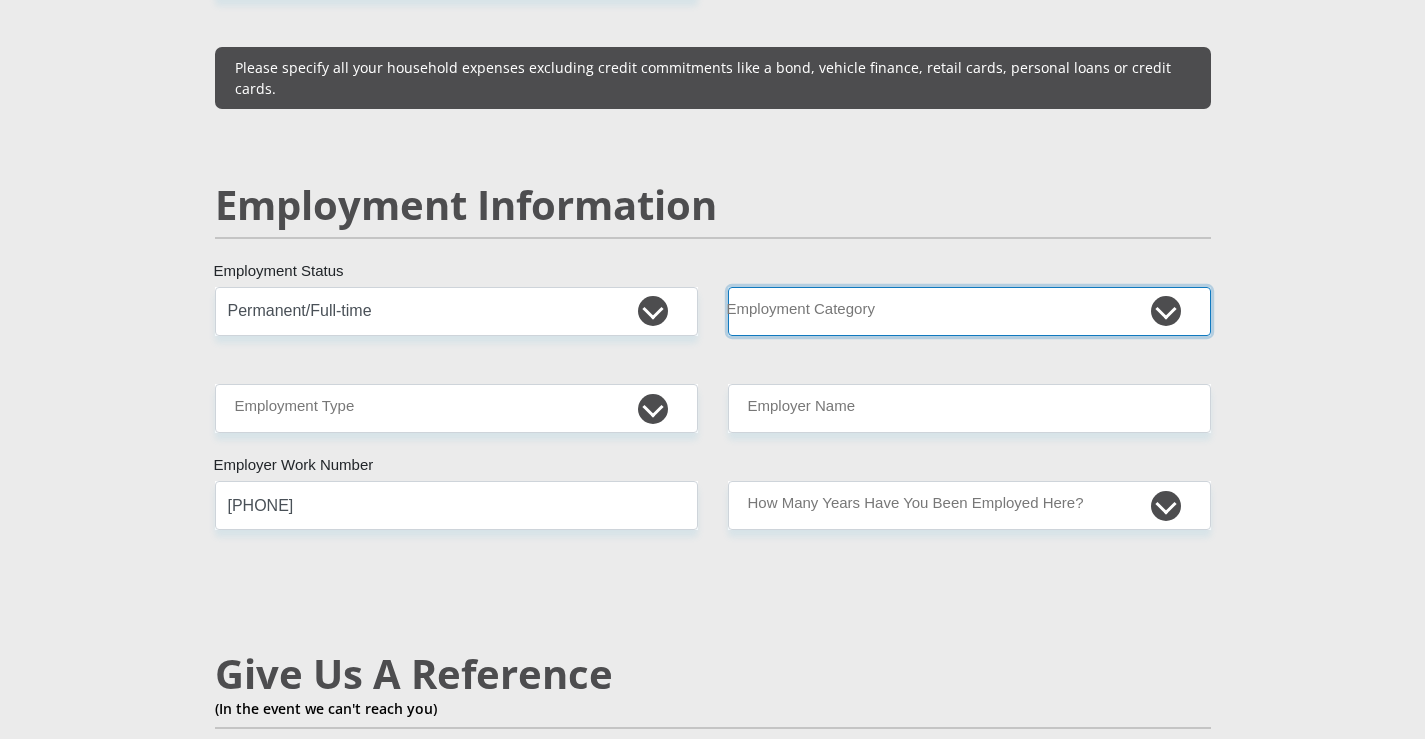 click on "AGRICULTURE
ALCOHOL & TOBACCO
CONSTRUCTION MATERIALS
METALLURGY
EQUIPMENT FOR RENEWABLE ENERGY
SPECIALIZED CONTRACTORS
CAR
GAMING (INCL. INTERNET
OTHER WHOLESALE
UNLICENSED PHARMACEUTICALS
CURRENCY EXCHANGE HOUSES
OTHER FINANCIAL INSTITUTIONS & INSURANCE
REAL ESTATE AGENTS
OIL & GAS
OTHER MATERIALS (E.G. IRON ORE)
PRECIOUS STONES & PRECIOUS METALS
POLITICAL ORGANIZATIONS
RELIGIOUS ORGANIZATIONS(NOT SECTS)
ACTI. HAVING BUSINESS DEAL WITH PUBLIC ADMINISTRATION
LAUNDROMATS" at bounding box center [969, 311] 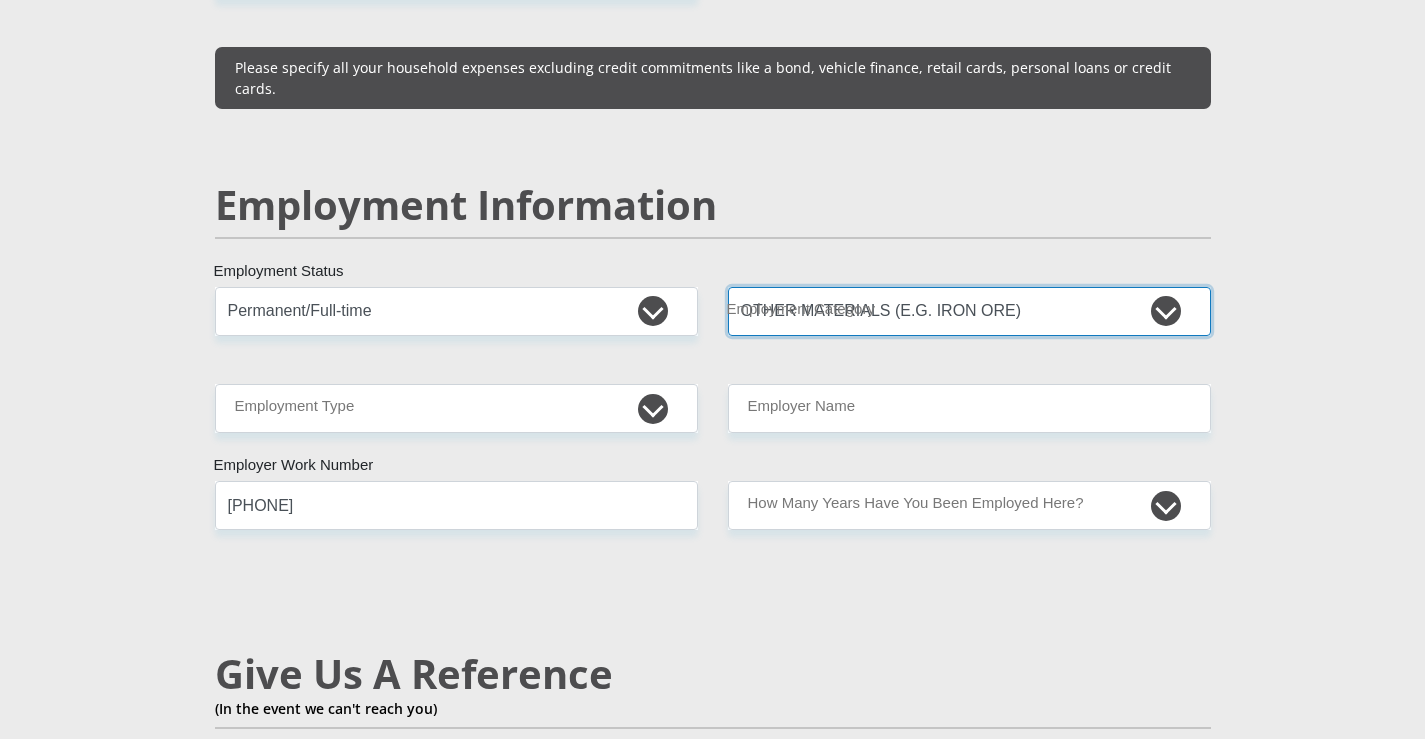click on "AGRICULTURE
ALCOHOL & TOBACCO
CONSTRUCTION MATERIALS
METALLURGY
EQUIPMENT FOR RENEWABLE ENERGY
SPECIALIZED CONTRACTORS
CAR
GAMING (INCL. INTERNET
OTHER WHOLESALE
UNLICENSED PHARMACEUTICALS
CURRENCY EXCHANGE HOUSES
OTHER FINANCIAL INSTITUTIONS & INSURANCE
REAL ESTATE AGENTS
OIL & GAS
OTHER MATERIALS (E.G. IRON ORE)
PRECIOUS STONES & PRECIOUS METALS
POLITICAL ORGANIZATIONS
RELIGIOUS ORGANIZATIONS(NOT SECTS)
ACTI. HAVING BUSINESS DEAL WITH PUBLIC ADMINISTRATION
LAUNDROMATS" at bounding box center [969, 311] 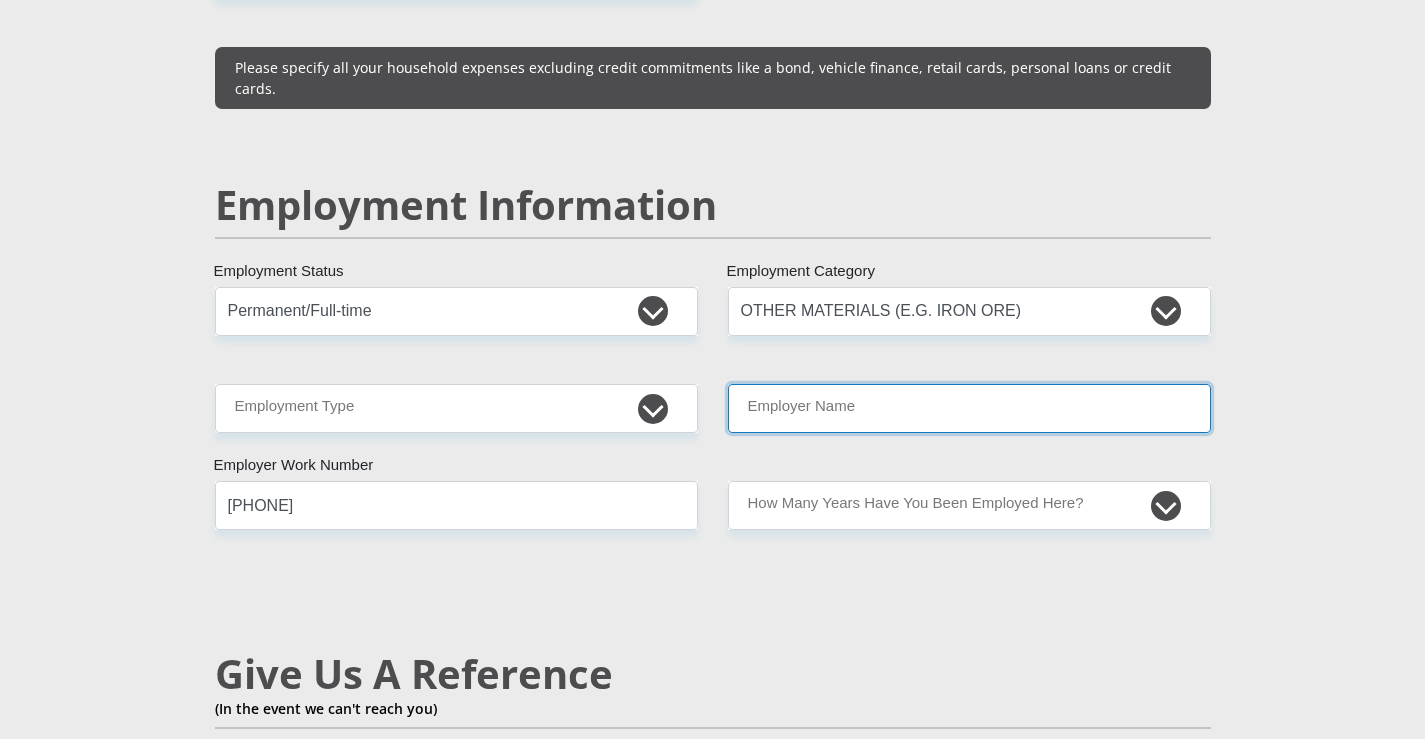 click on "Employer Name" at bounding box center [969, 408] 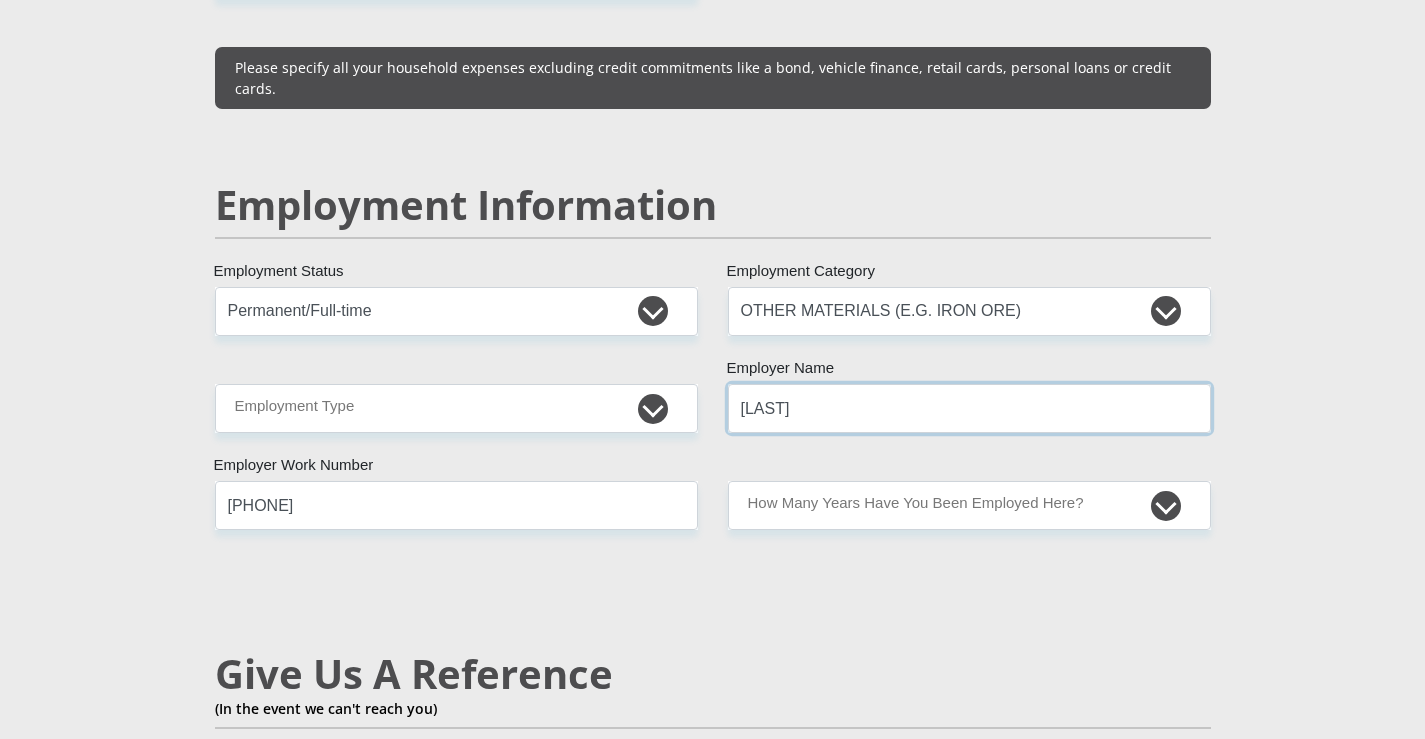 type on "ImpalaBafokeng" 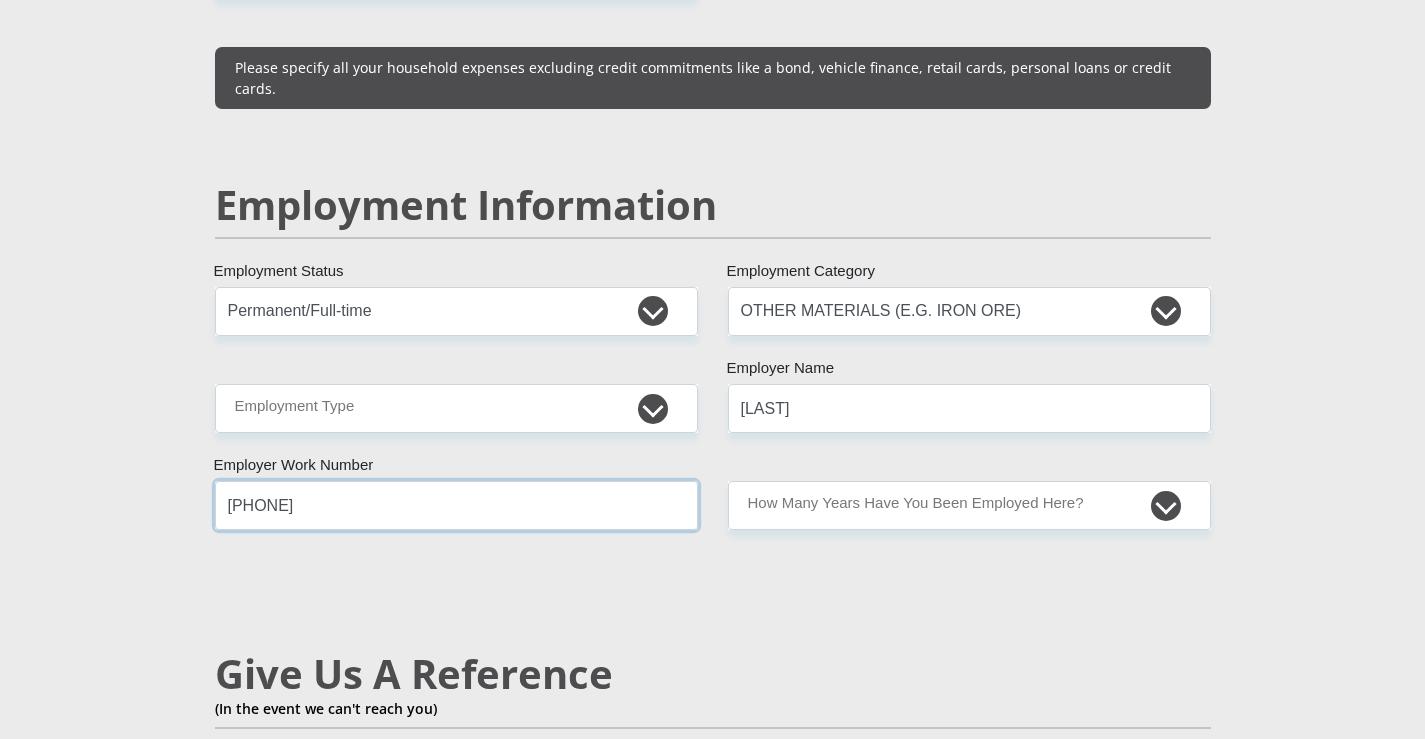 click on "0731086088" at bounding box center [456, 505] 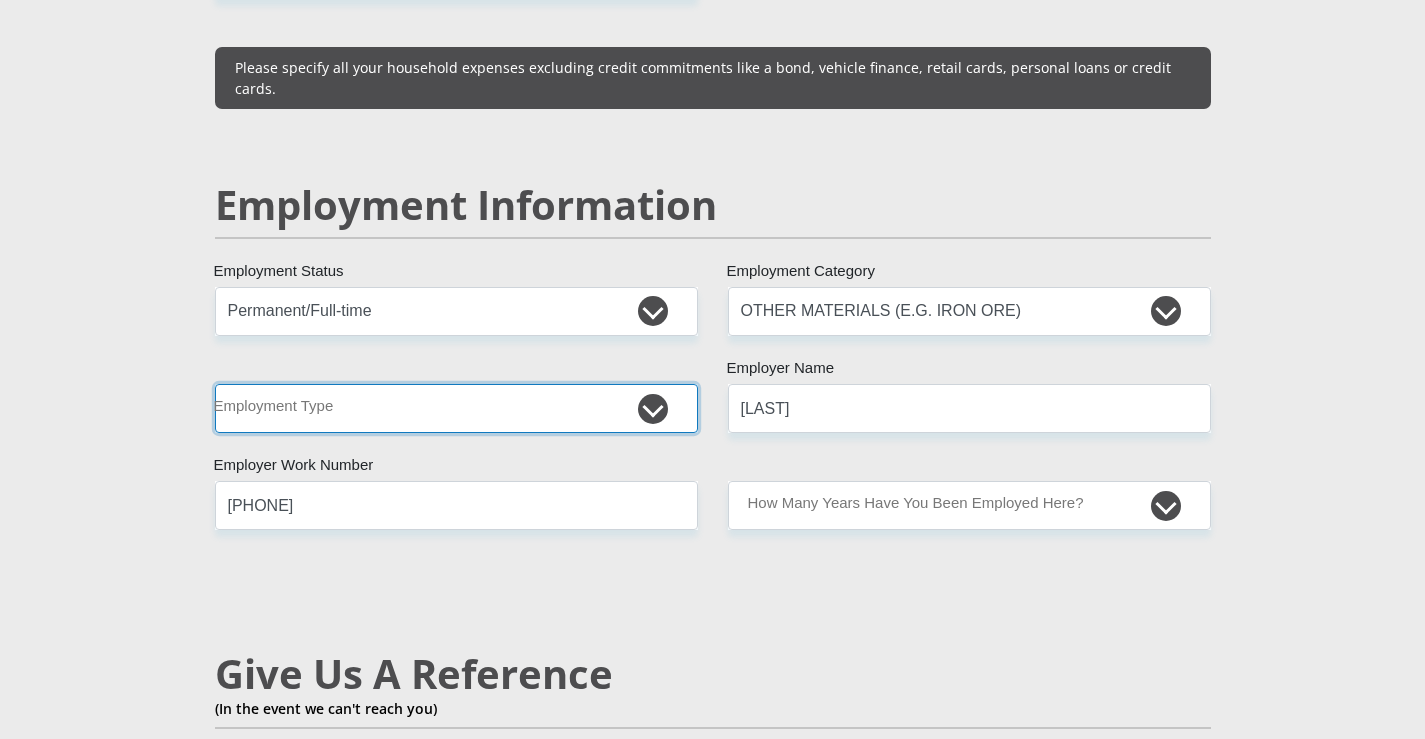 click on "College/Lecturer
Craft Seller
Creative
Driver
Executive
Farmer
Forces - Non Commissioned
Forces - Officer
Hawker
Housewife
Labourer
Licenced Professional
Manager
Miner
Non Licenced Professional
Office Staff/Clerk
Outside Worker
Pensioner
Permanent Teacher
Production/Manufacturing
Sales
Self-Employed
Semi-Professional Worker
Service Industry  Social Worker  Student" at bounding box center (456, 408) 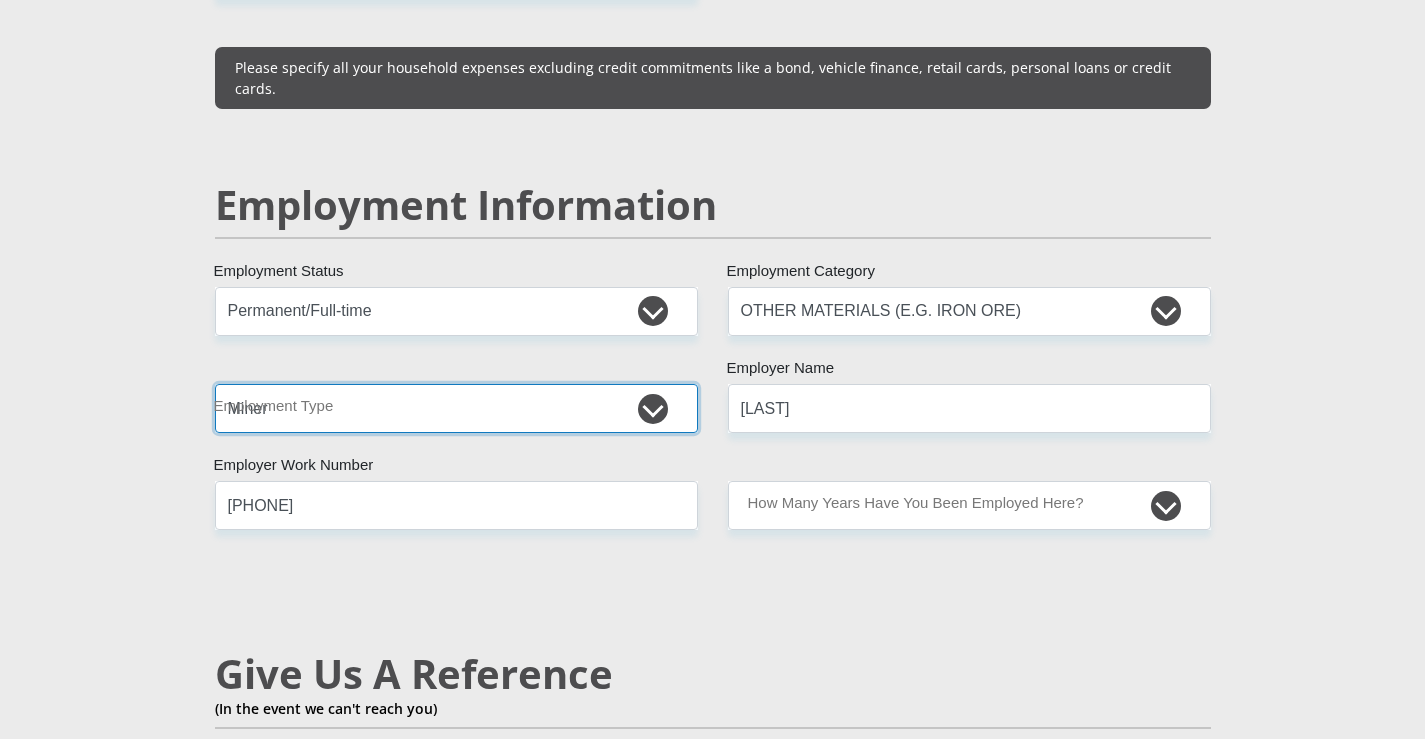 click on "College/Lecturer
Craft Seller
Creative
Driver
Executive
Farmer
Forces - Non Commissioned
Forces - Officer
Hawker
Housewife
Labourer
Licenced Professional
Manager
Miner
Non Licenced Professional
Office Staff/Clerk
Outside Worker
Pensioner
Permanent Teacher
Production/Manufacturing
Sales
Self-Employed
Semi-Professional Worker
Service Industry  Social Worker  Student" at bounding box center (456, 408) 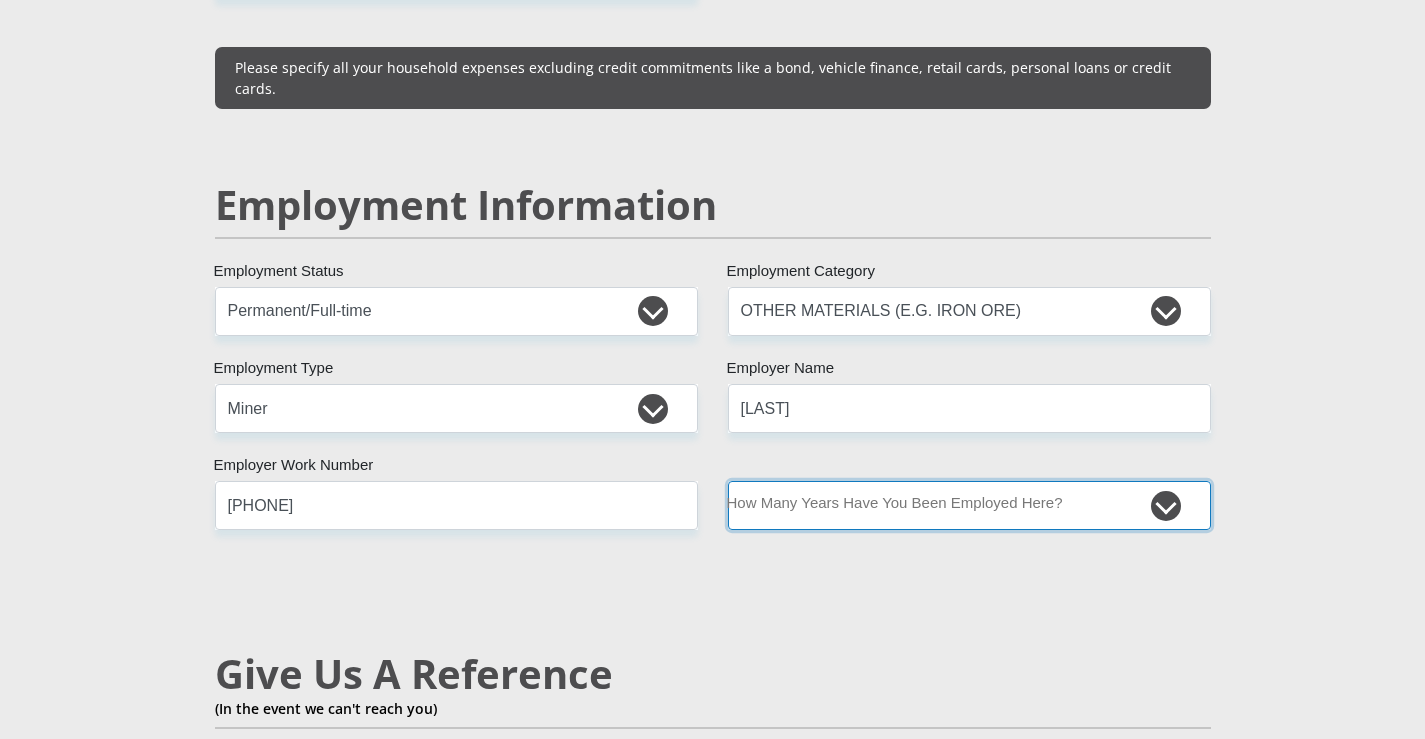 click on "less than 1 year
1-3 years
3-5 years
5+ years" at bounding box center [969, 505] 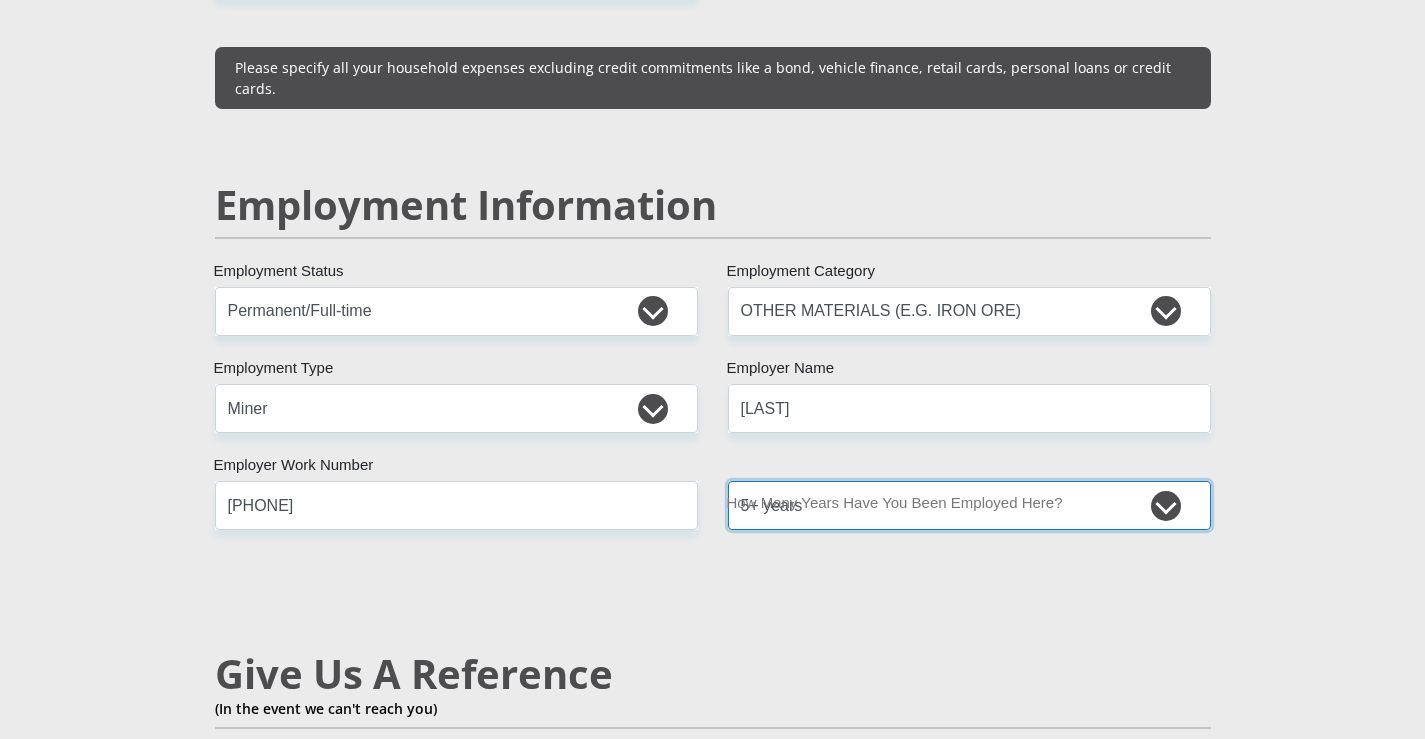 click on "less than 1 year
1-3 years
3-5 years
5+ years" at bounding box center [969, 505] 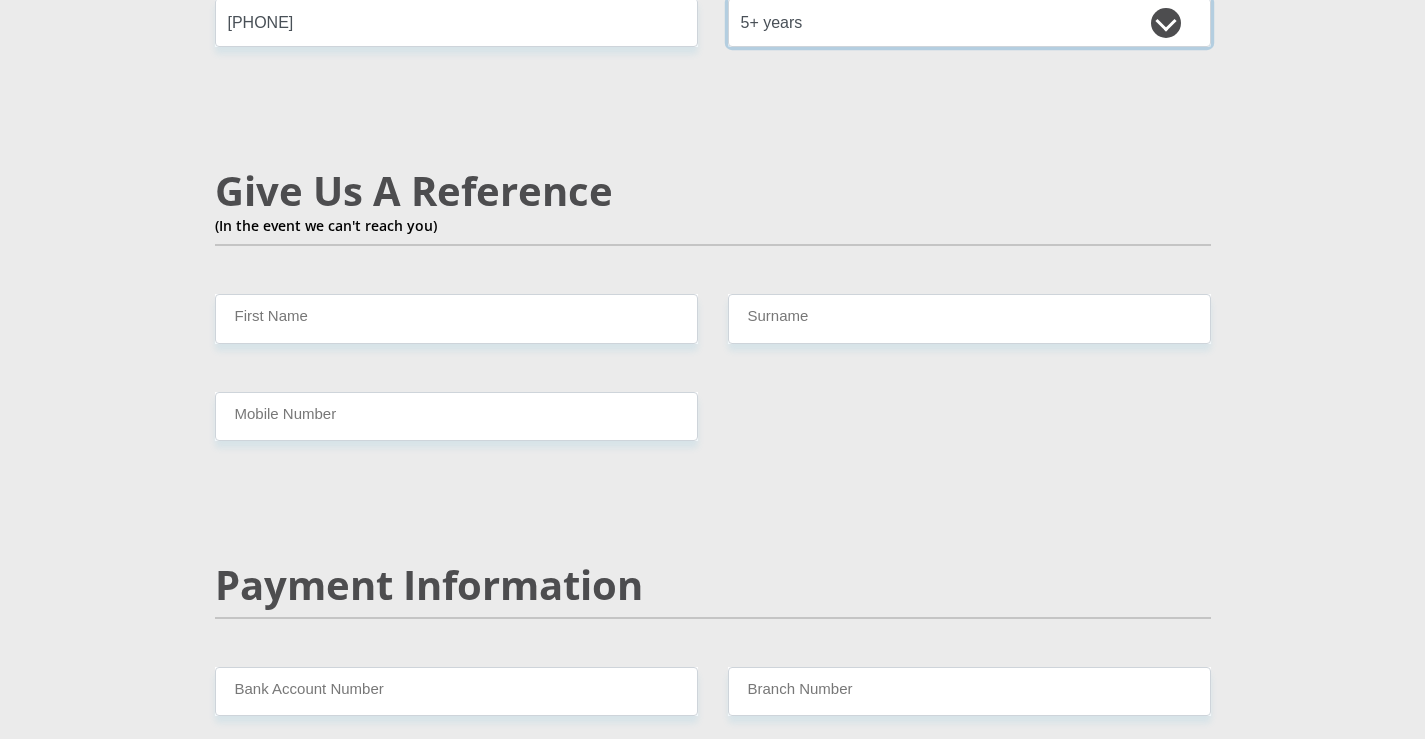scroll, scrollTop: 3400, scrollLeft: 0, axis: vertical 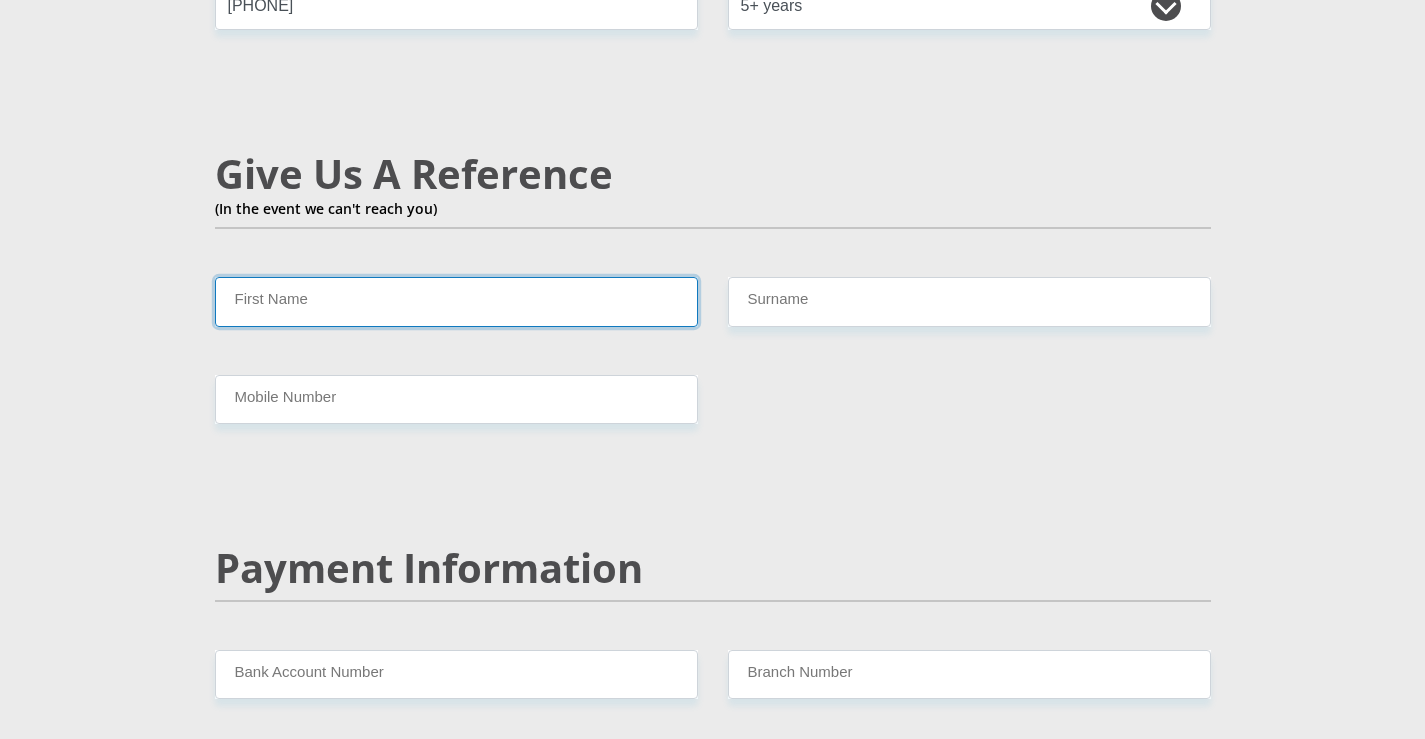 click on "First Name" at bounding box center (456, 301) 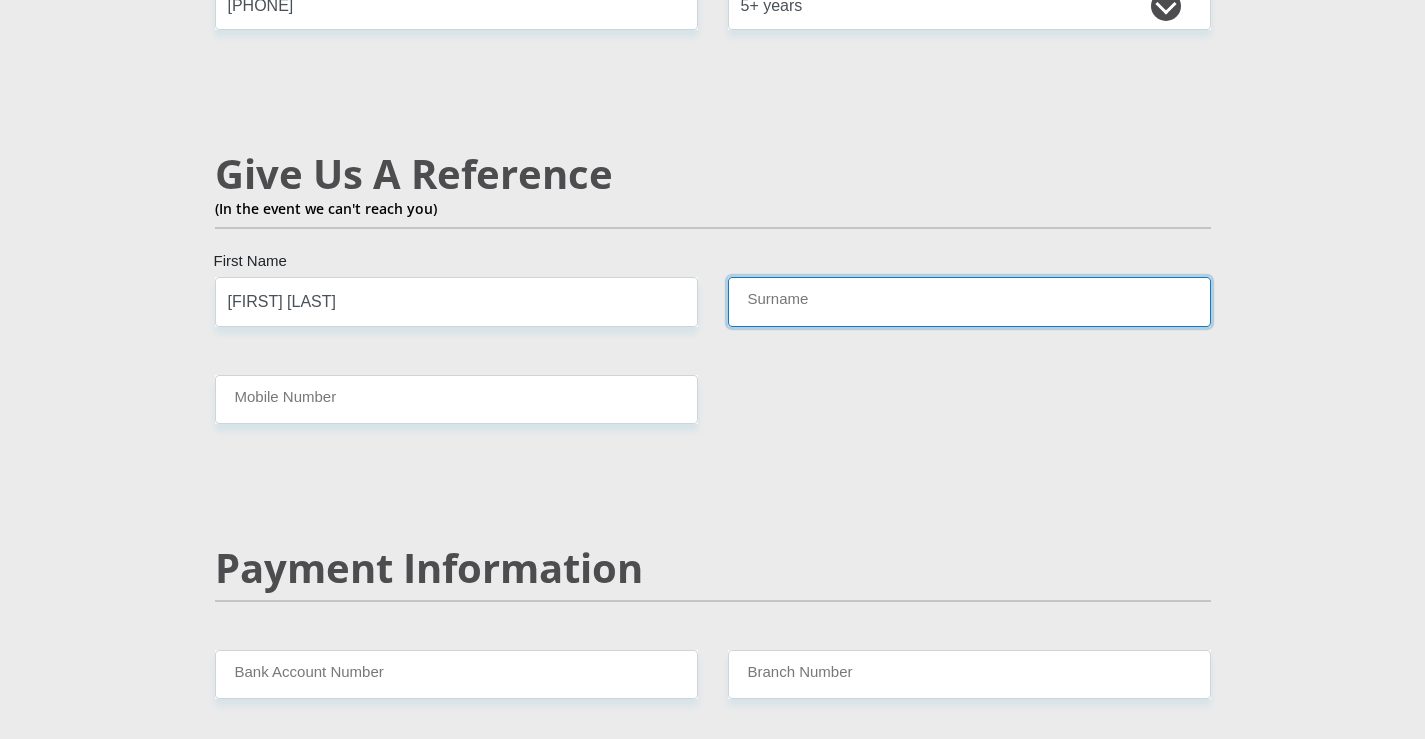 type on "Motshwaedi" 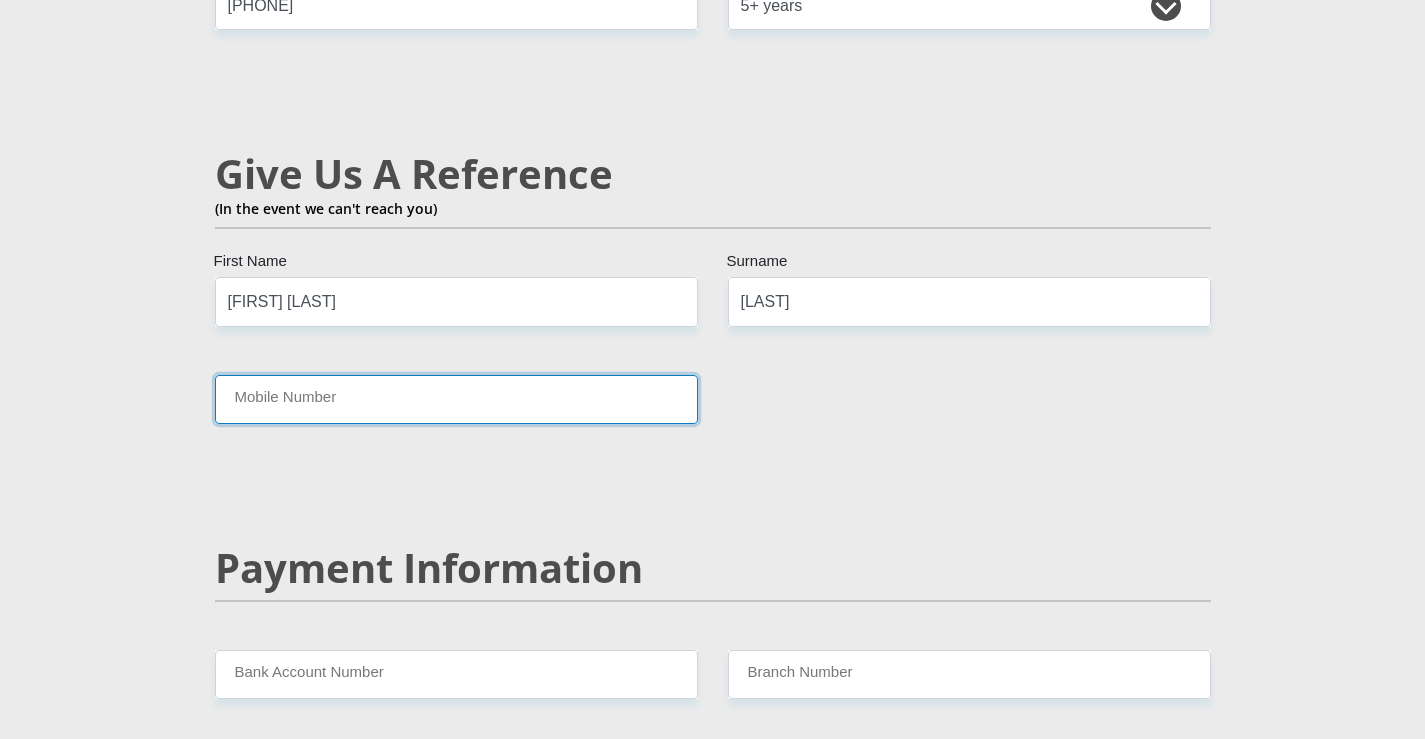 click on "Mobile Number" at bounding box center (456, 399) 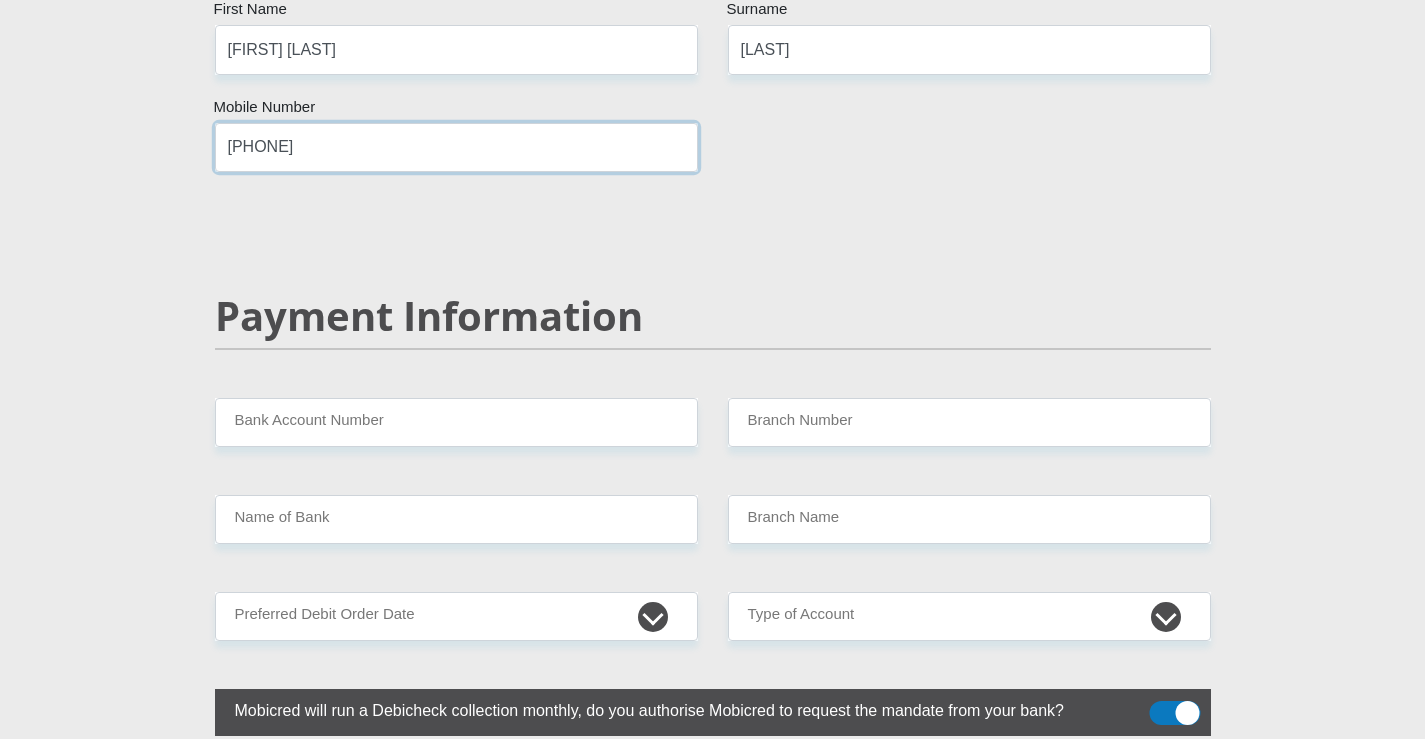scroll, scrollTop: 3700, scrollLeft: 0, axis: vertical 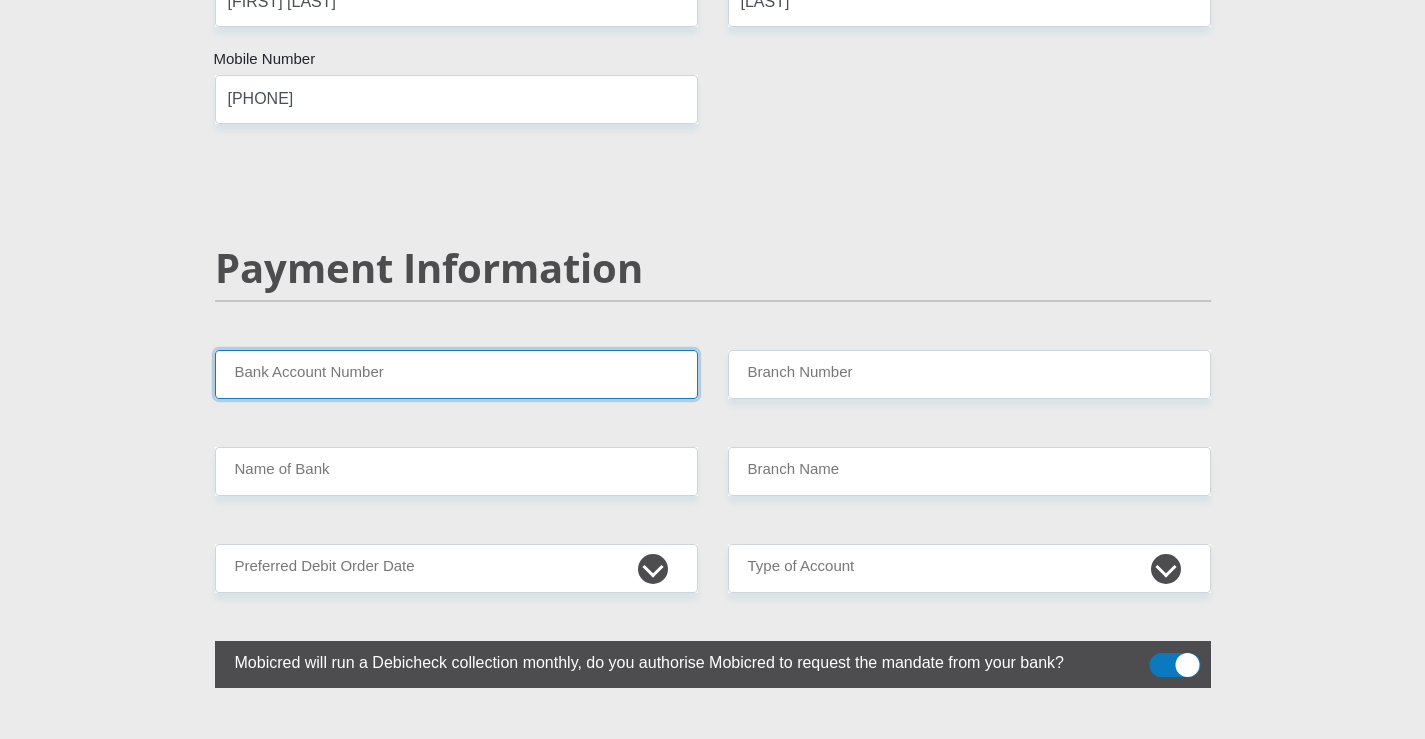click on "Bank Account Number" at bounding box center [456, 374] 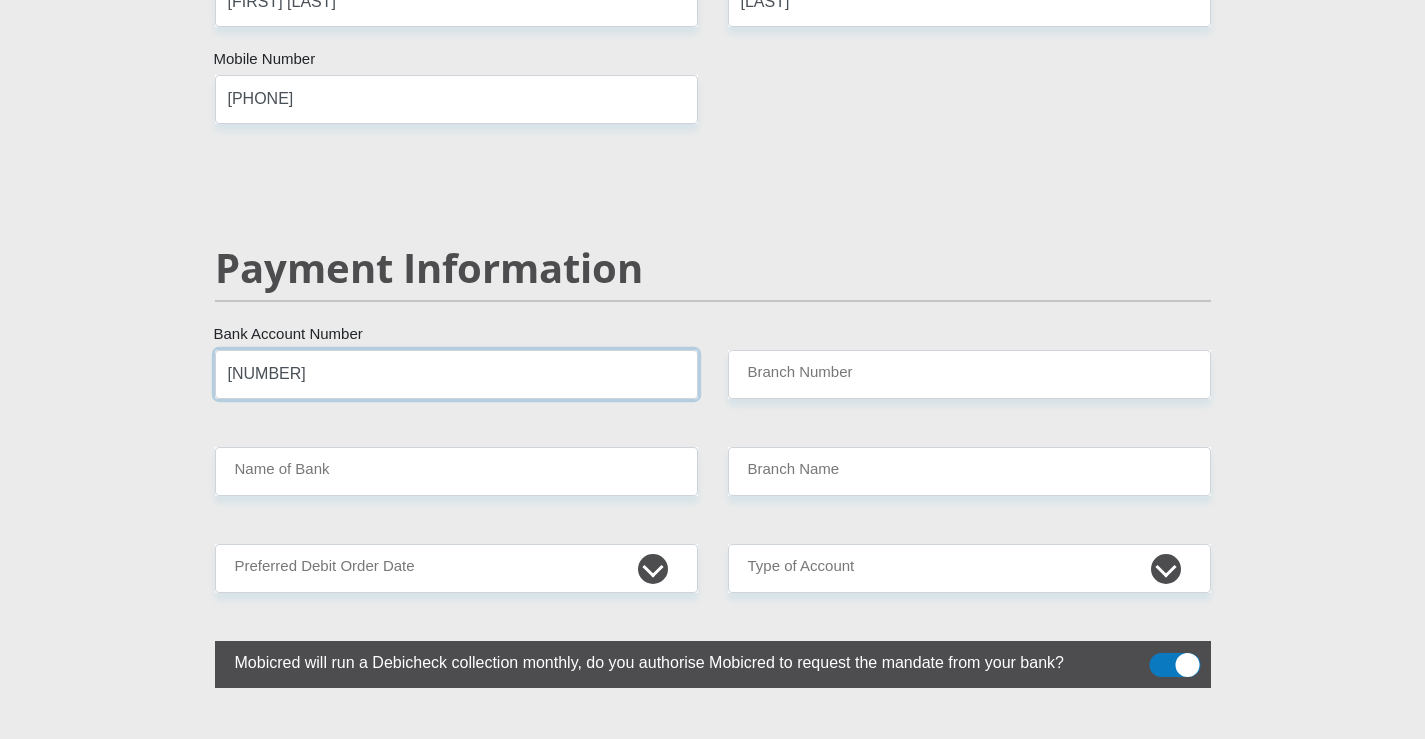 type on "1539252394" 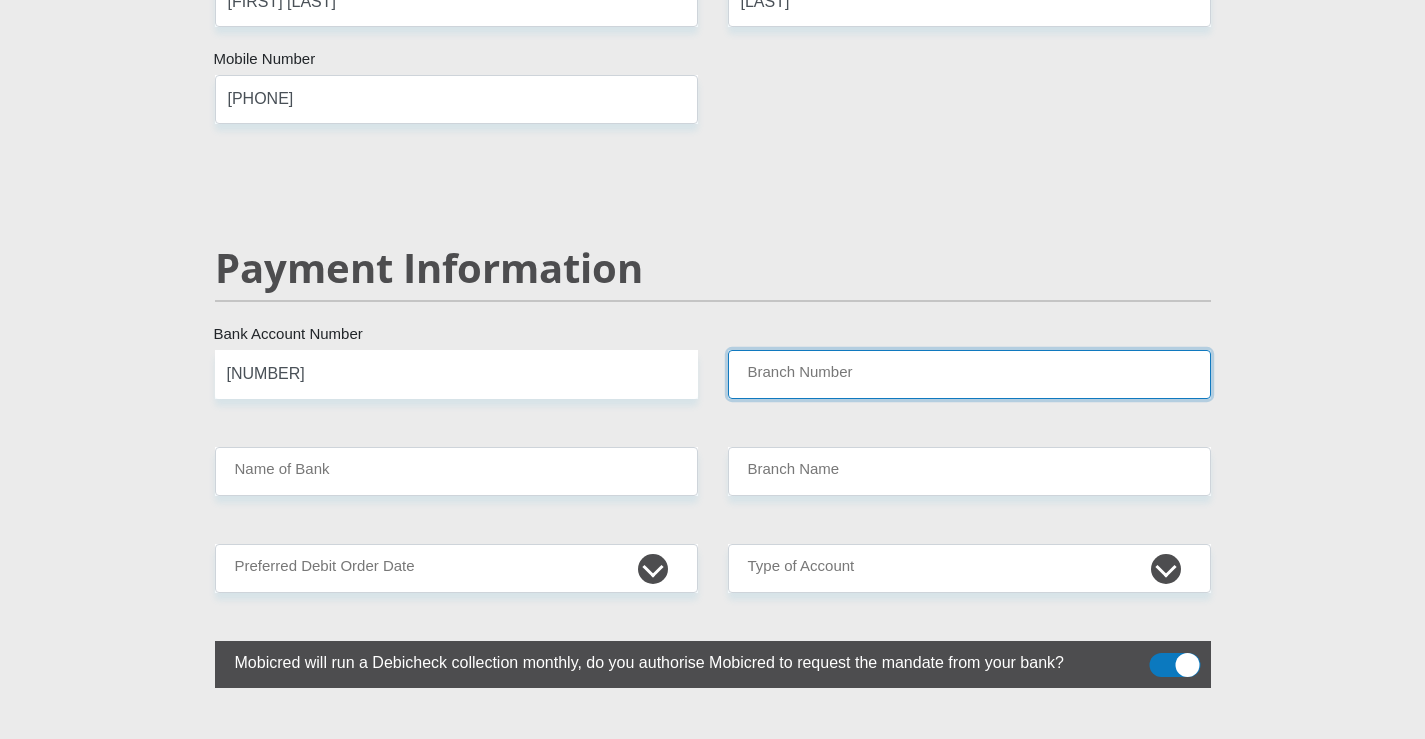click on "Branch Number" at bounding box center [969, 374] 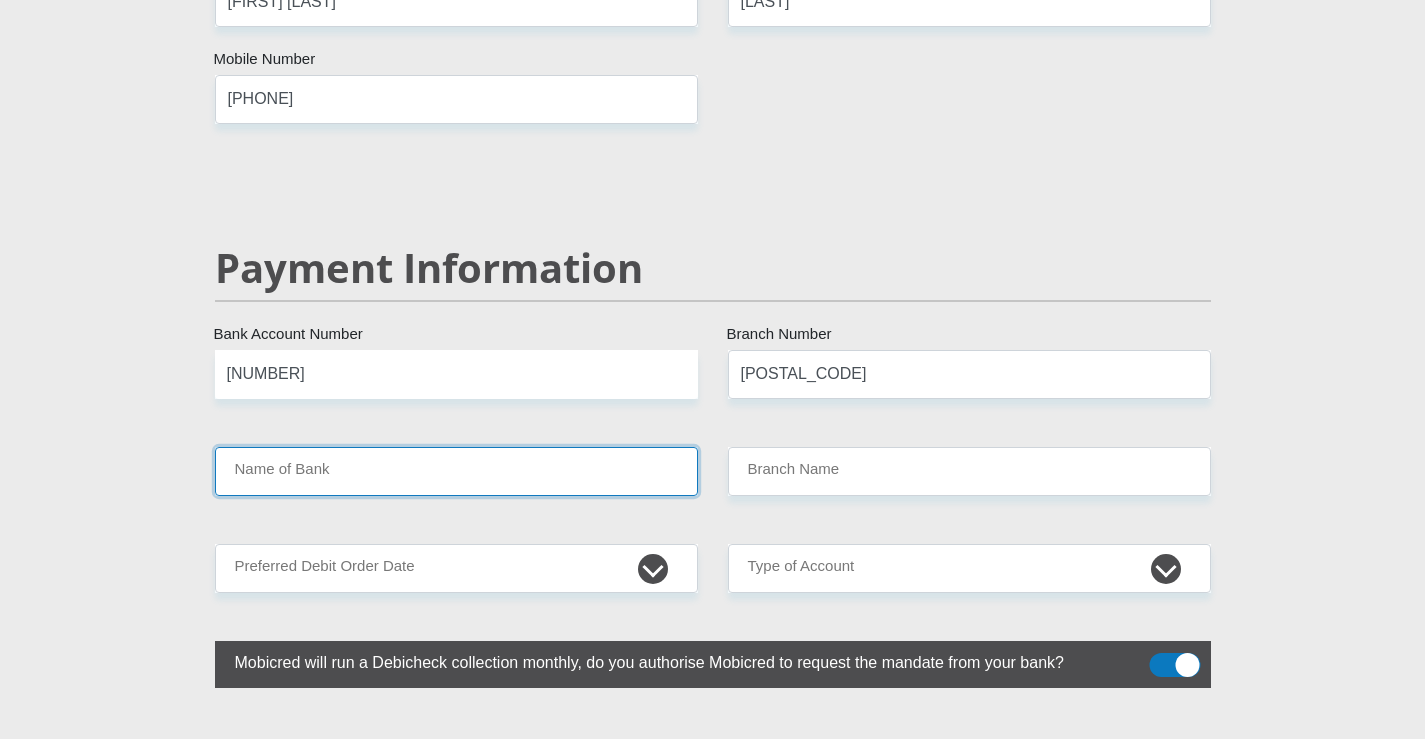 click on "Name of Bank" at bounding box center (456, 471) 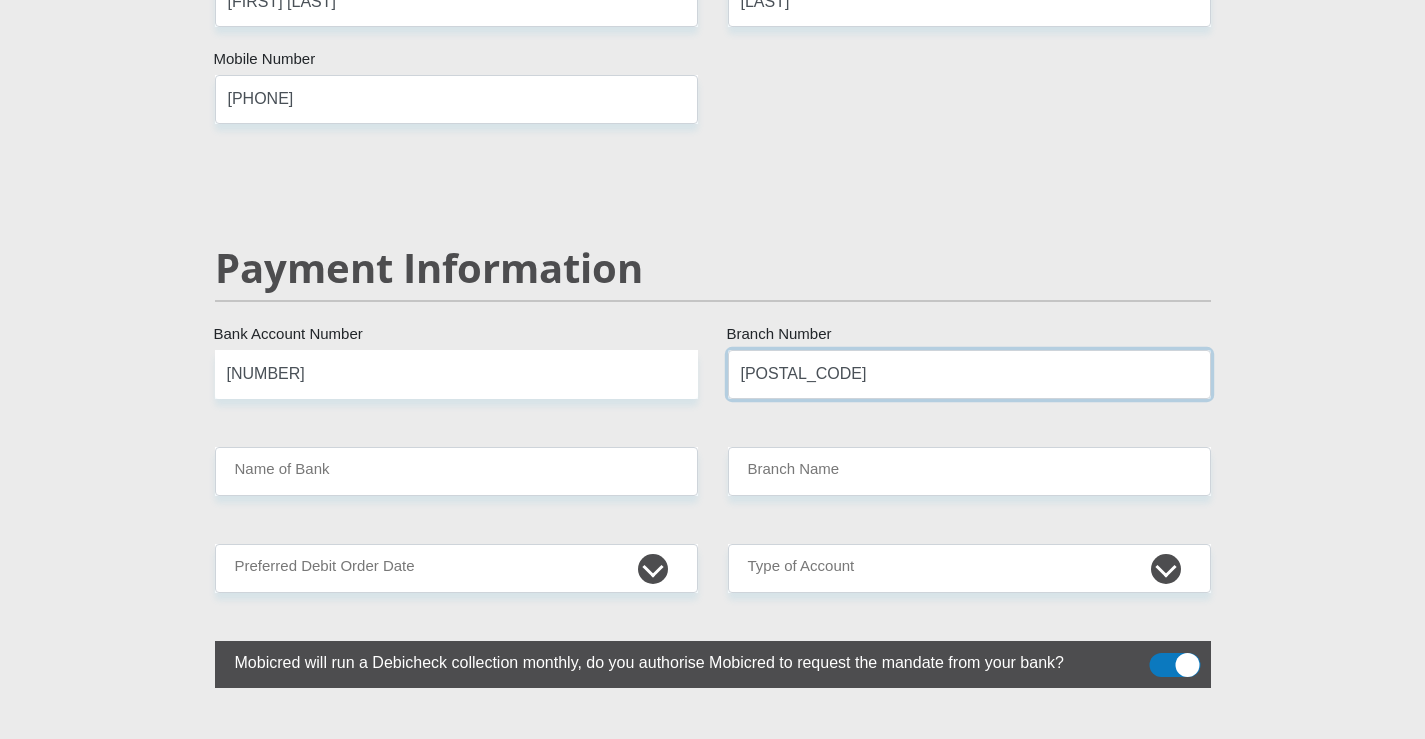 click on "410010" at bounding box center (969, 374) 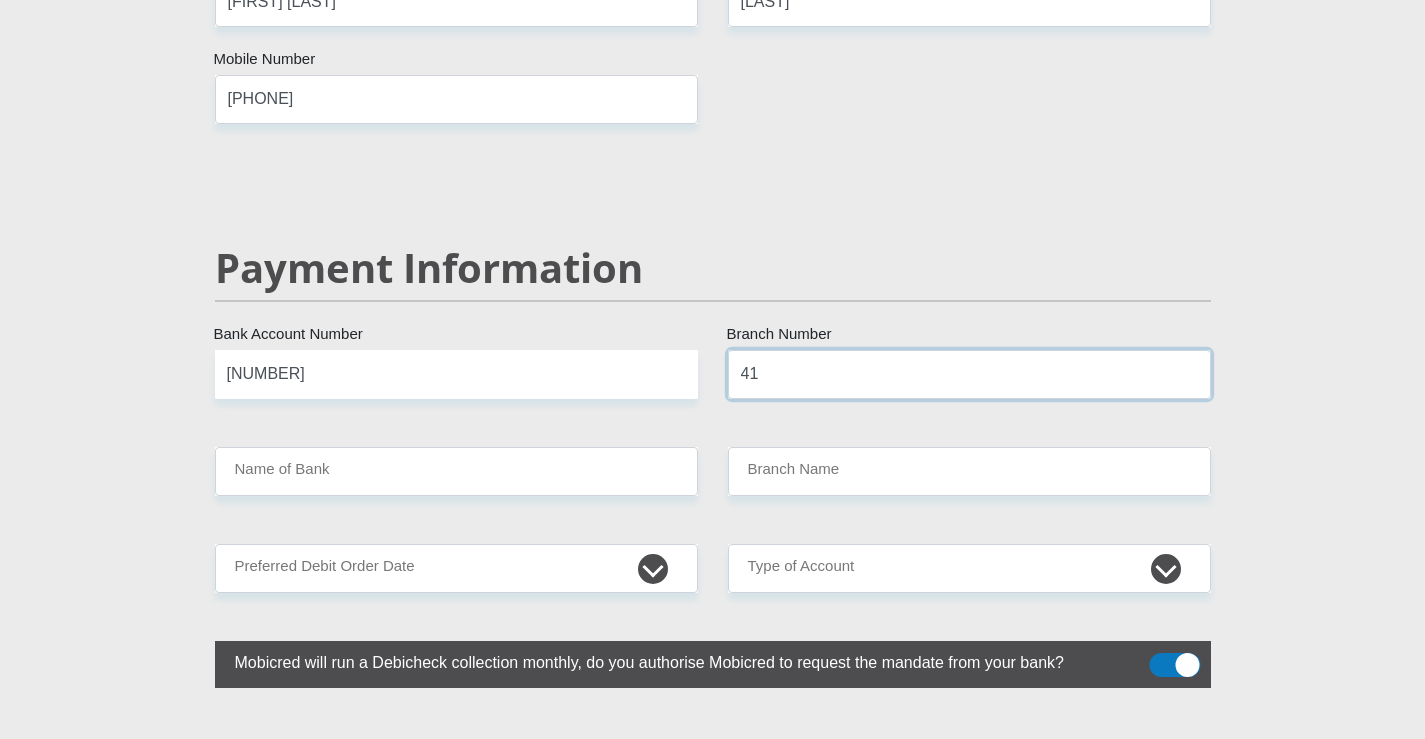 type on "4" 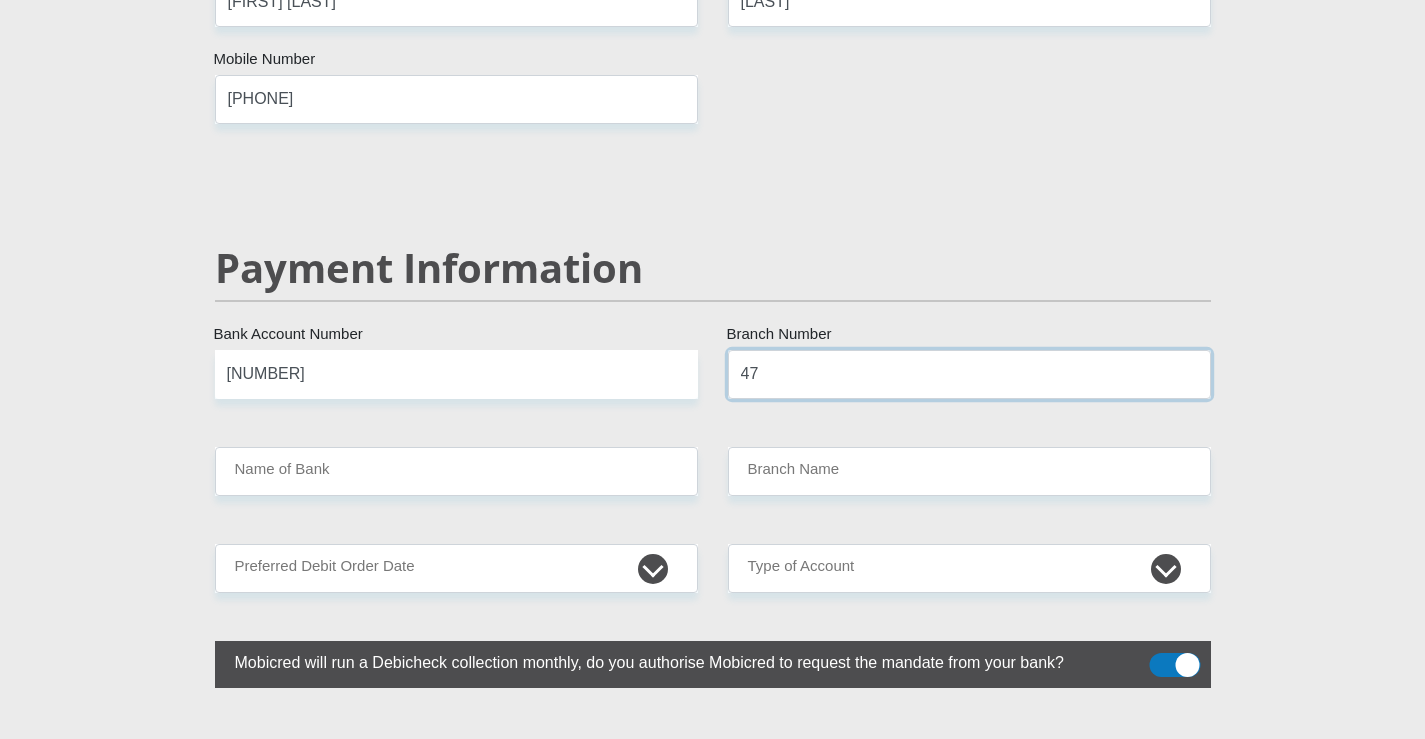 type on "4" 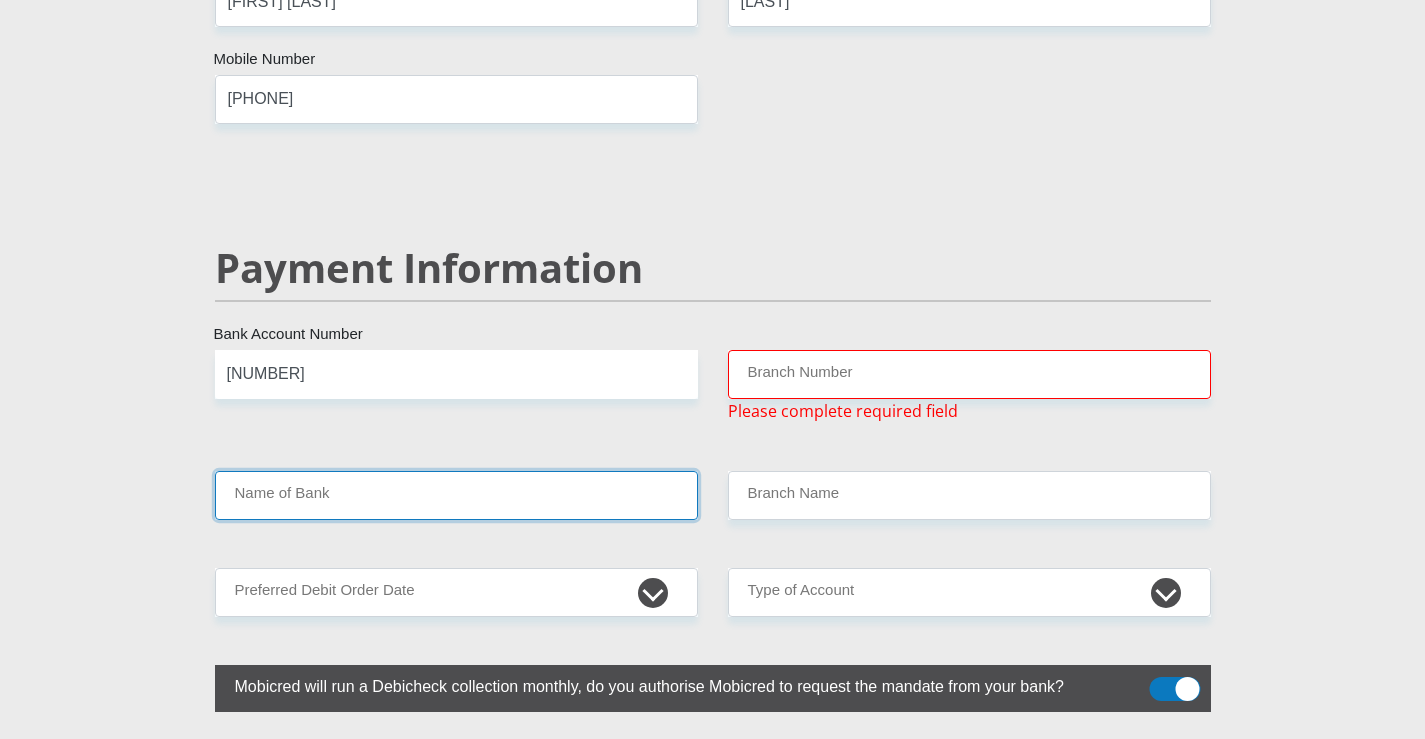 click on "Name of Bank" at bounding box center (456, 495) 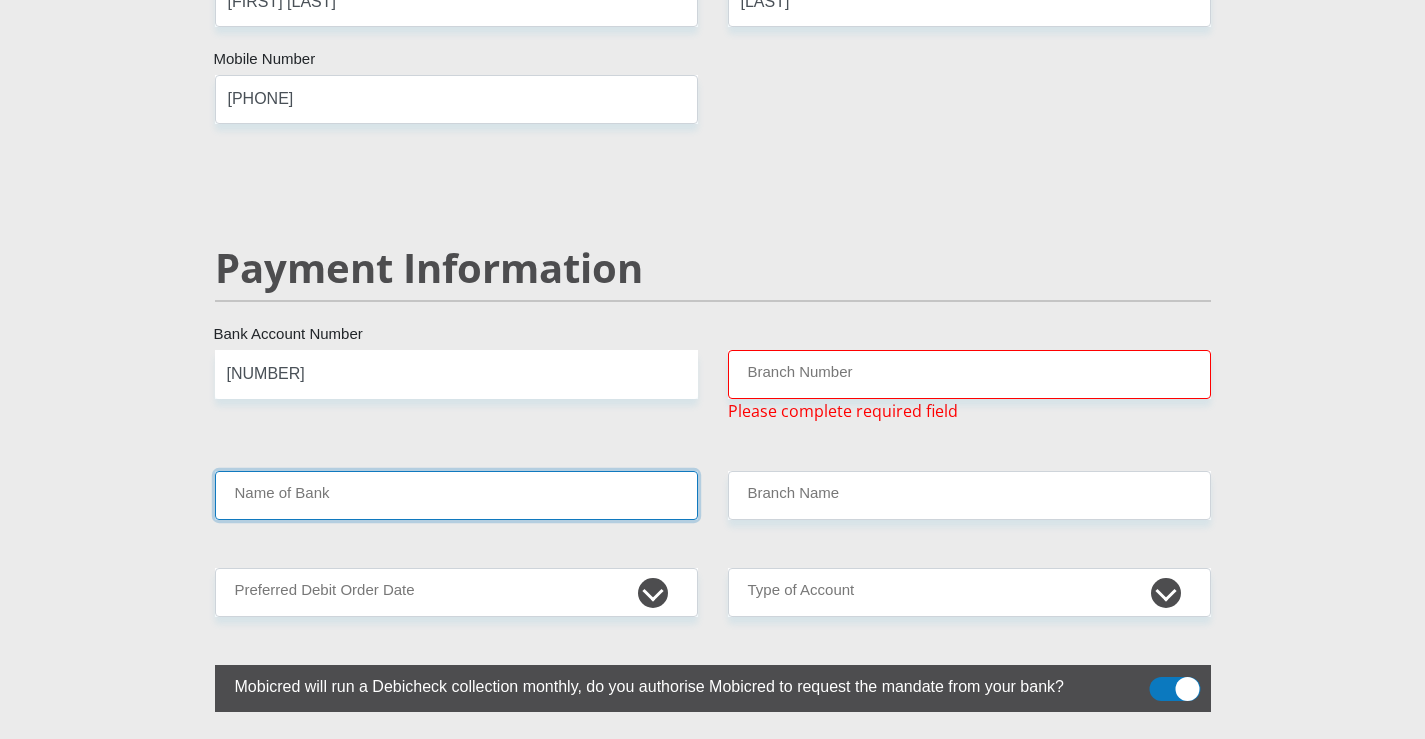 click on "Name of Bank" at bounding box center [456, 495] 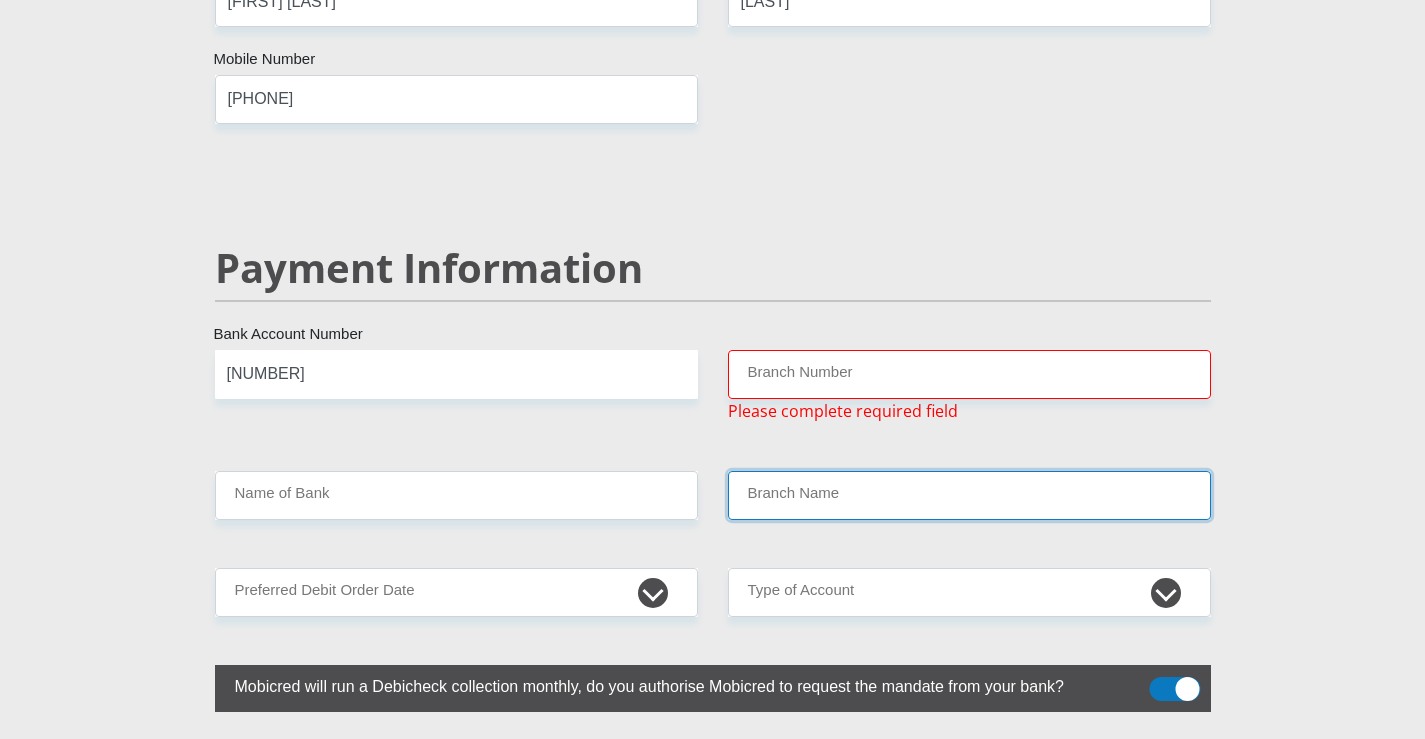 click on "Branch Name" at bounding box center [969, 495] 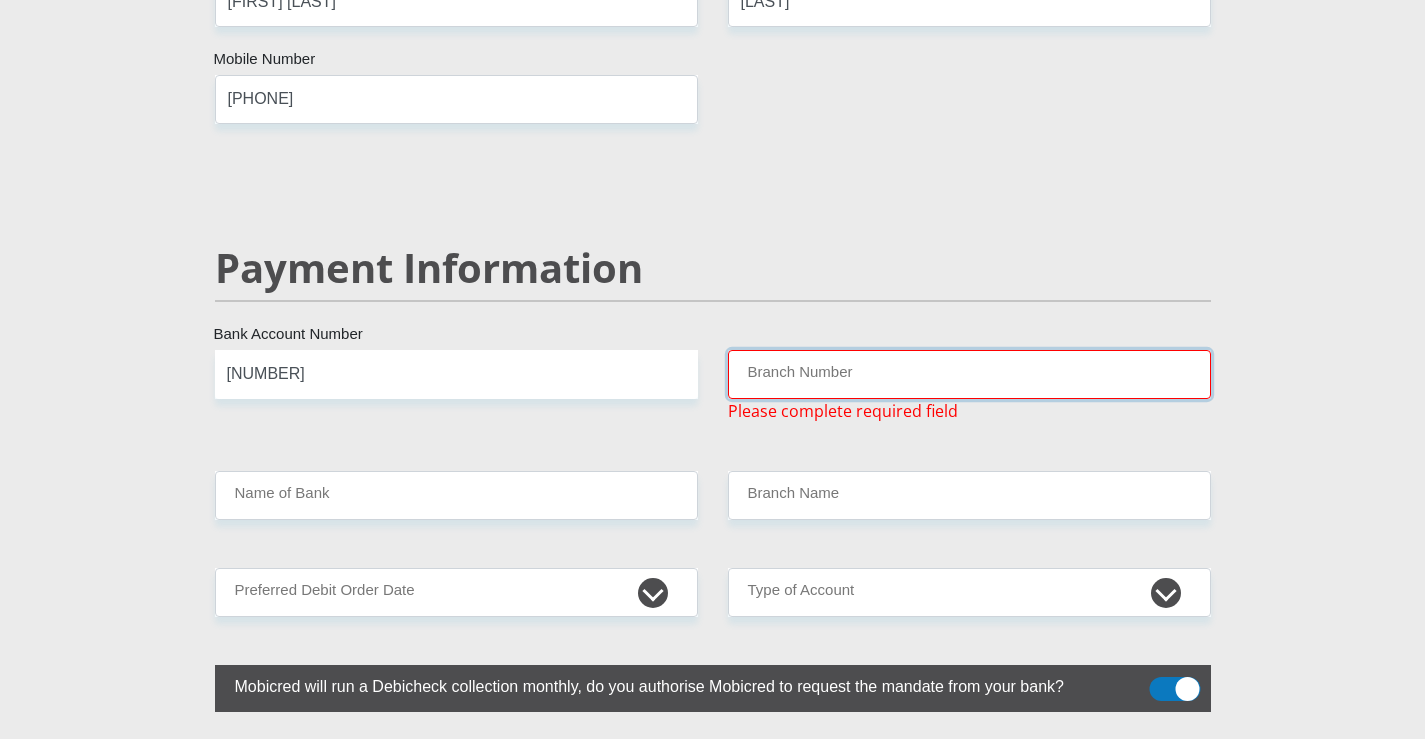 click on "Branch Number" at bounding box center (969, 374) 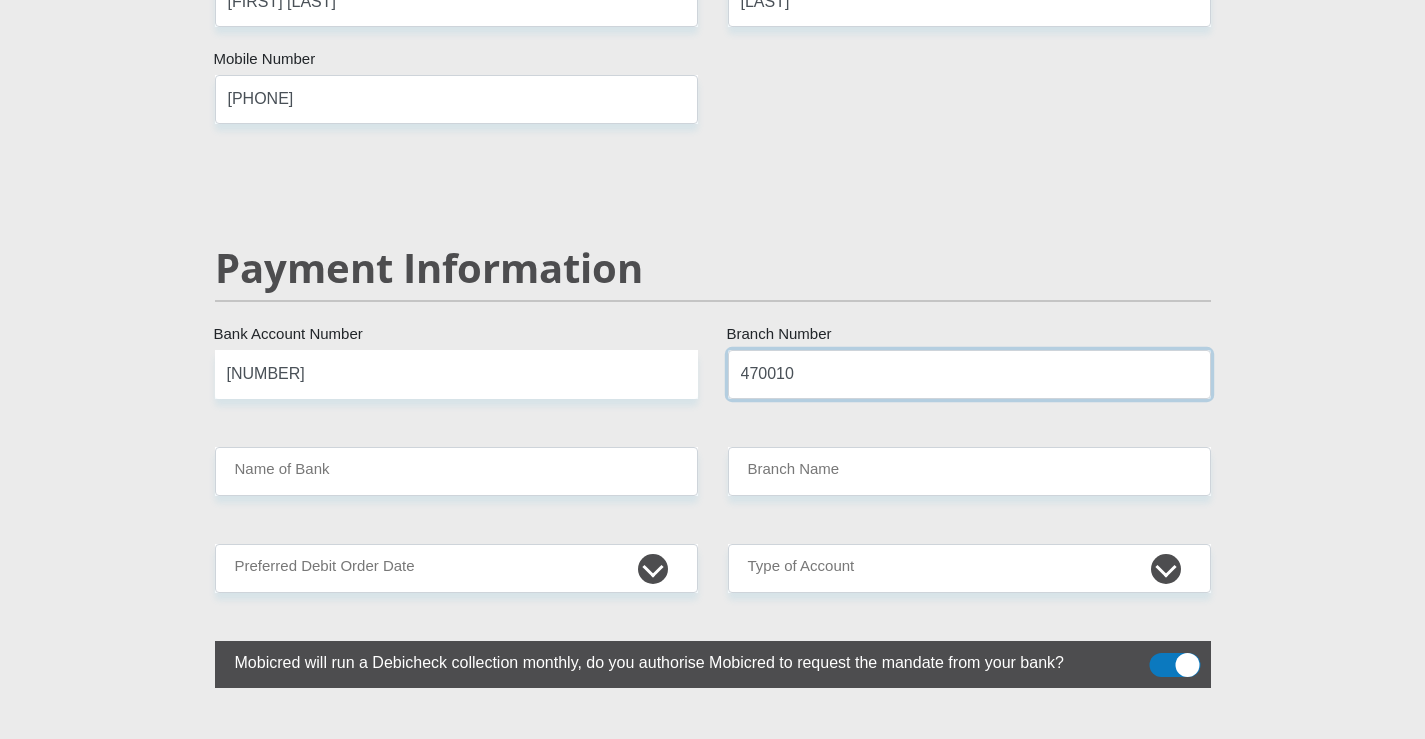 type on "470010" 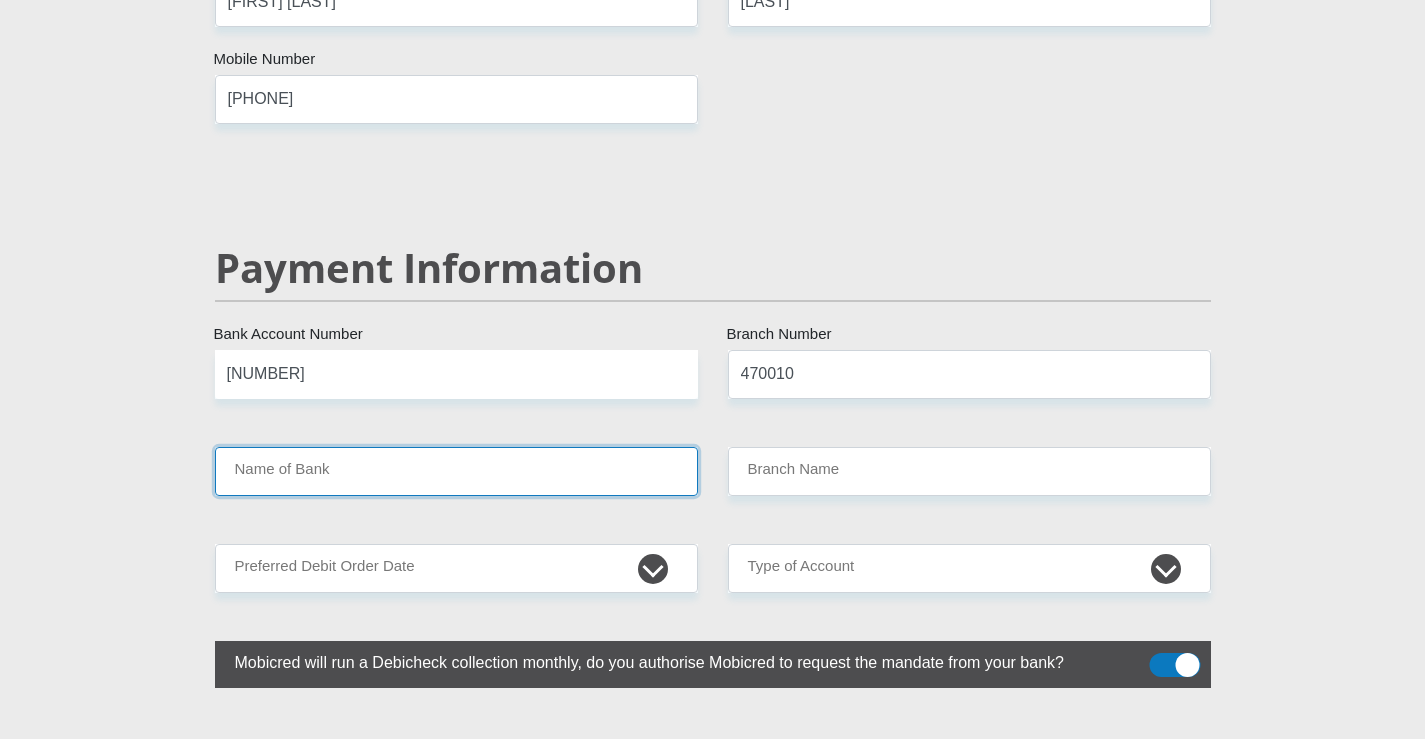 click on "Name of Bank" at bounding box center (456, 471) 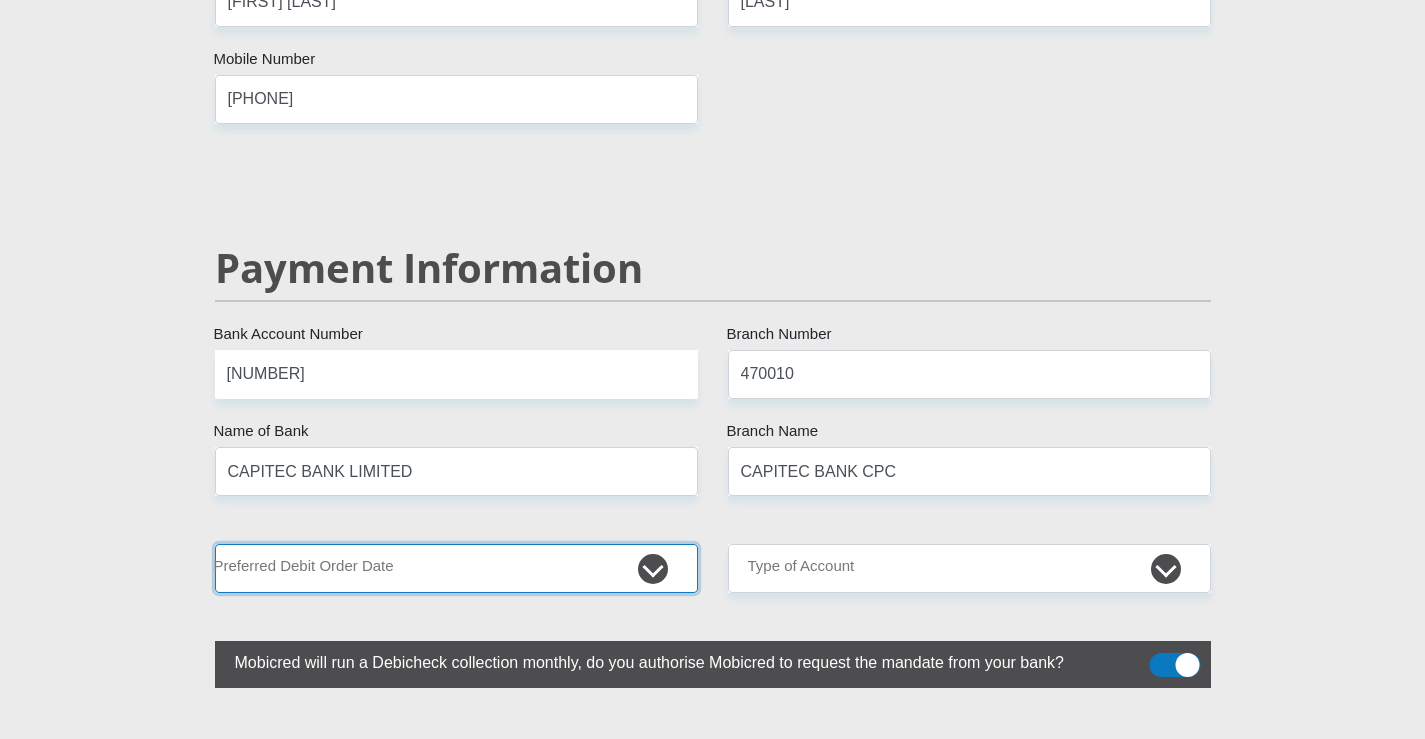 click on "1st
2nd
3rd
4th
5th
7th
18th
19th
20th
21st
22nd
23rd
24th
25th
26th
27th
28th
29th
30th" at bounding box center (456, 568) 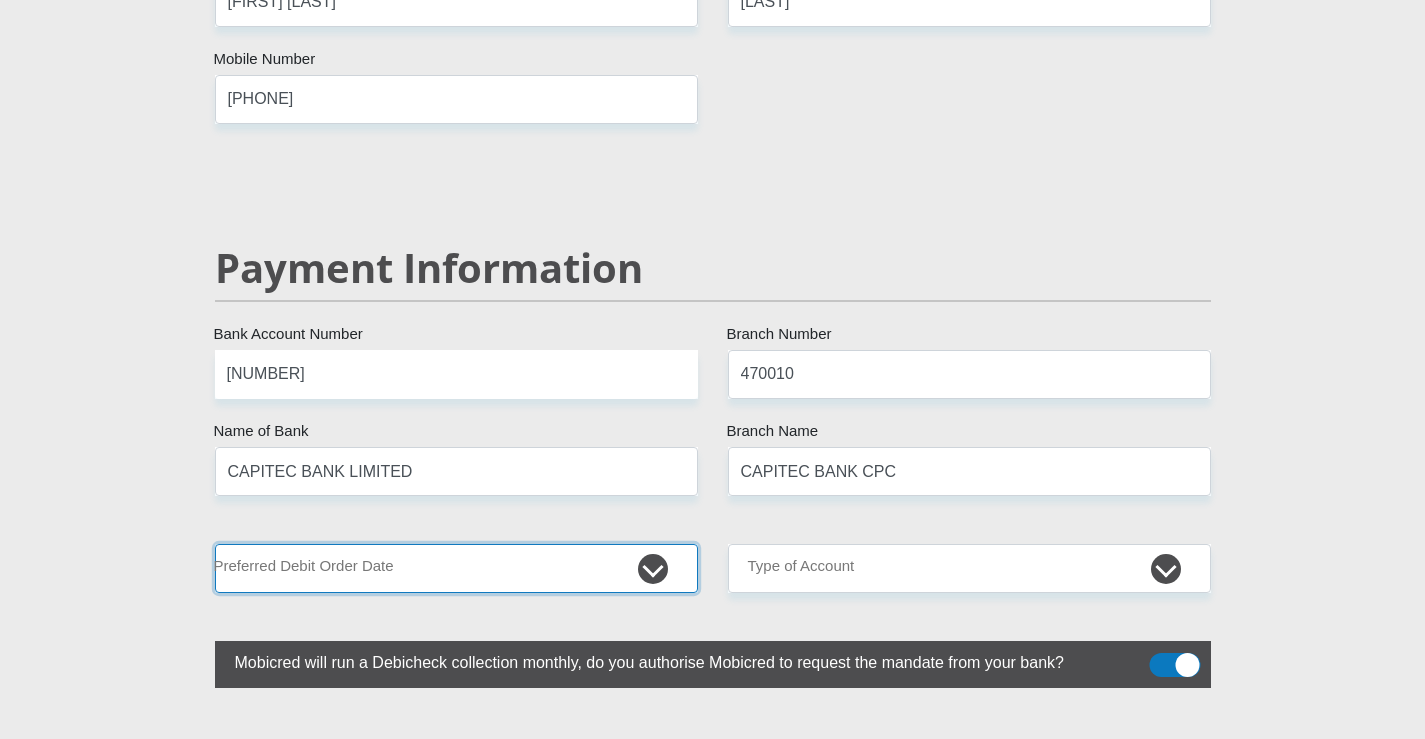 select on "25" 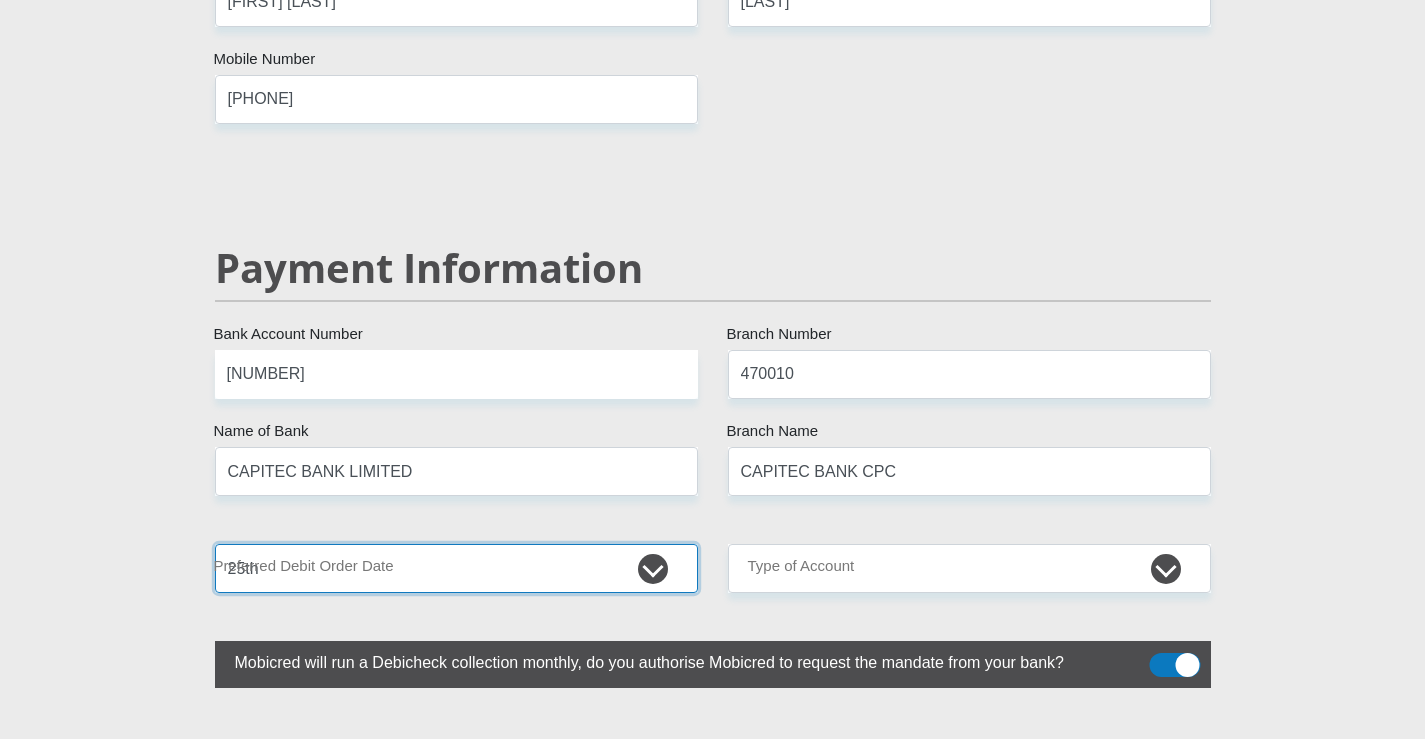 click on "1st
2nd
3rd
4th
5th
7th
18th
19th
20th
21st
22nd
23rd
24th
25th
26th
27th
28th
29th
30th" at bounding box center [456, 568] 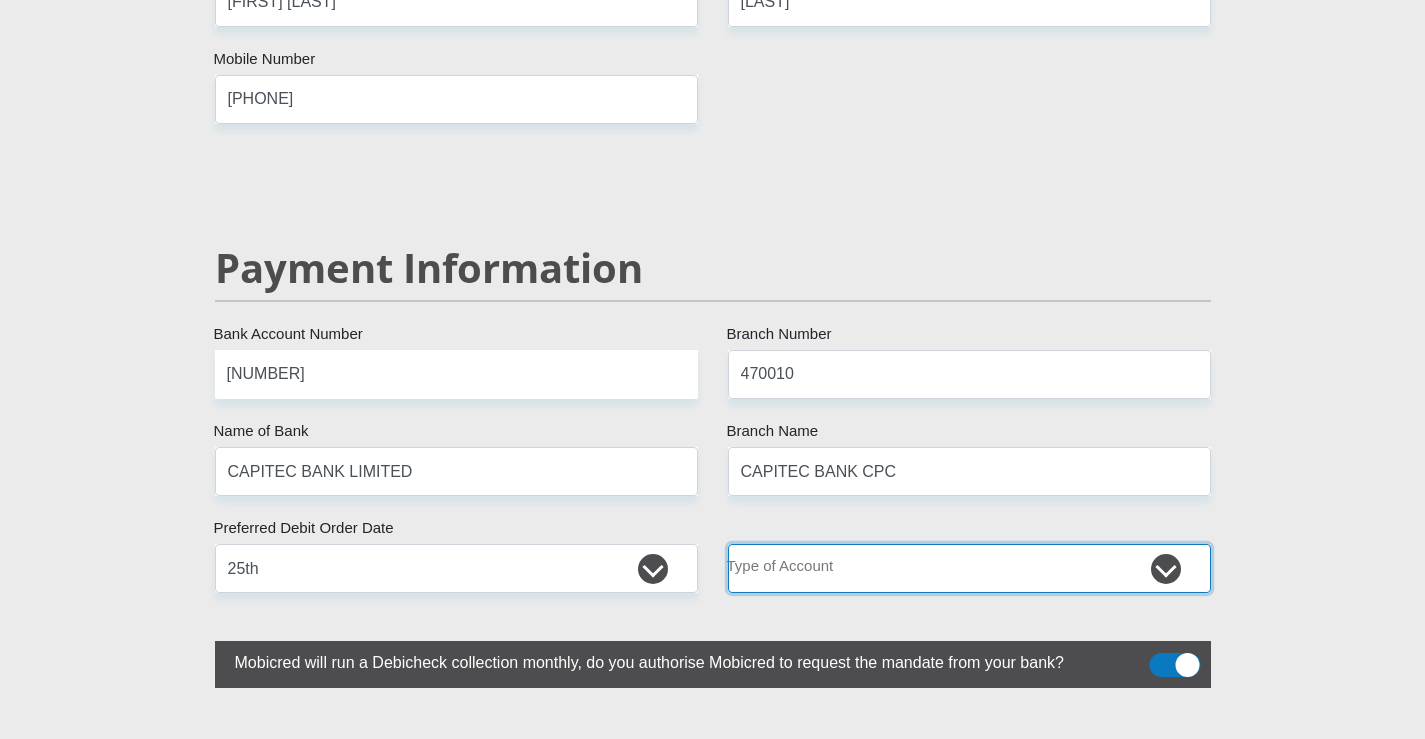 click on "Cheque
Savings" at bounding box center [969, 568] 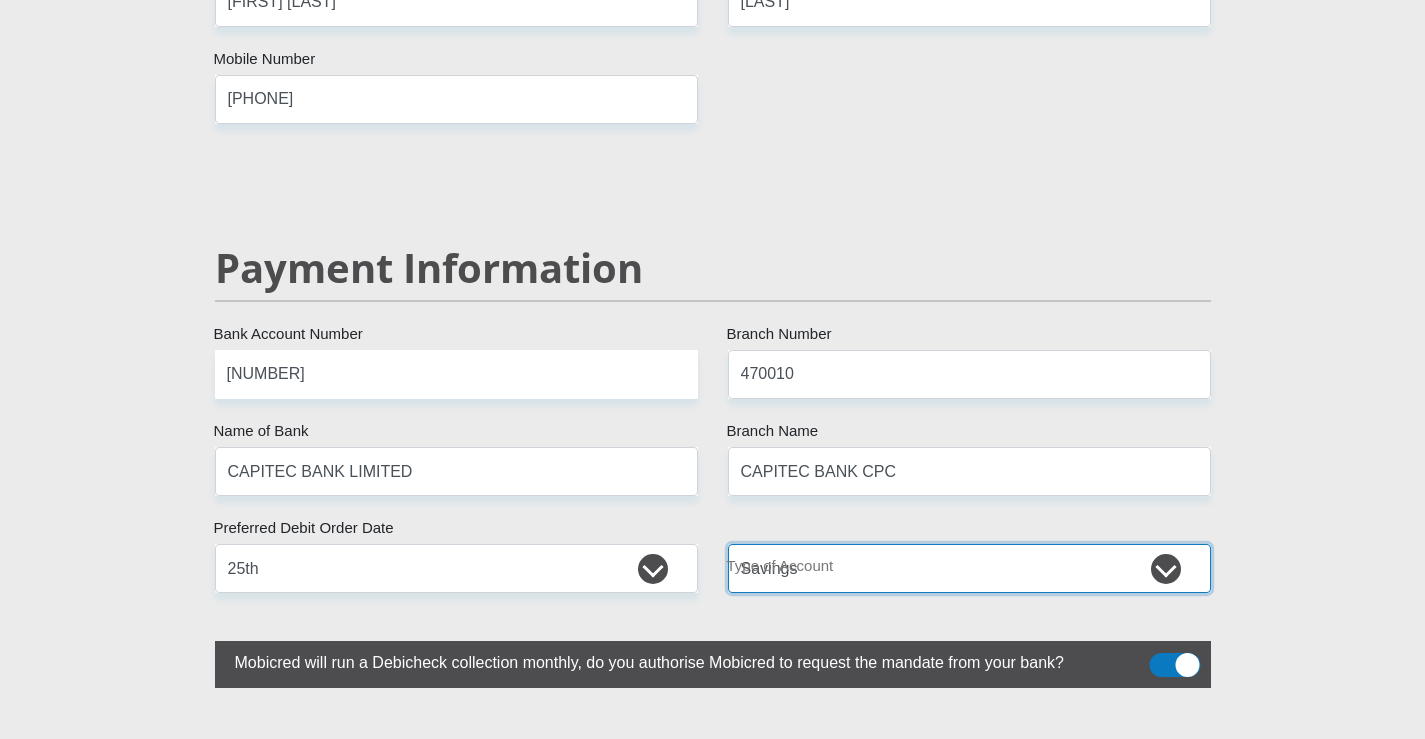 click on "Cheque
Savings" at bounding box center [969, 568] 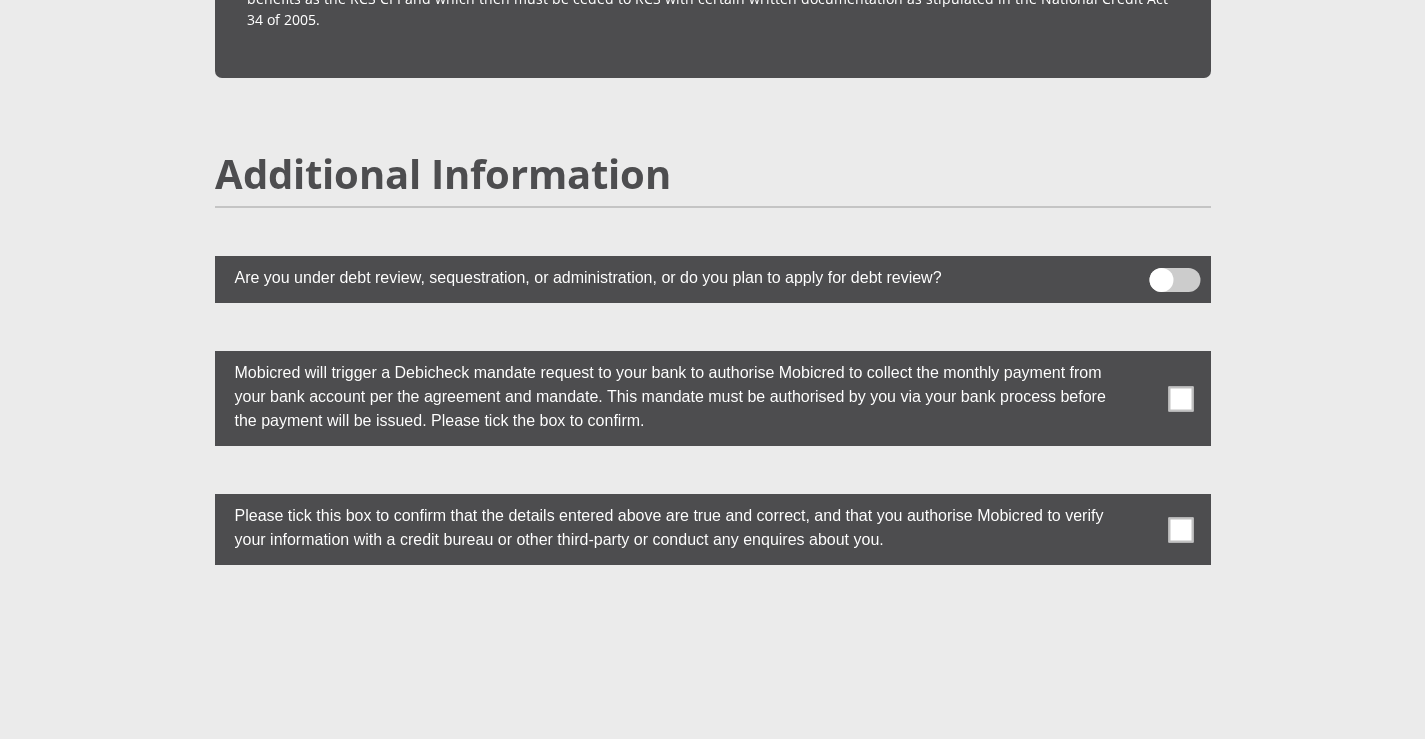 scroll, scrollTop: 5300, scrollLeft: 0, axis: vertical 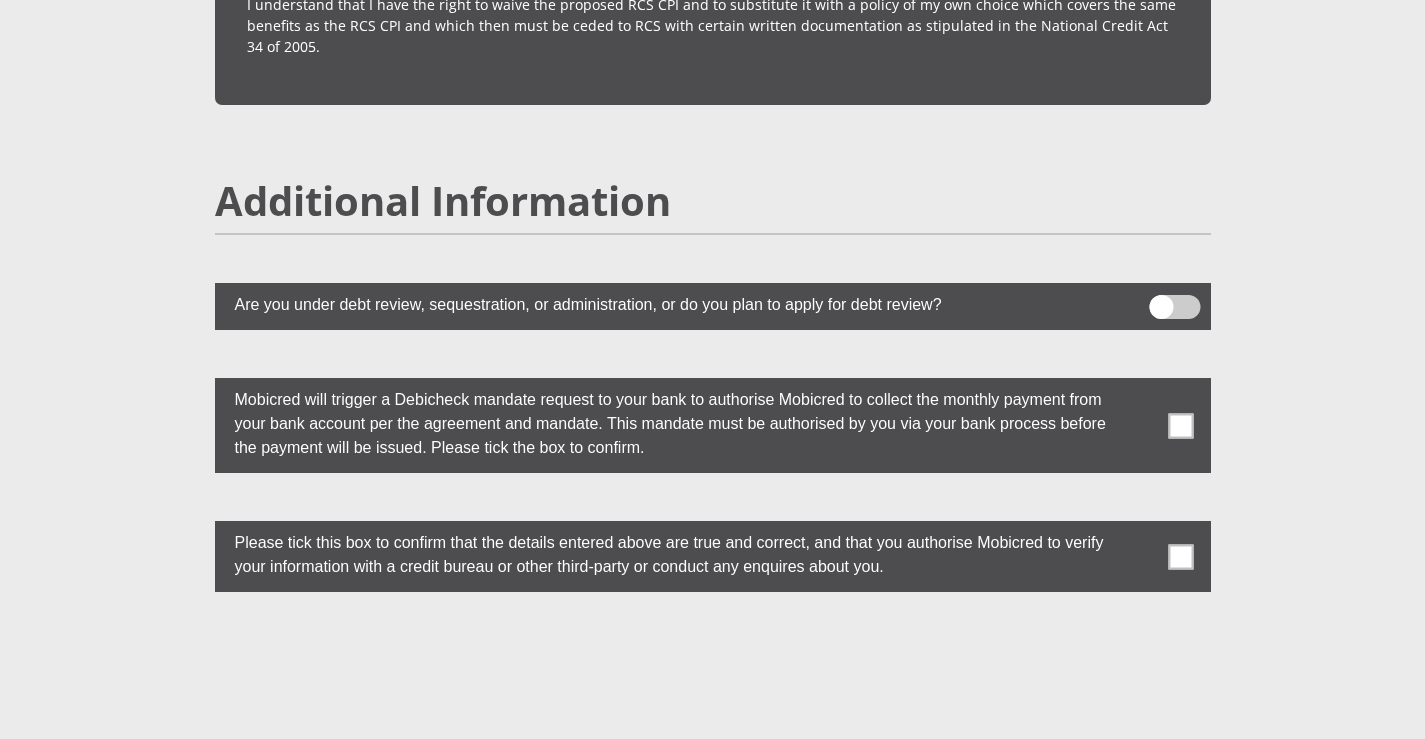 click at bounding box center [1180, 425] 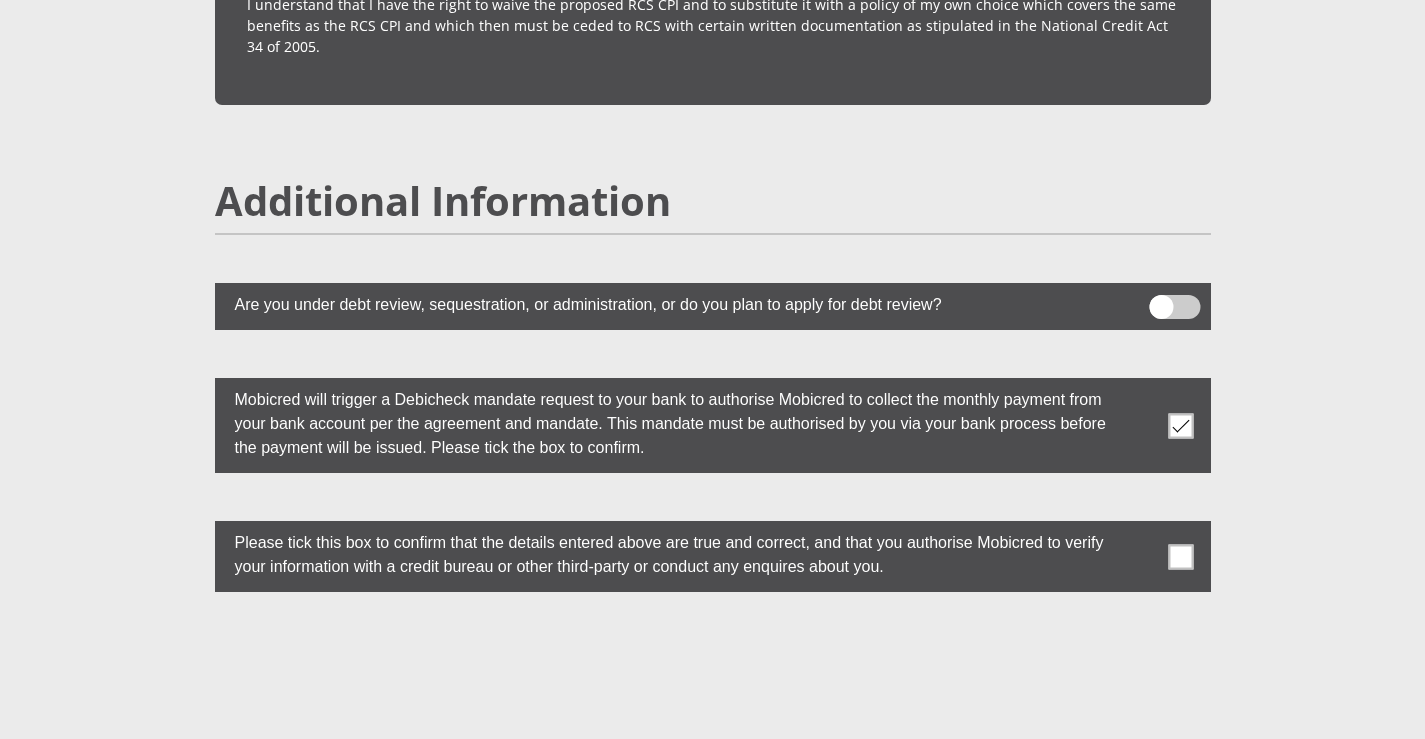 click at bounding box center (1180, 556) 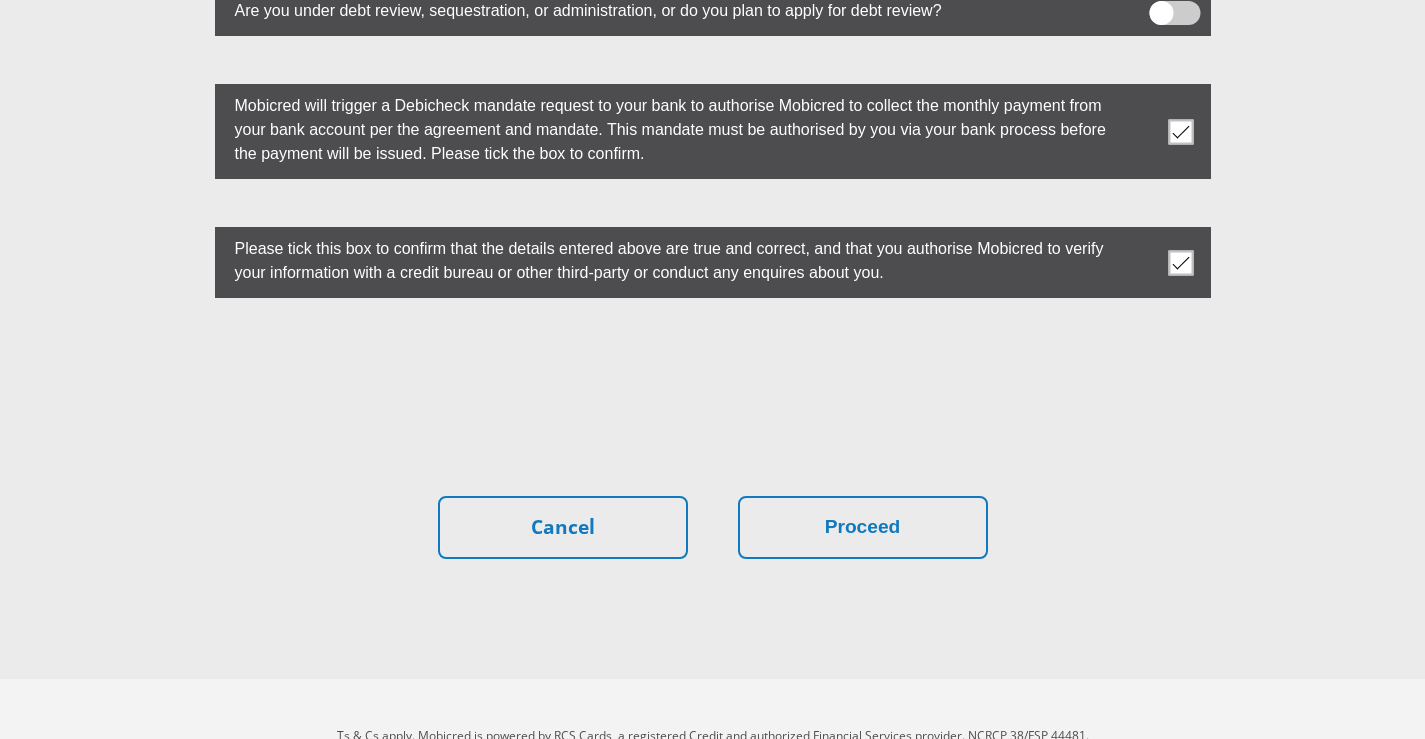 scroll, scrollTop: 5600, scrollLeft: 0, axis: vertical 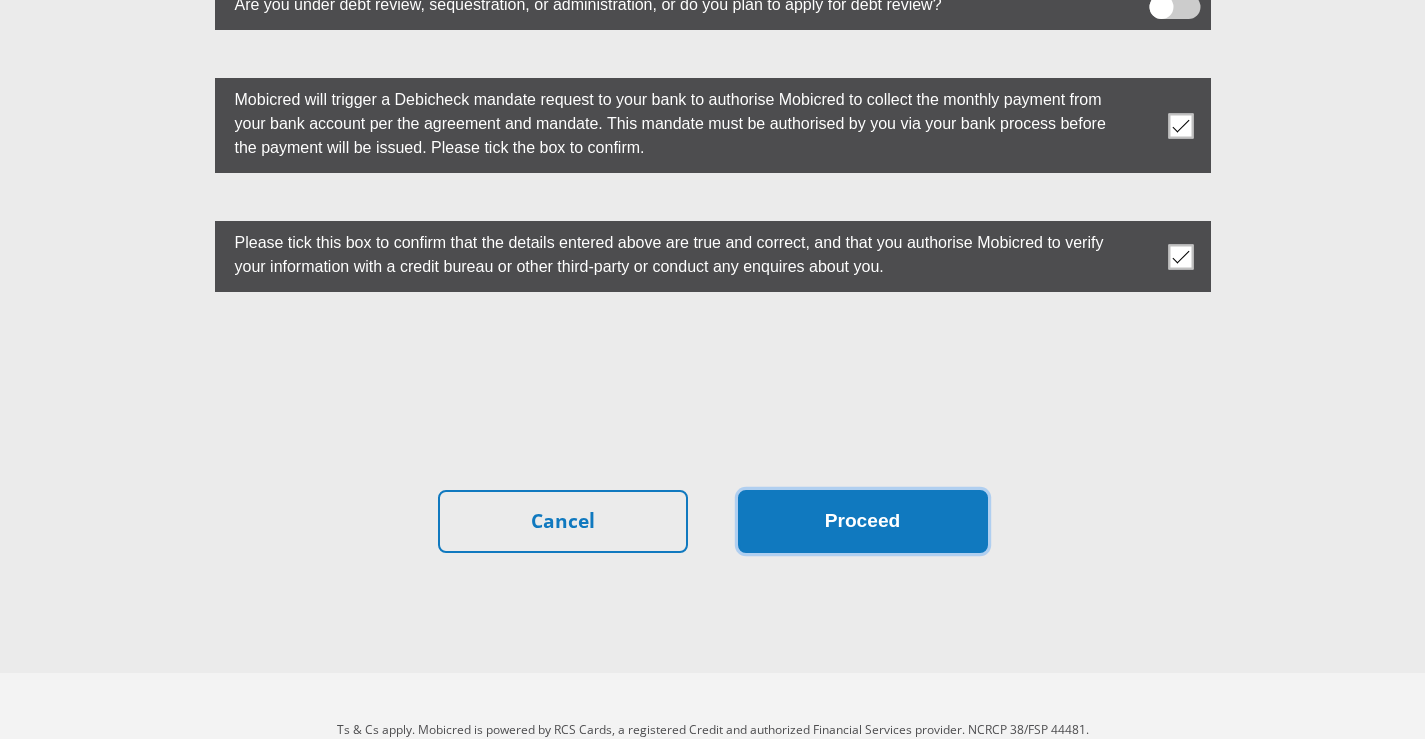 click on "Proceed" at bounding box center [863, 521] 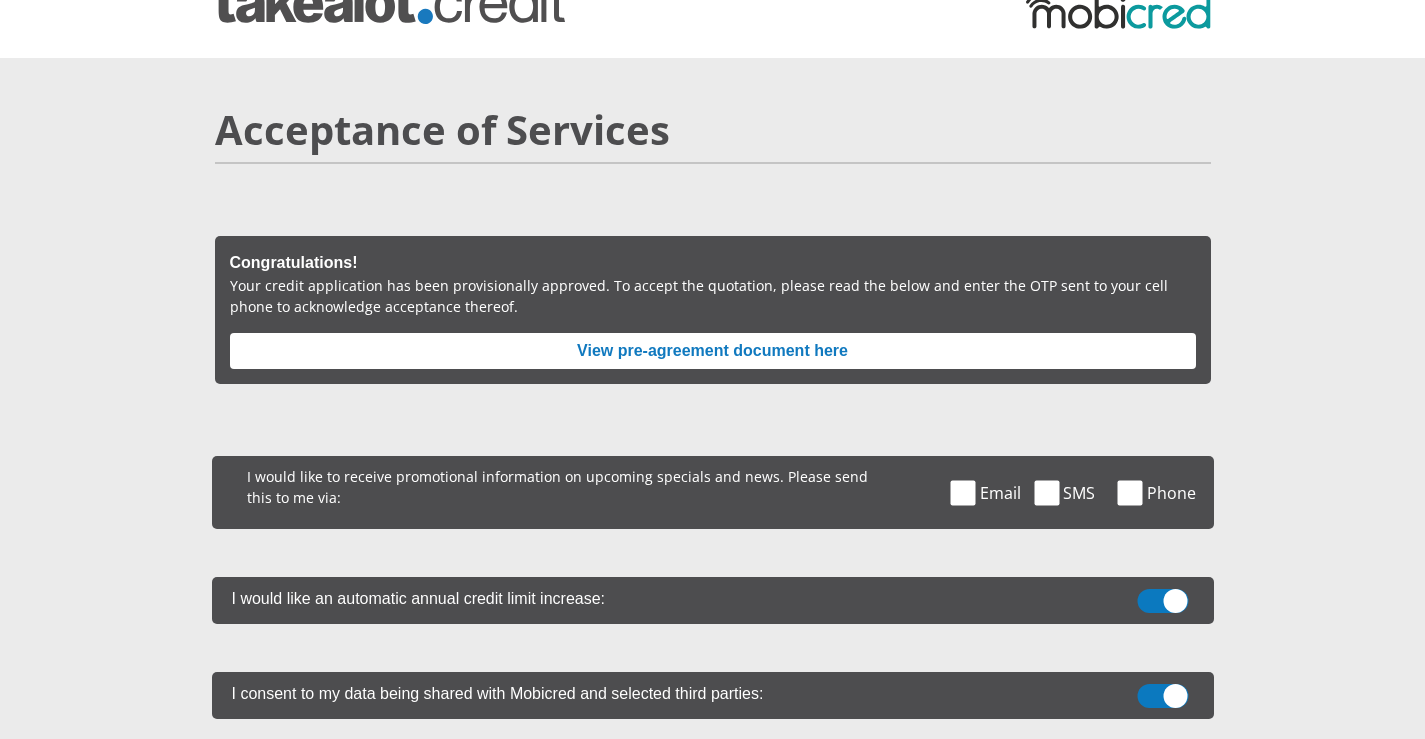 scroll, scrollTop: 100, scrollLeft: 0, axis: vertical 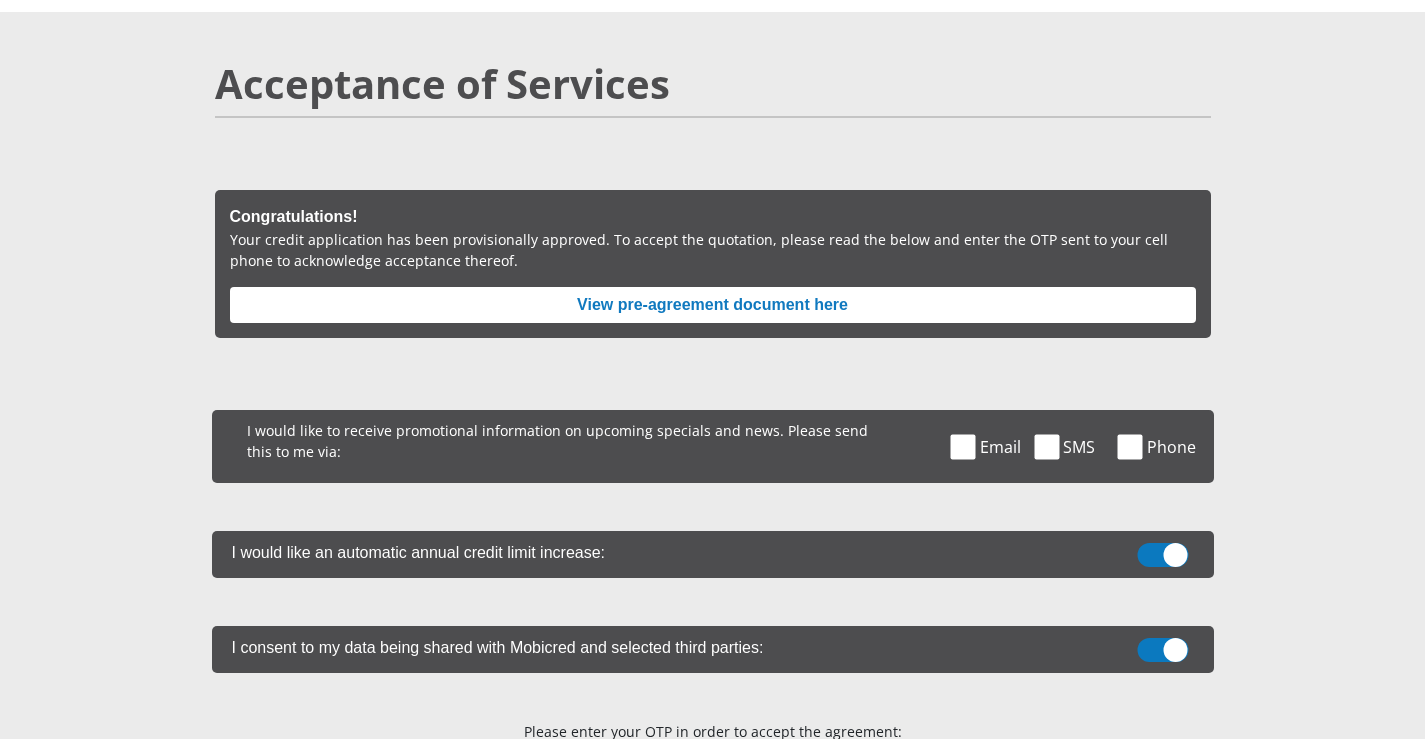 click at bounding box center (963, 446) 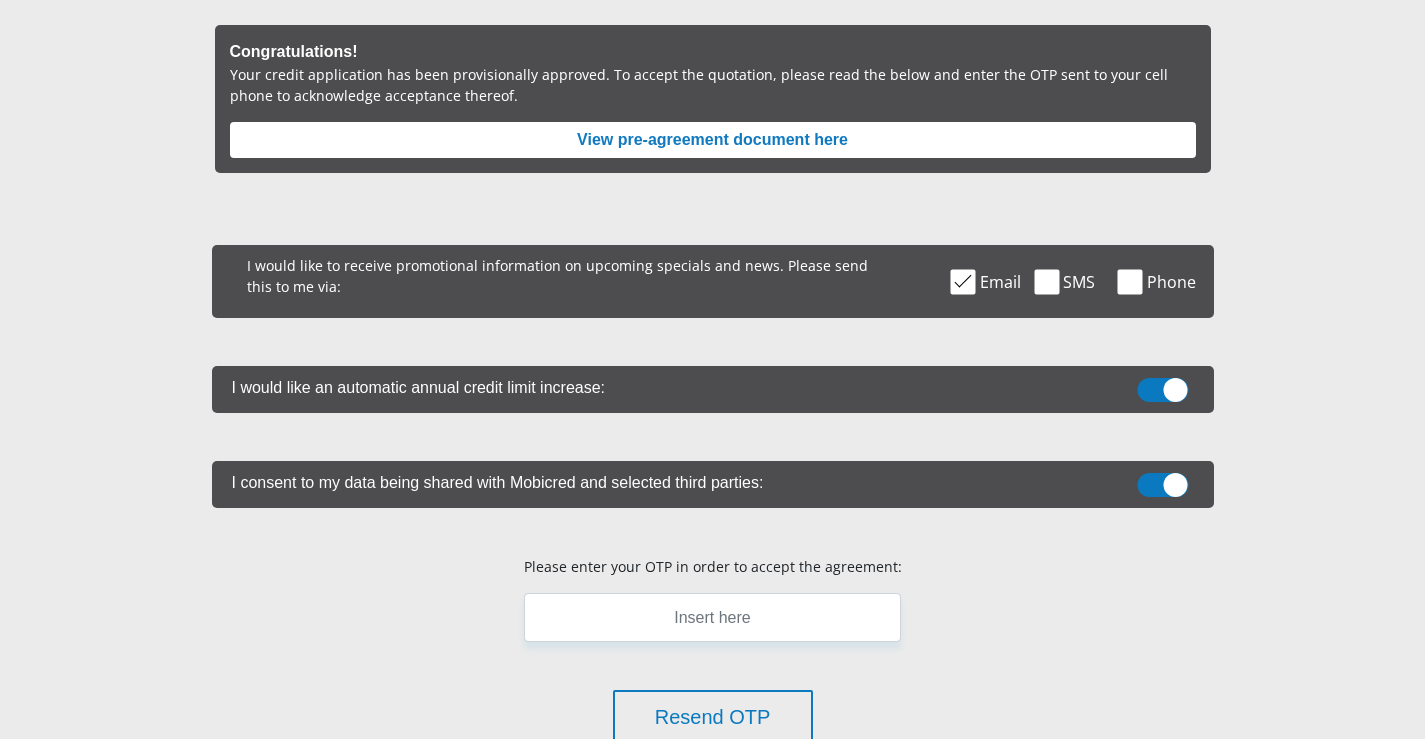 scroll, scrollTop: 400, scrollLeft: 0, axis: vertical 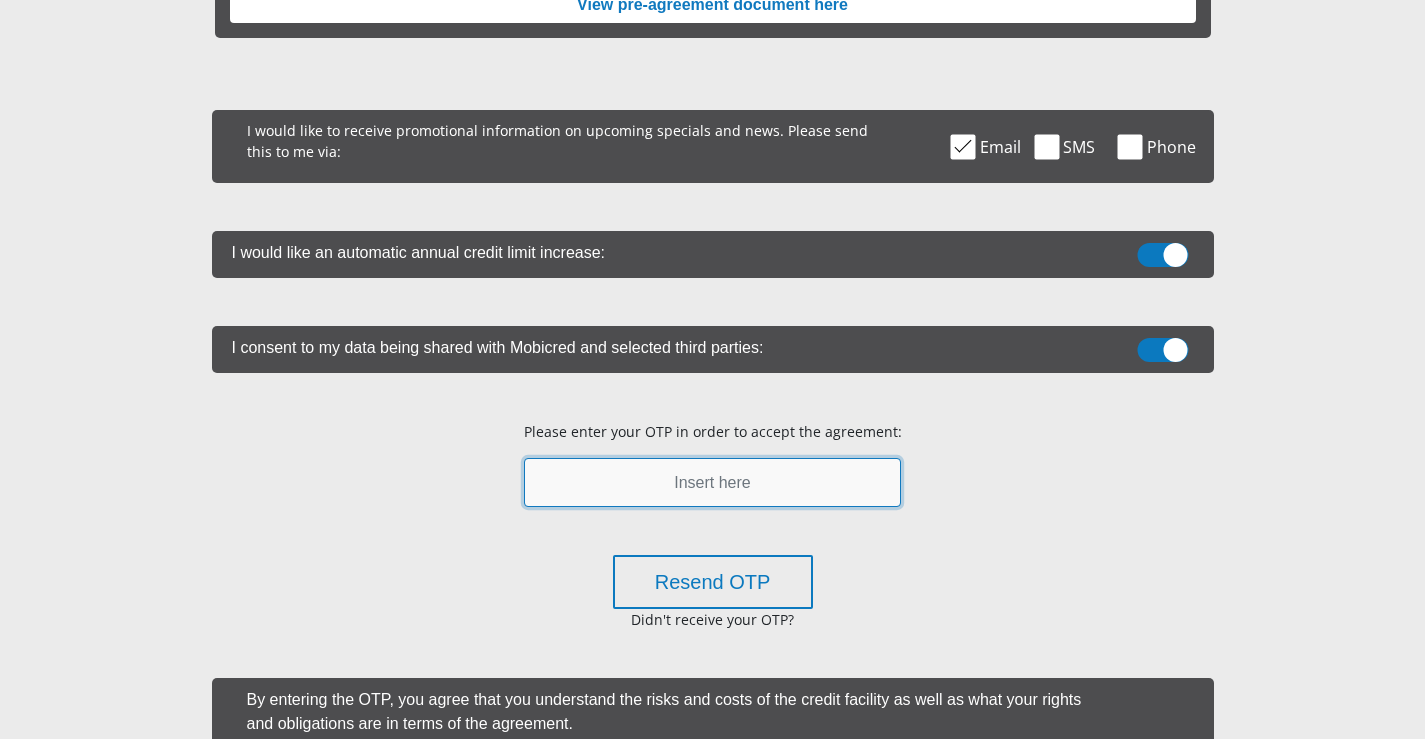 click at bounding box center [712, 482] 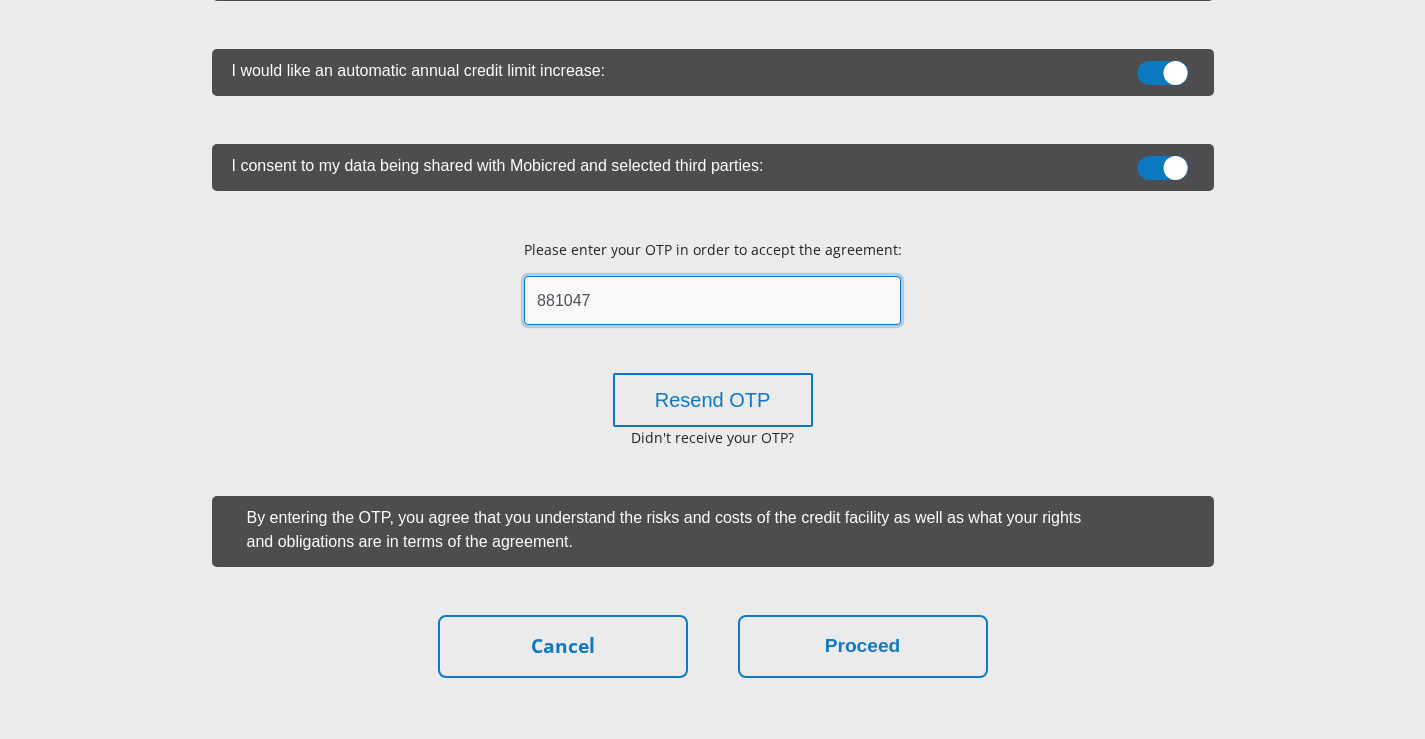scroll, scrollTop: 600, scrollLeft: 0, axis: vertical 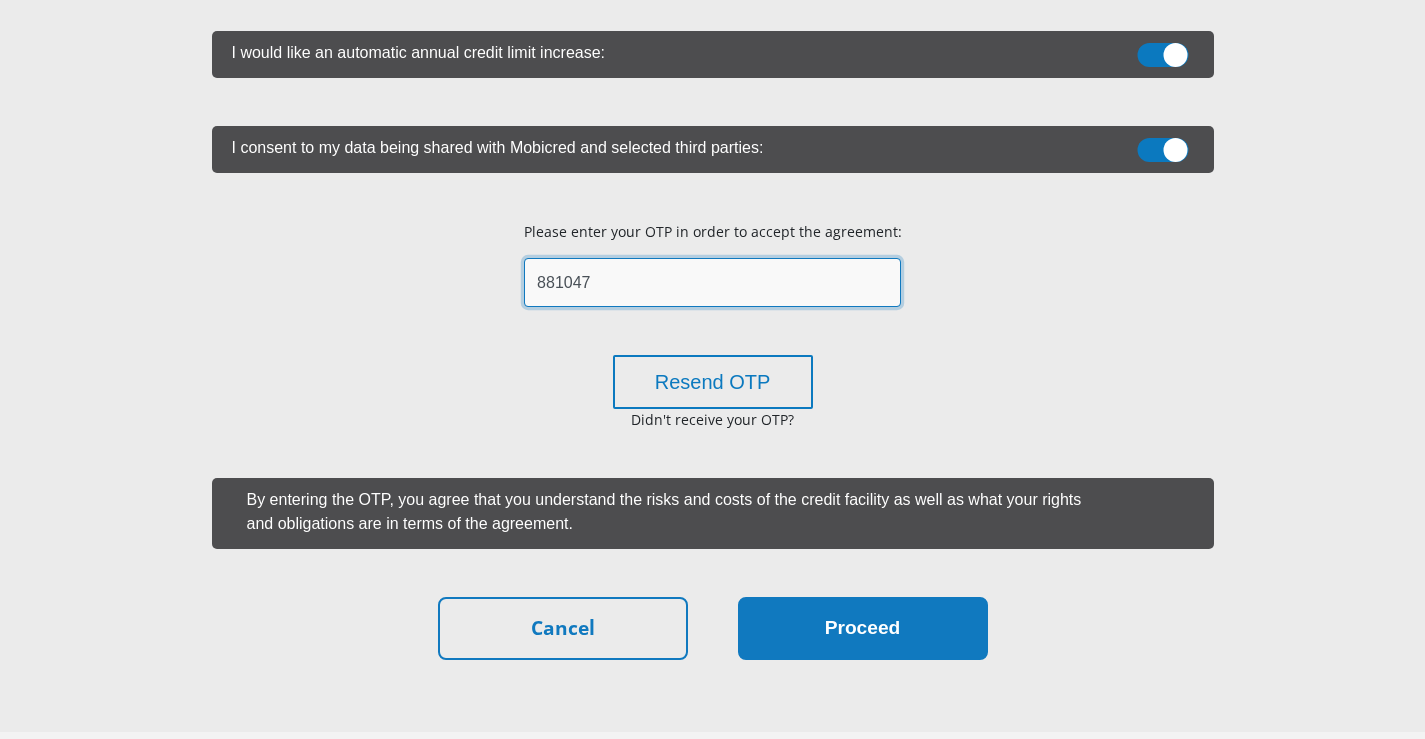 type on "881047" 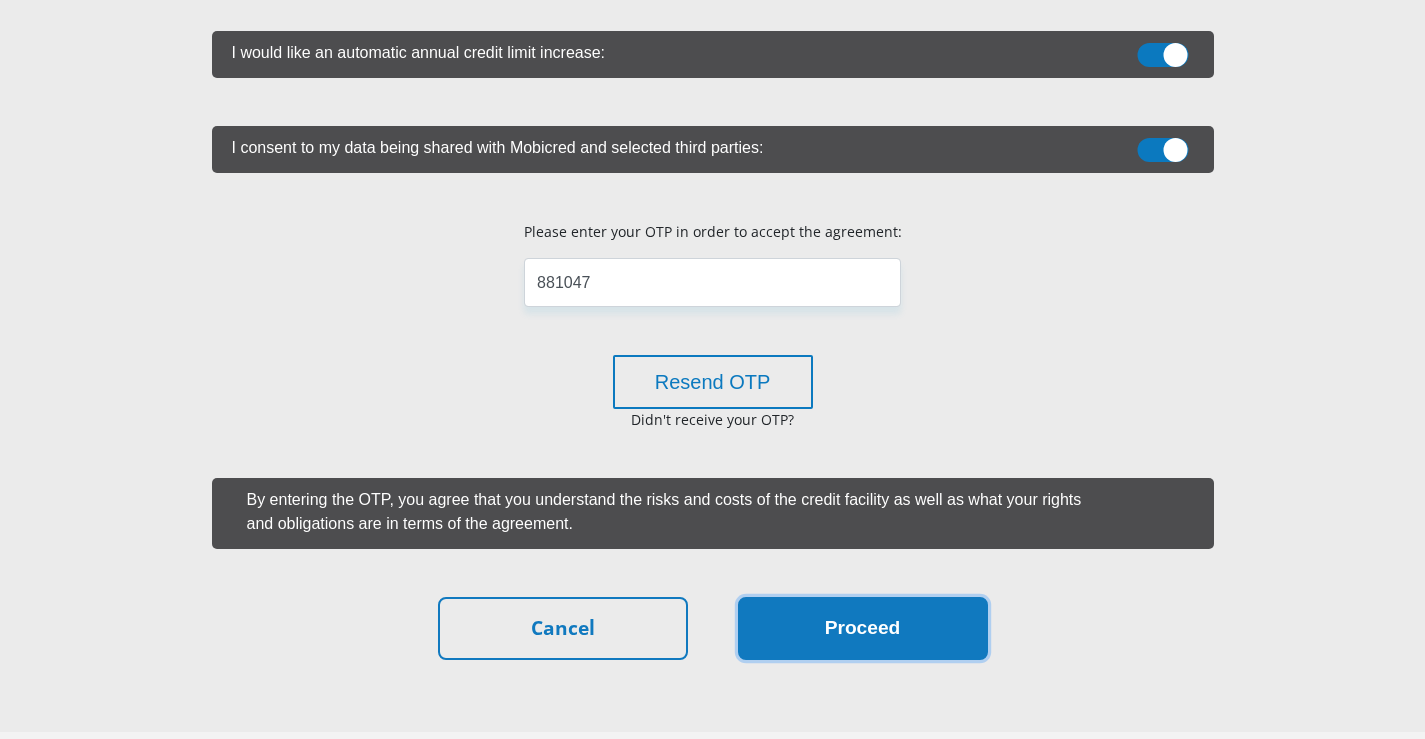 click on "Proceed" at bounding box center [863, 628] 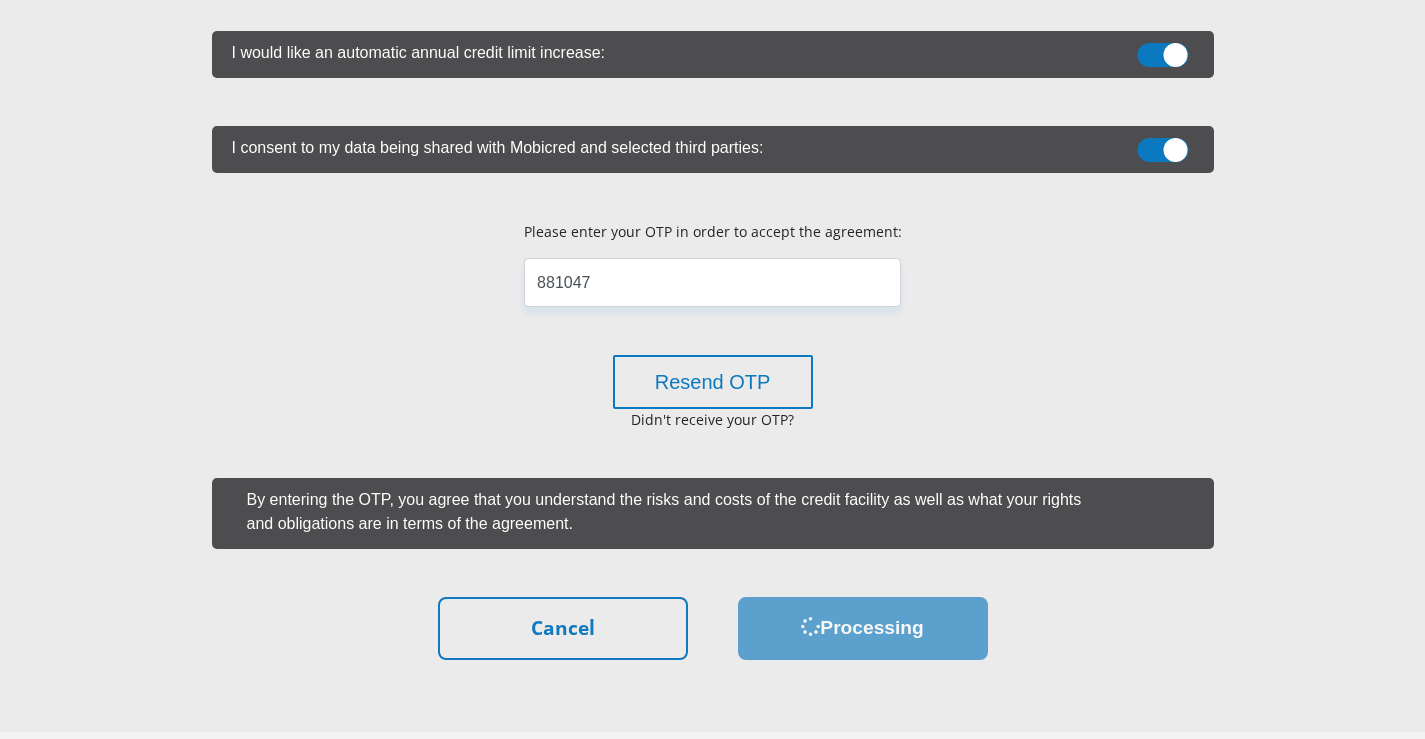 scroll, scrollTop: 0, scrollLeft: 0, axis: both 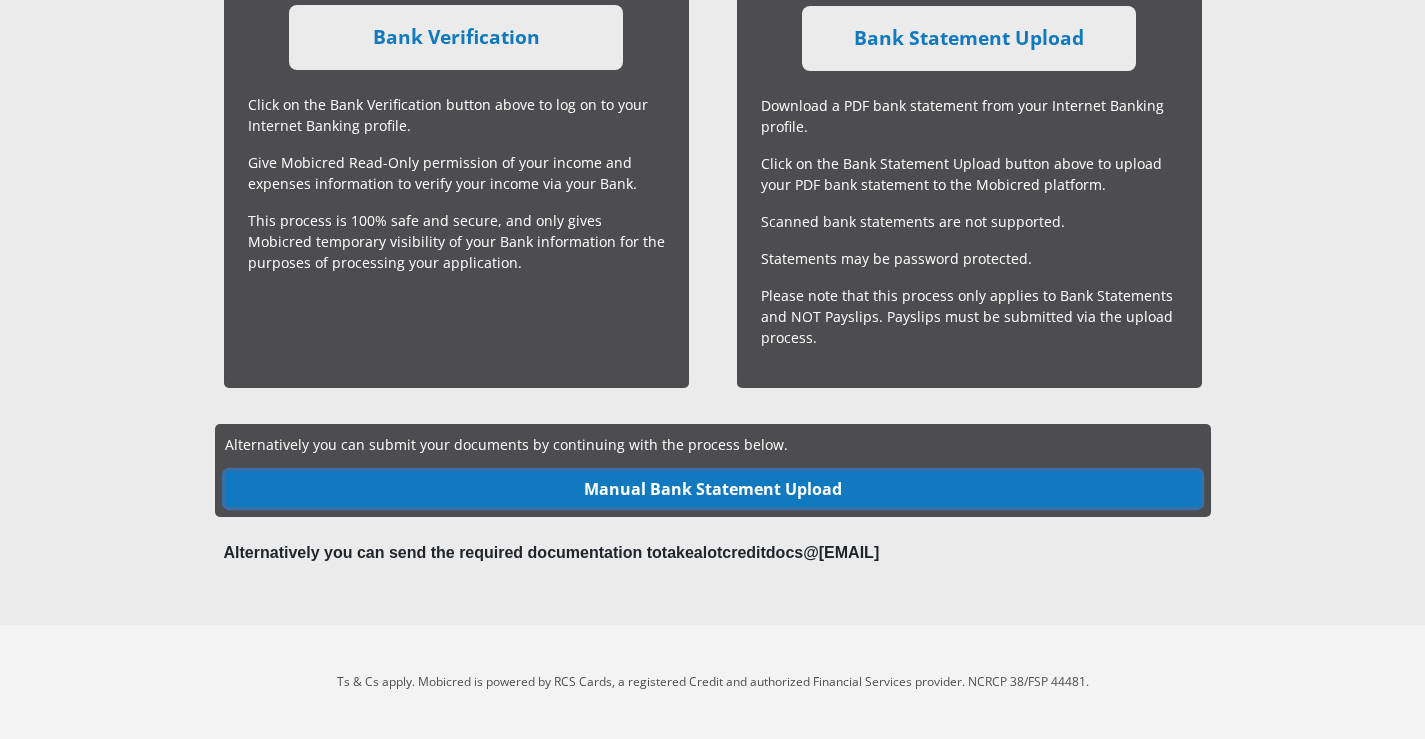 click on "Manual Bank Statement Upload" at bounding box center [713, 489] 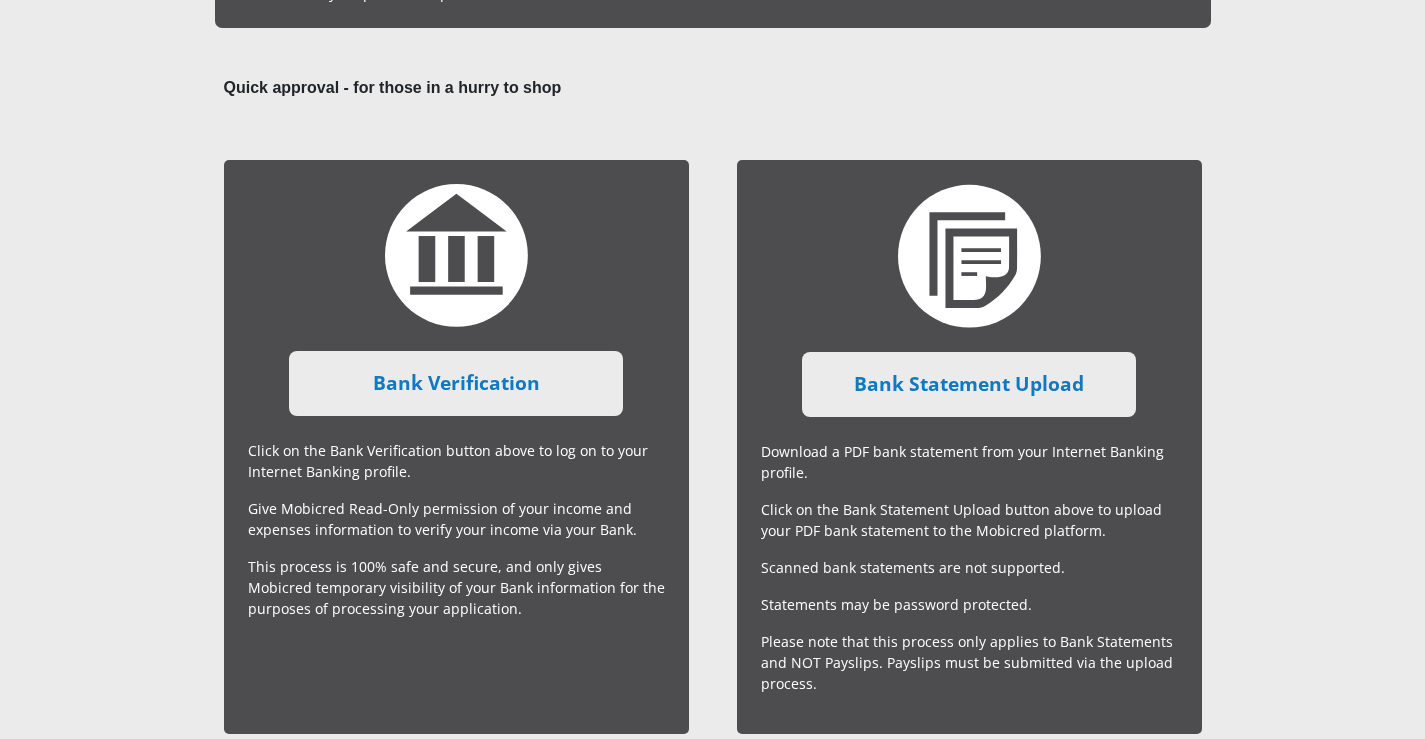 scroll, scrollTop: 386, scrollLeft: 0, axis: vertical 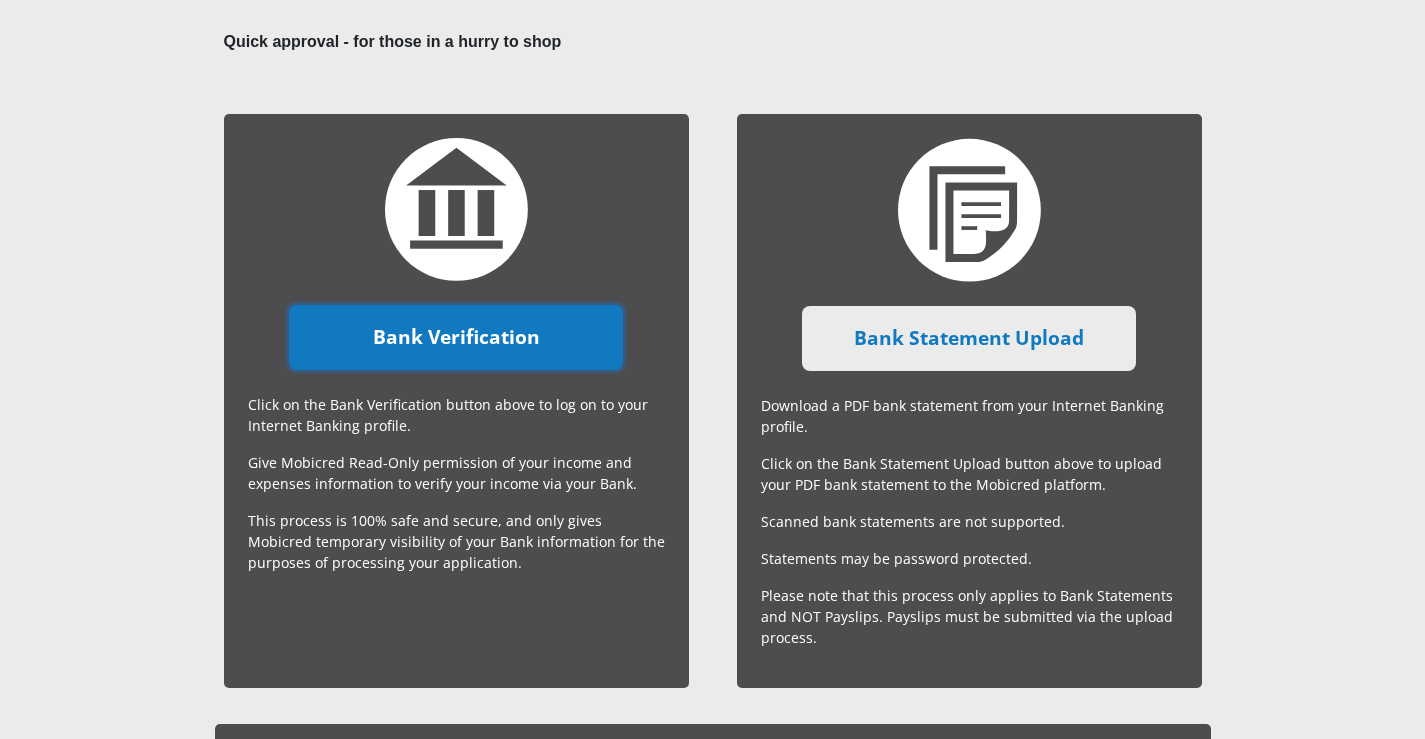 click on "Bank Verification" at bounding box center [456, 337] 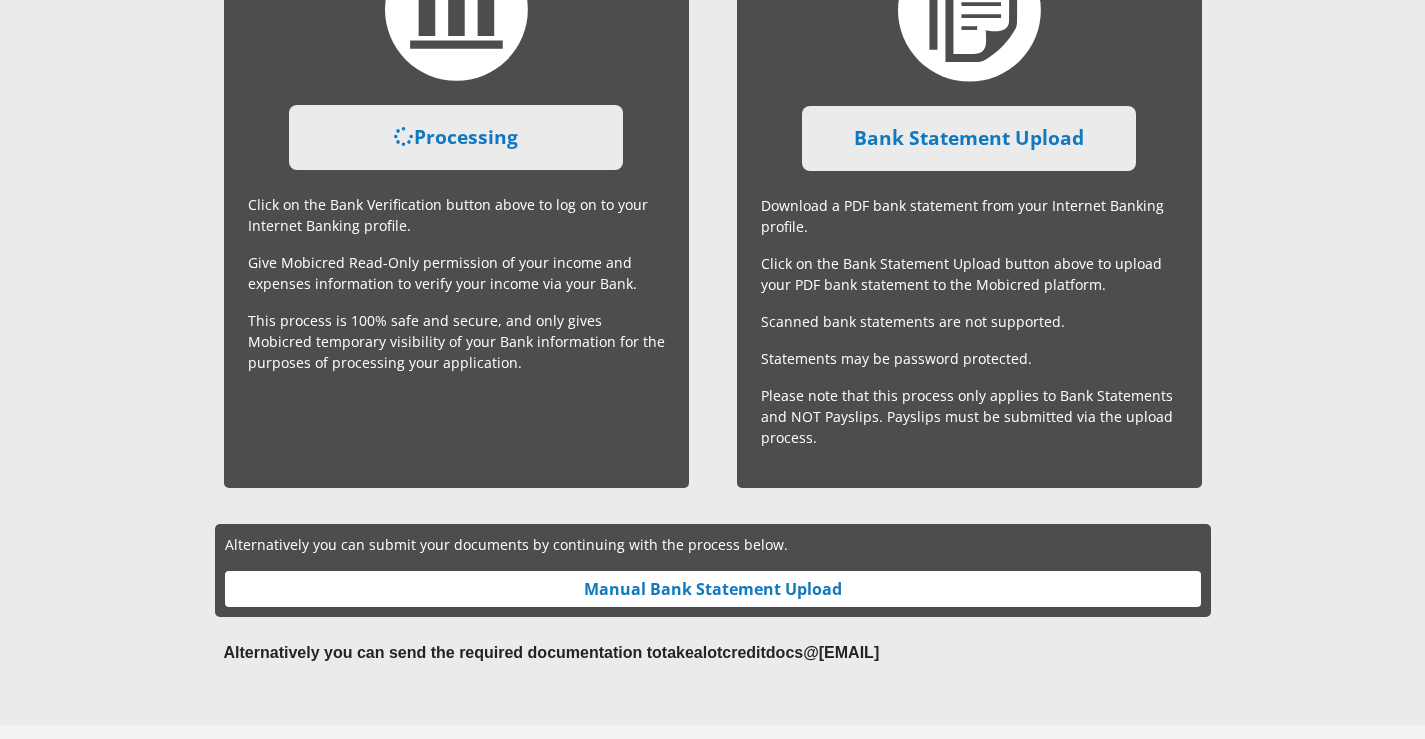 scroll, scrollTop: 686, scrollLeft: 0, axis: vertical 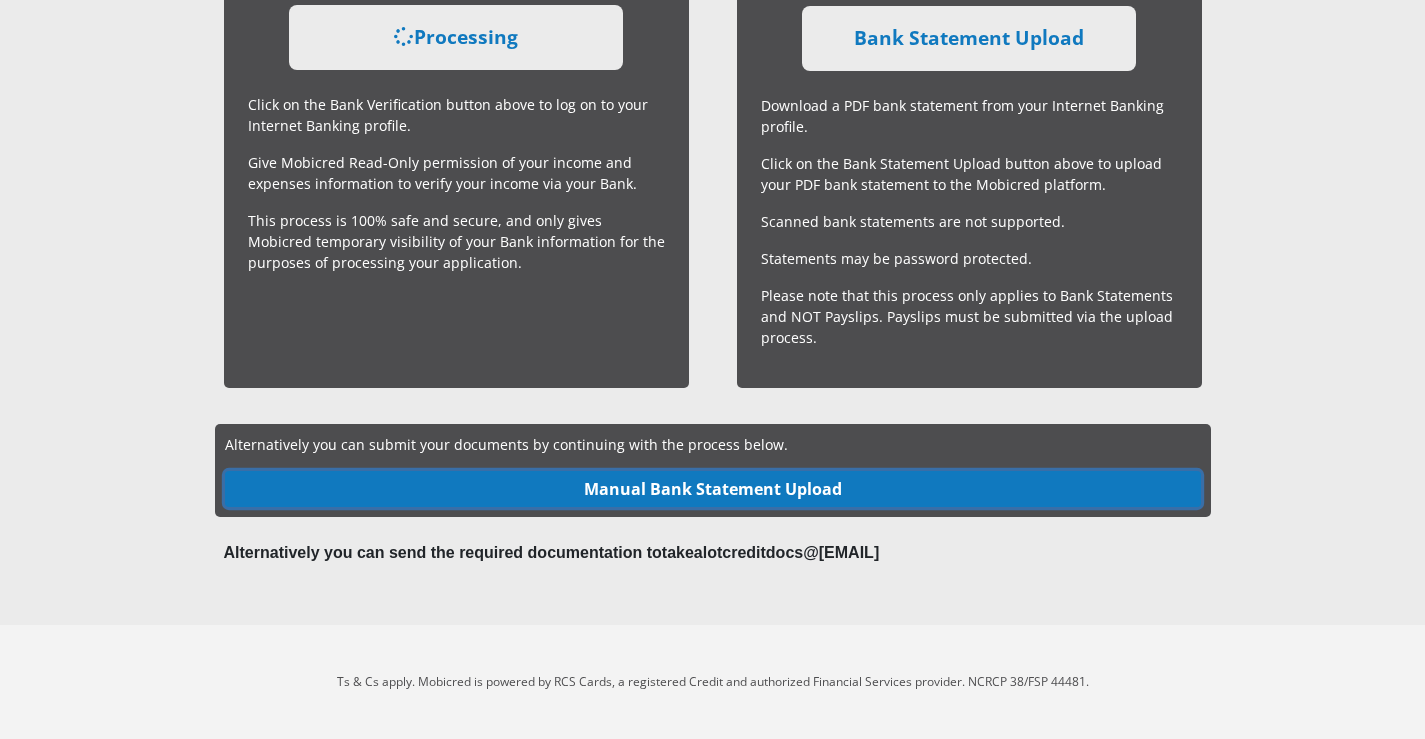 click on "Manual Bank Statement Upload" at bounding box center (713, 489) 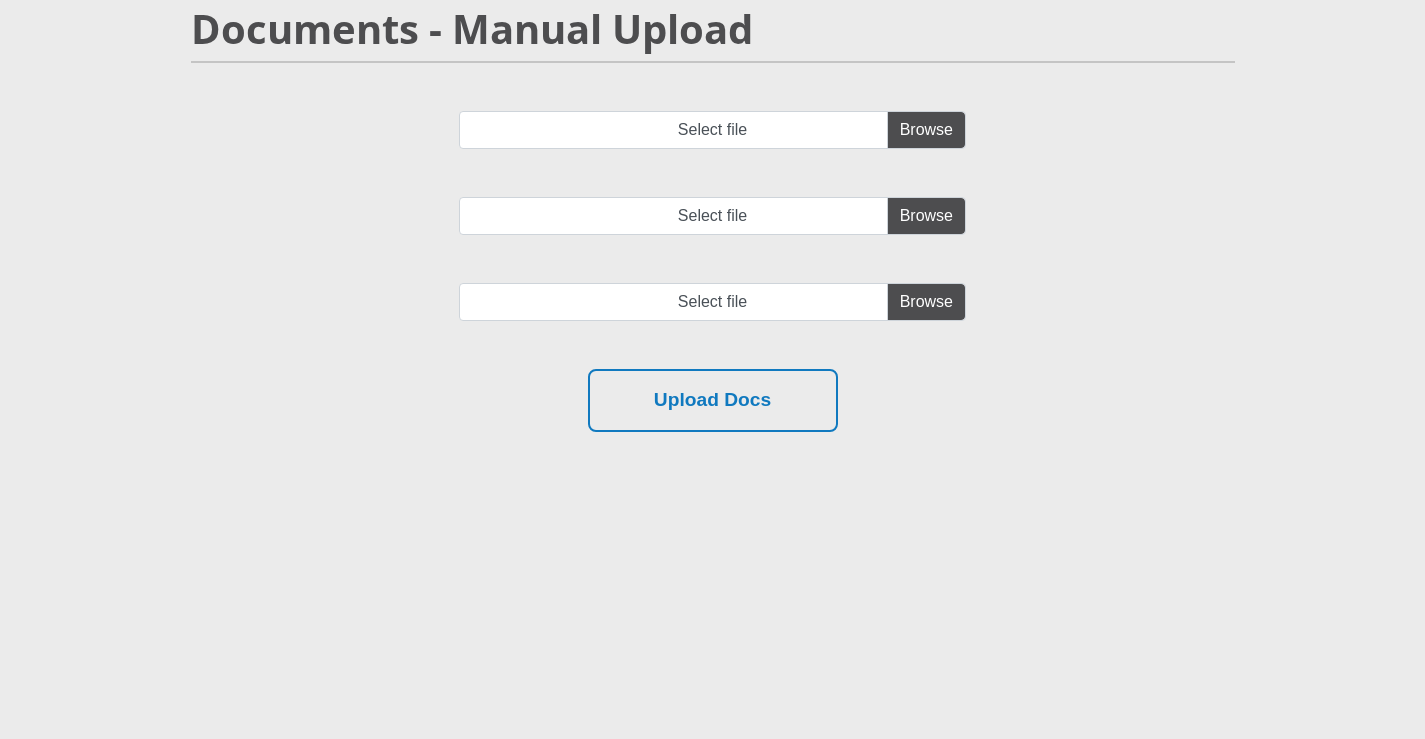 scroll, scrollTop: 0, scrollLeft: 0, axis: both 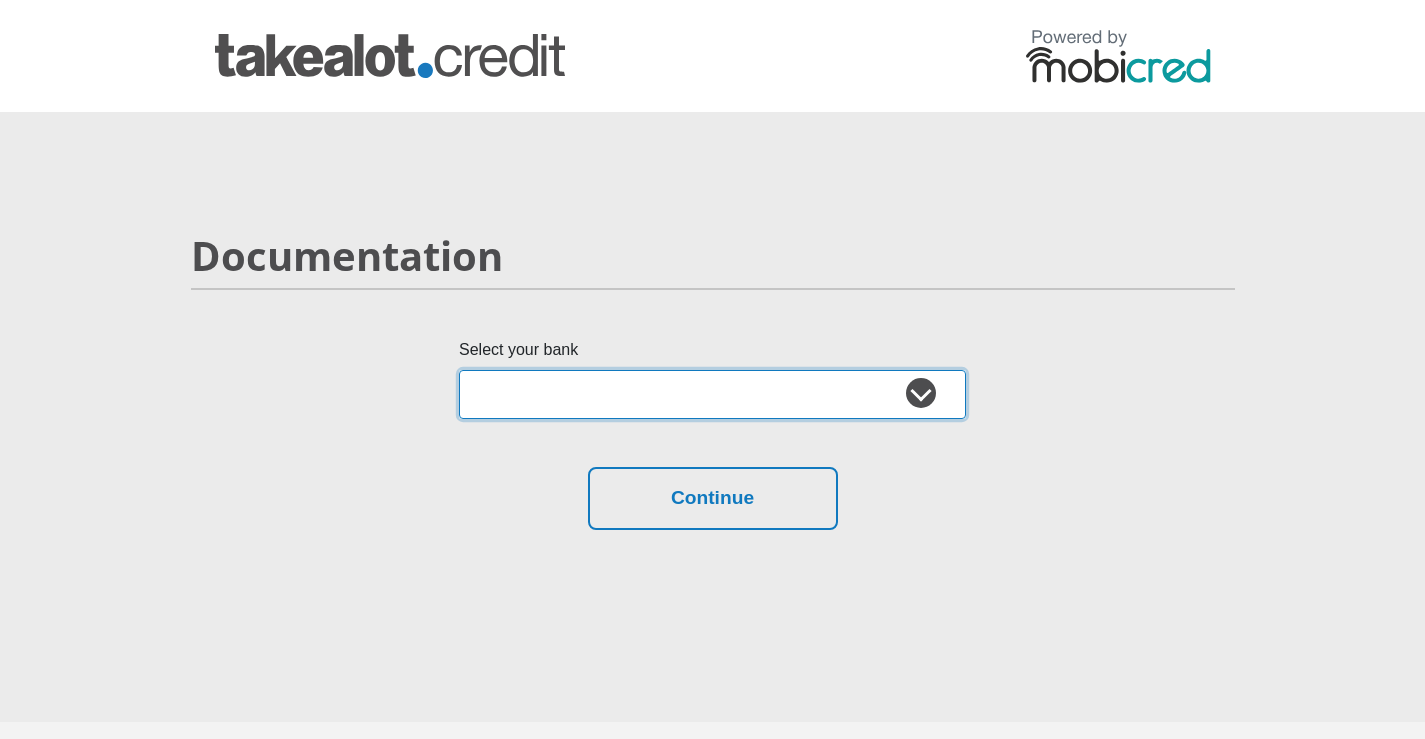 click on "Absa
Capitec Bank
Discovery Bank
First National Bank
Nedbank
Standard Bank
TymeBank" at bounding box center [712, 394] 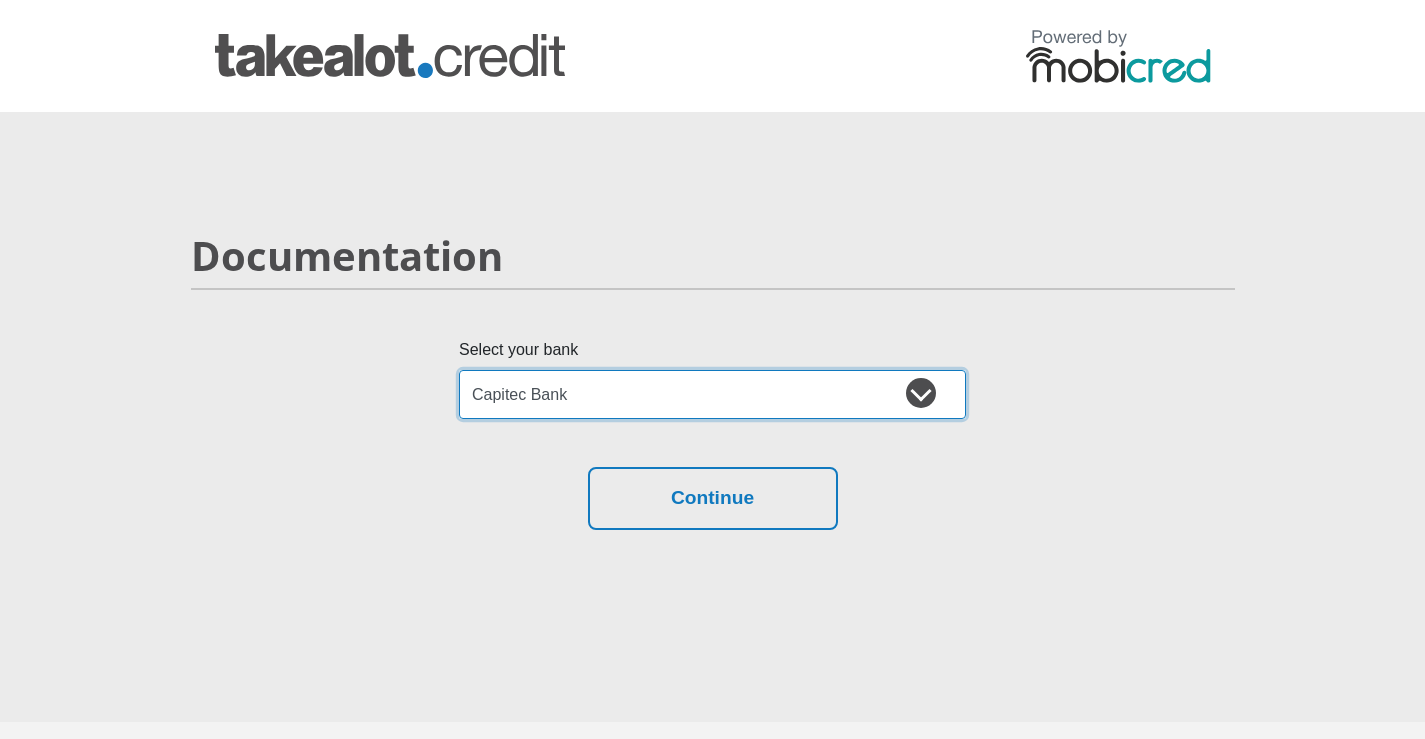 click on "Absa
Capitec Bank
Discovery Bank
First National Bank
Nedbank
Standard Bank
TymeBank" at bounding box center [712, 394] 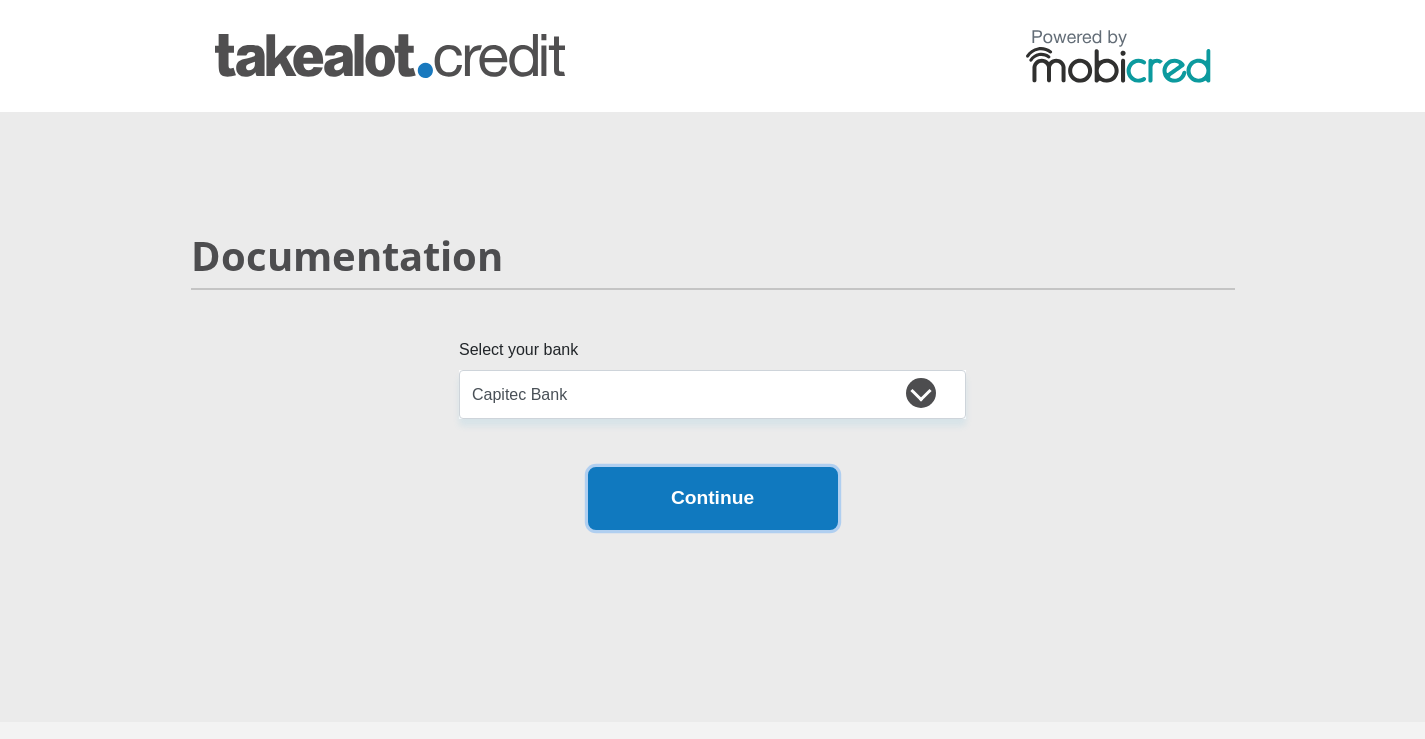 click on "Continue" at bounding box center [713, 498] 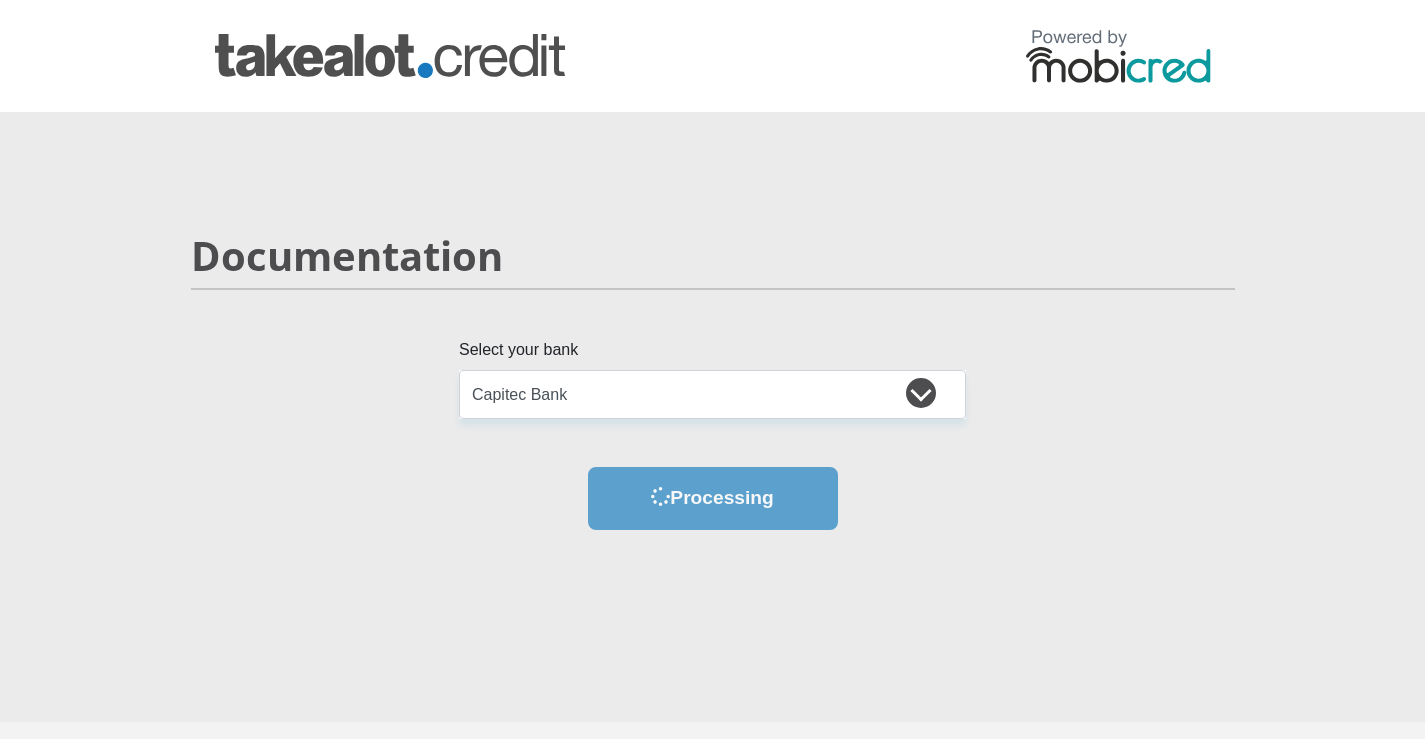 scroll, scrollTop: 0, scrollLeft: 0, axis: both 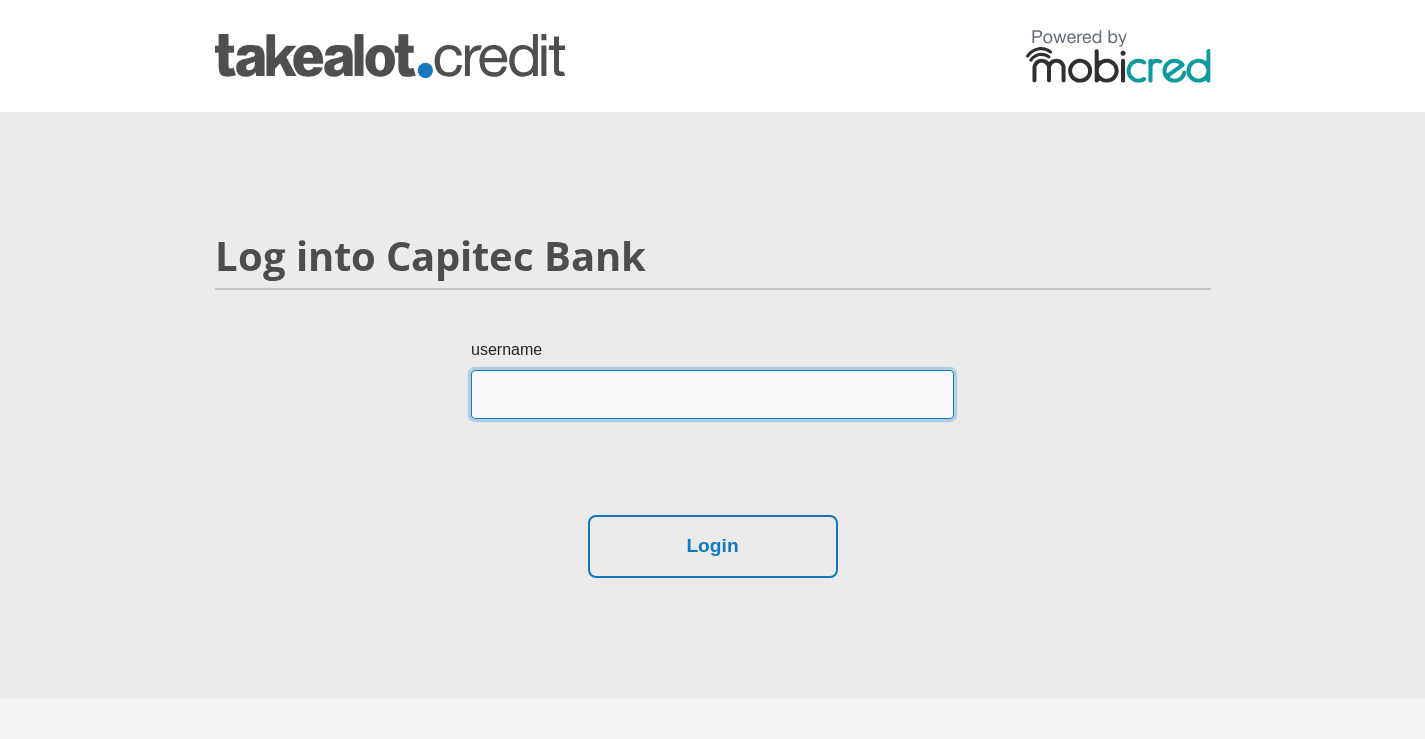 click on "username" at bounding box center [712, 394] 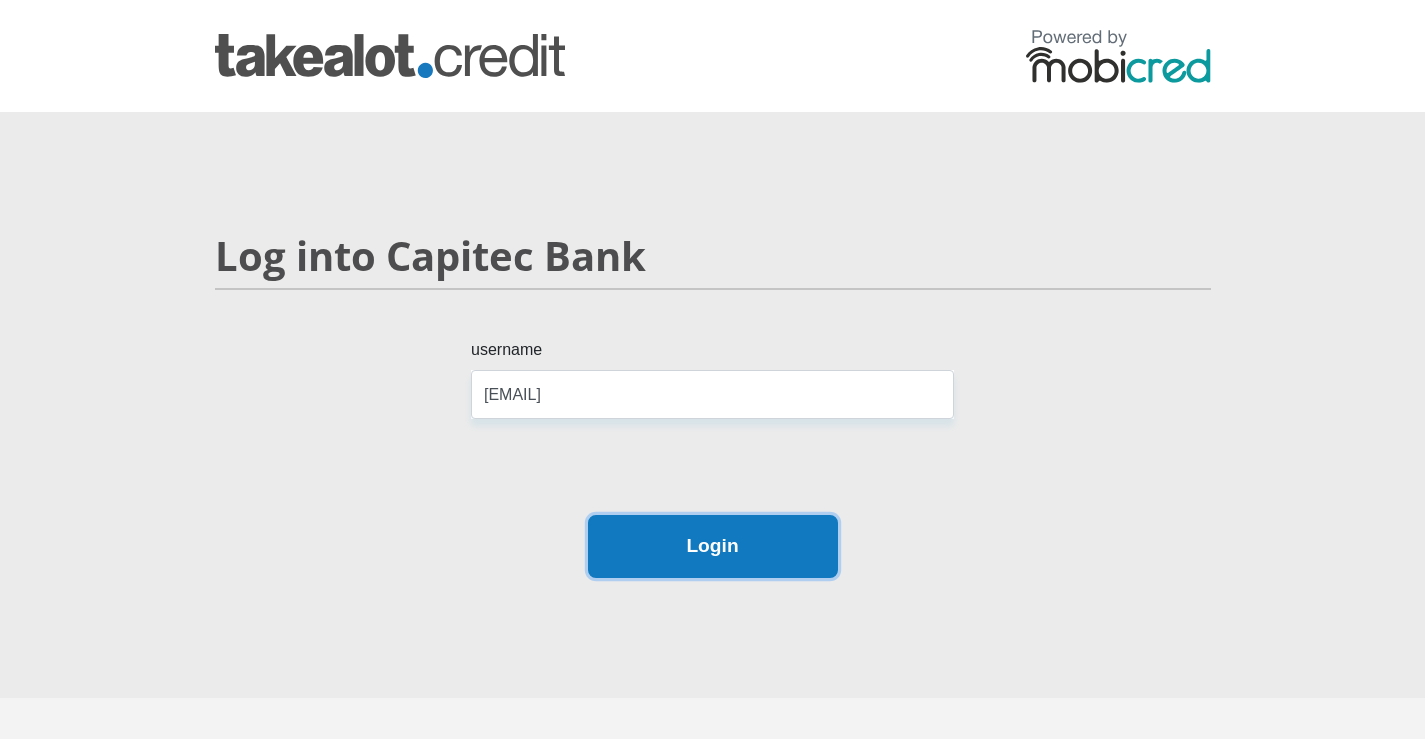click on "Login" at bounding box center [713, 546] 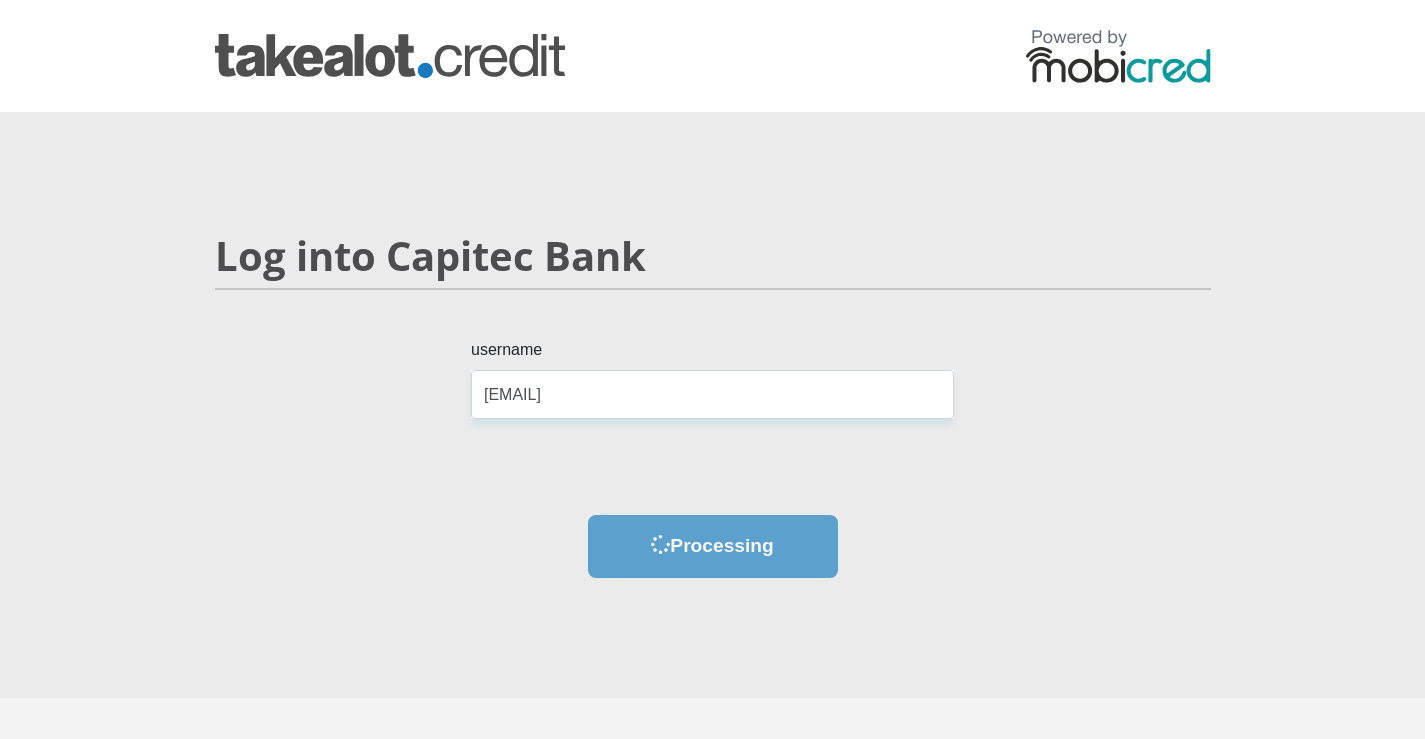 scroll, scrollTop: 0, scrollLeft: 0, axis: both 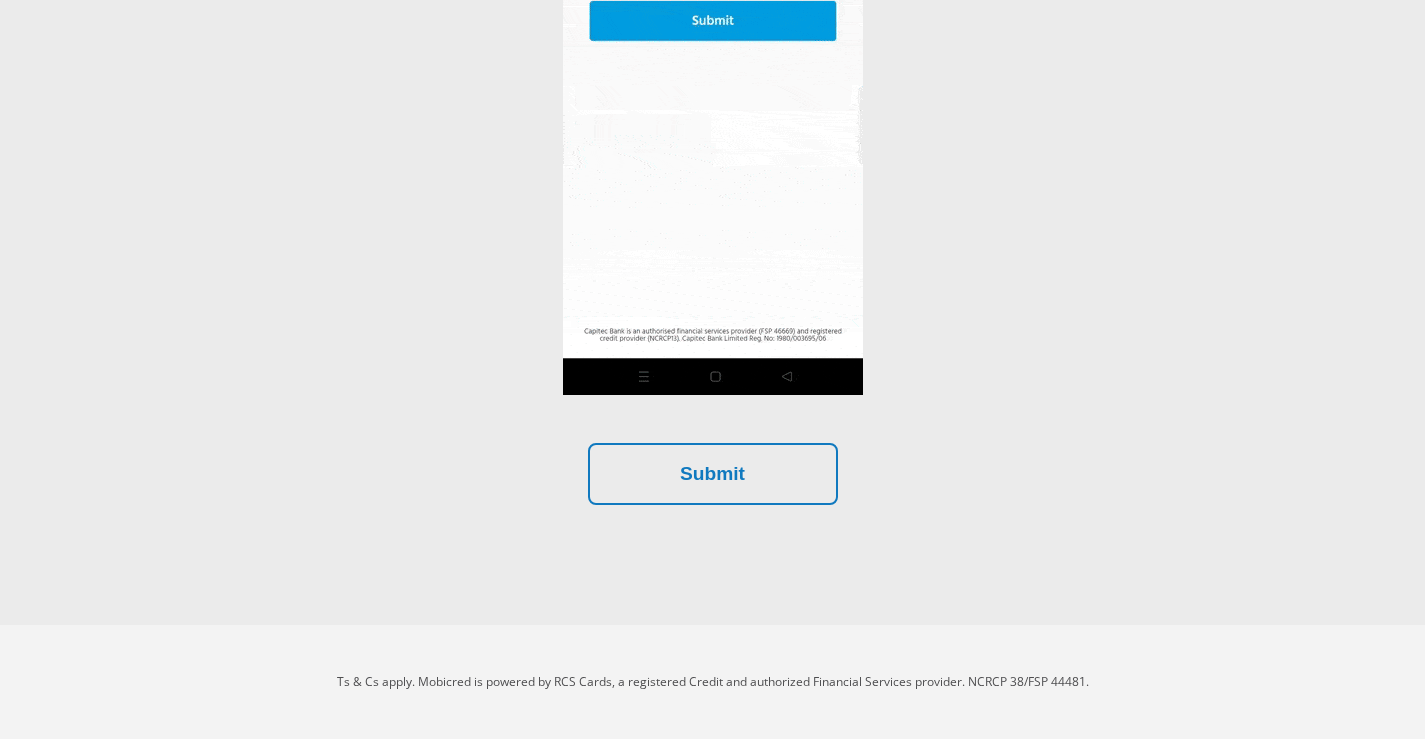 click on "video" at bounding box center (713, 69) 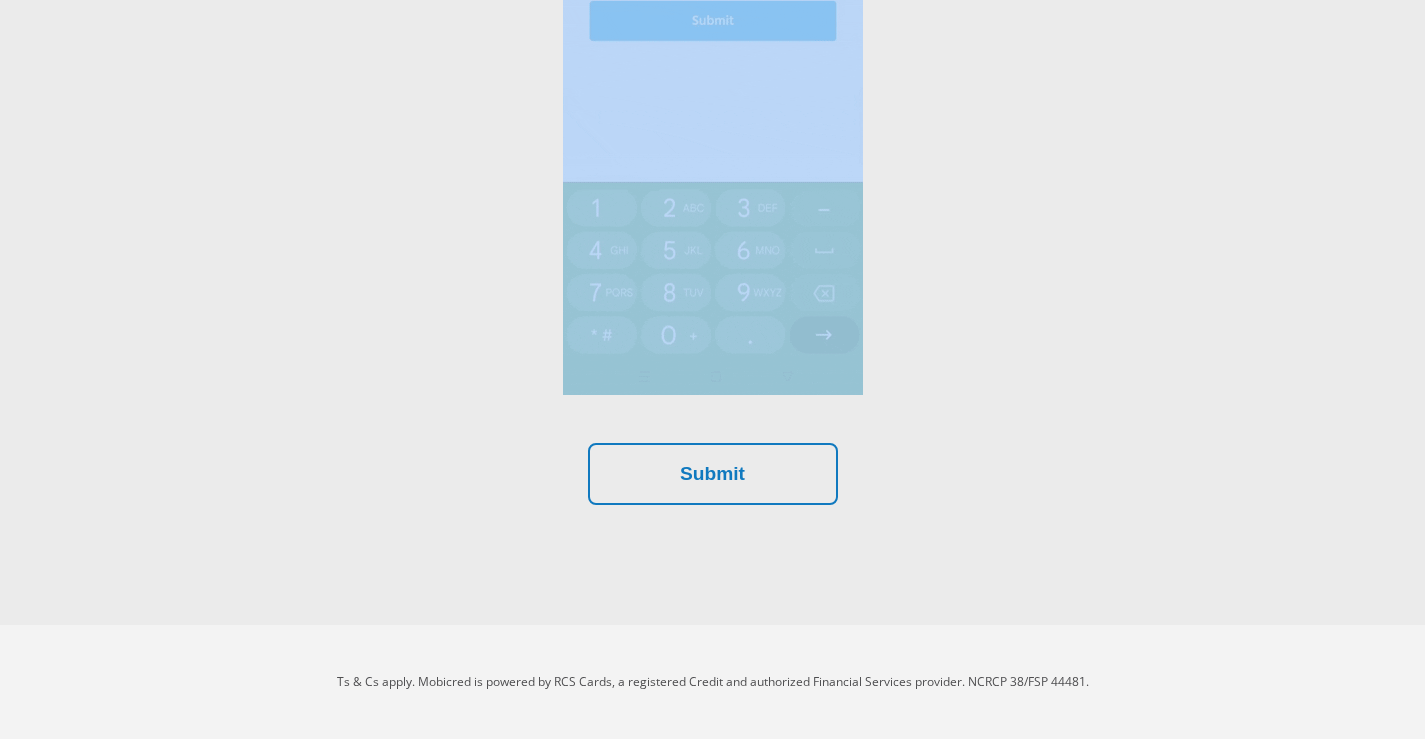 click on "video" at bounding box center [713, 69] 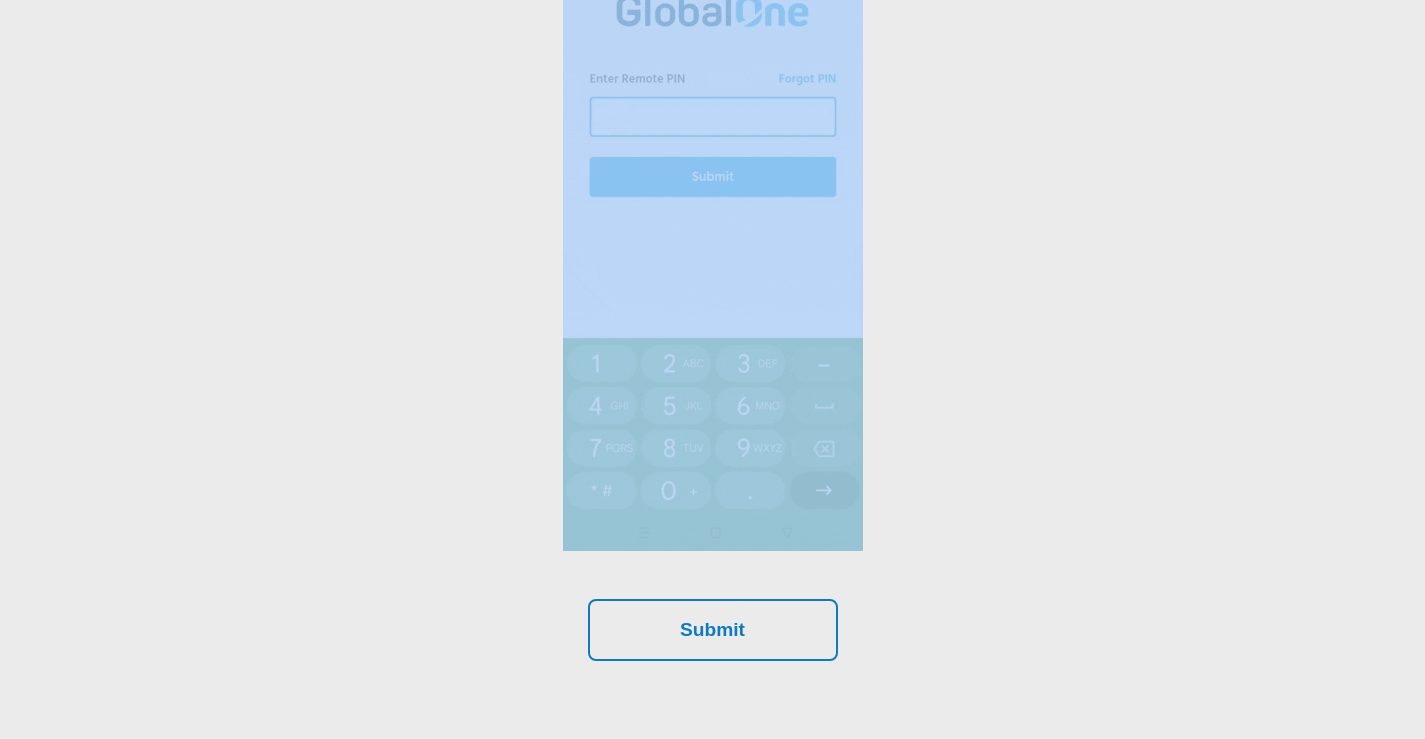scroll, scrollTop: 425, scrollLeft: 0, axis: vertical 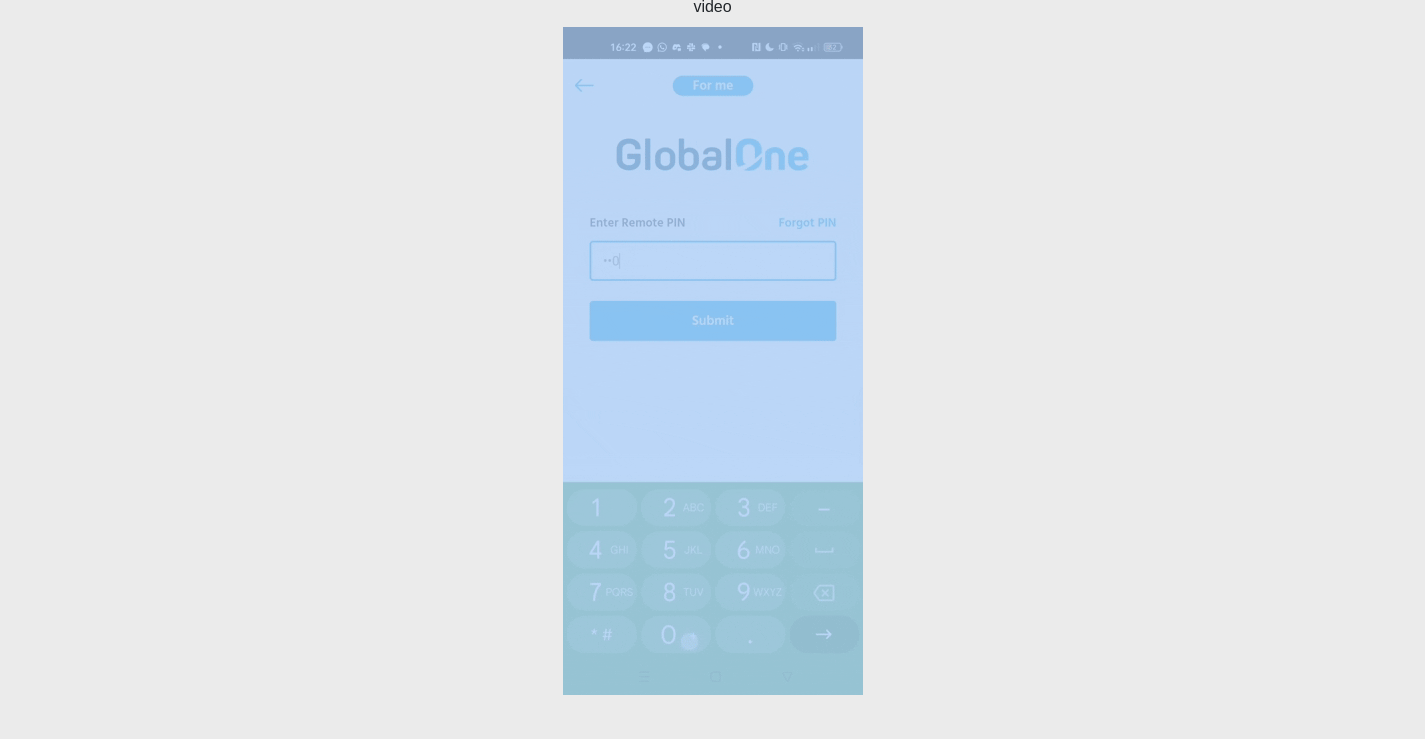 click on "video" at bounding box center [713, 369] 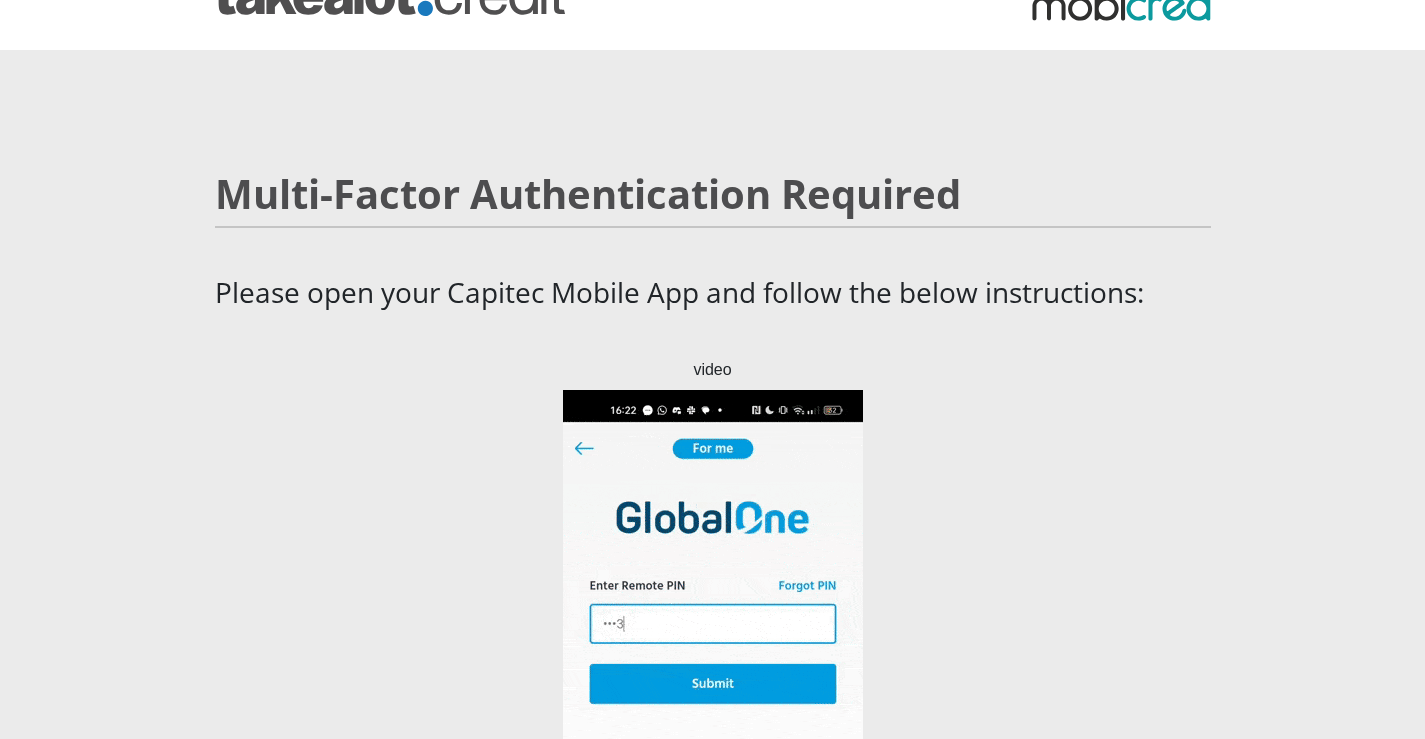 scroll, scrollTop: 25, scrollLeft: 0, axis: vertical 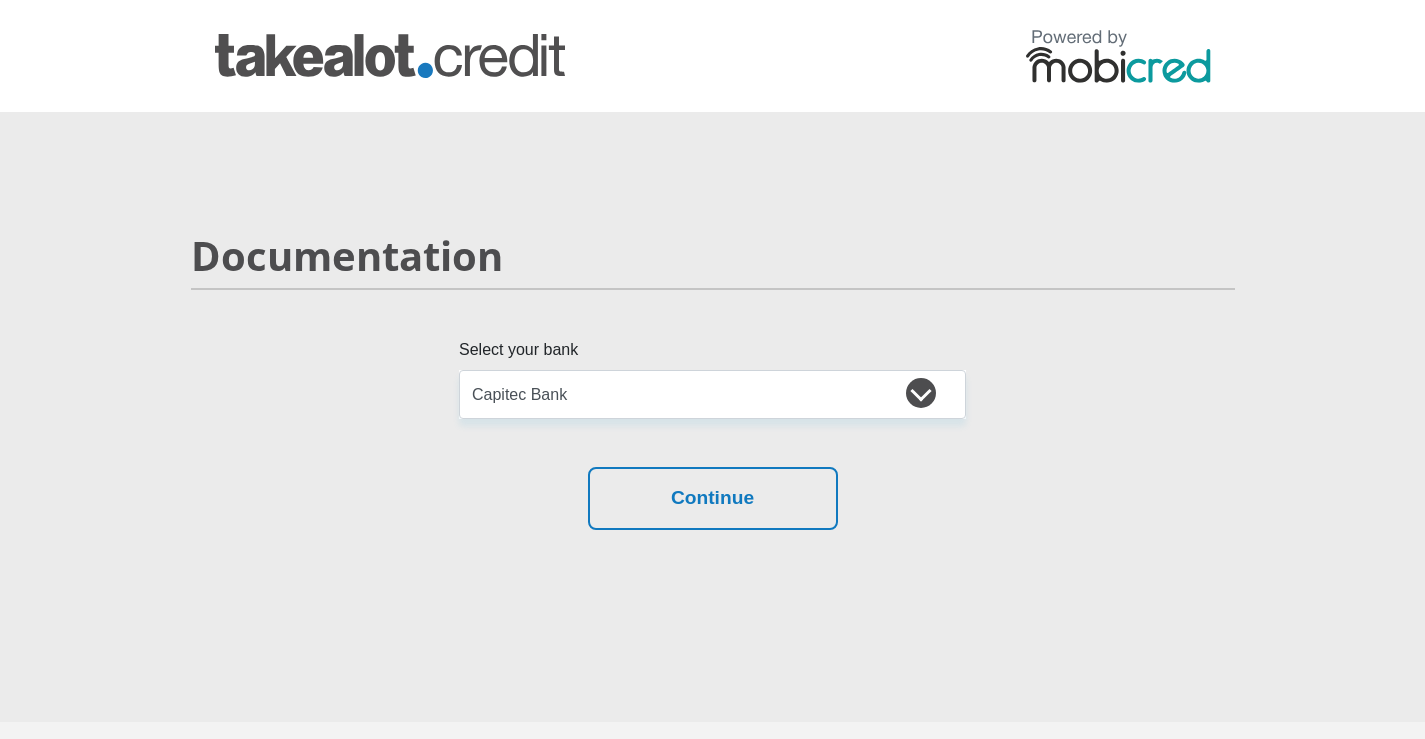 select on "{"id":"2","title":"Capitec Bank","institution":"Capitec","alias":"capitec","country":"ZA","branch_code":470010,"login_fields":[{"title":"username","name":"field1","placeholder":"Account Number"}]}" 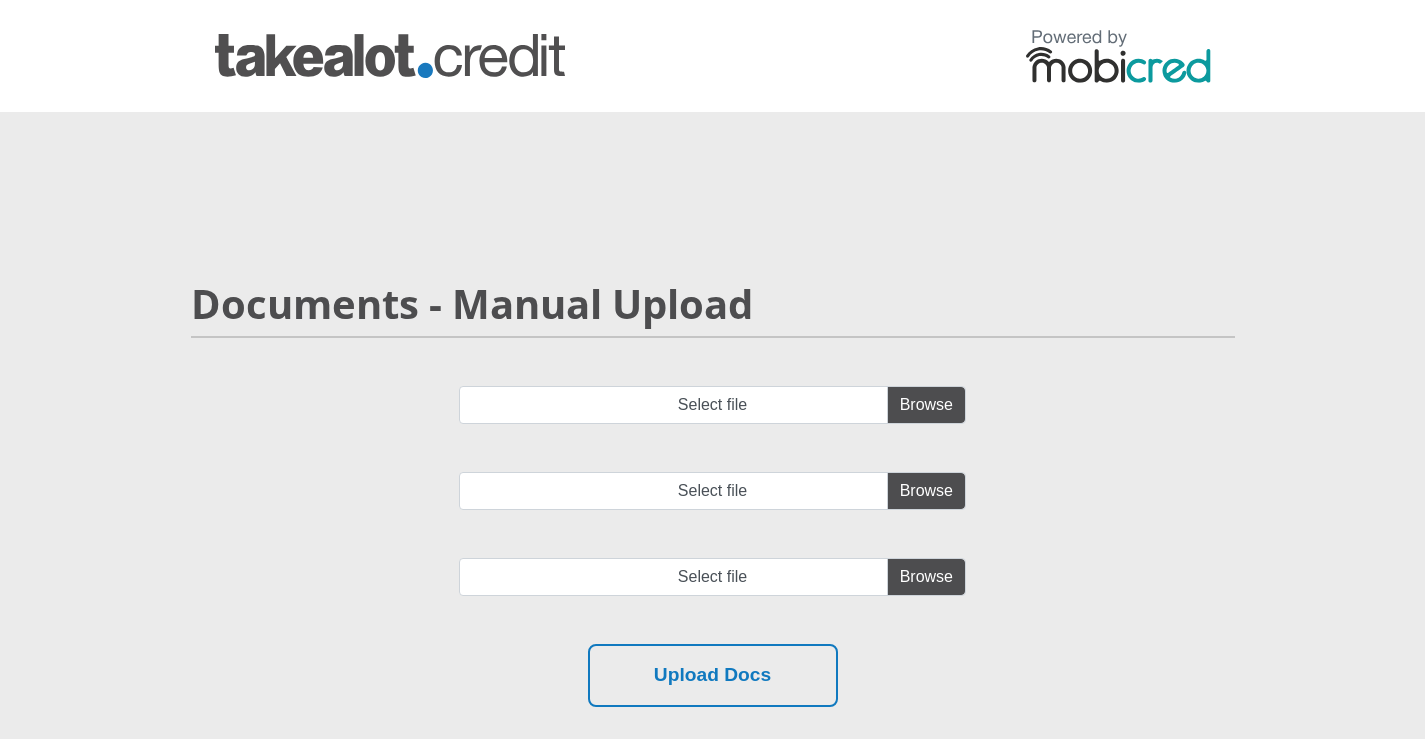 scroll, scrollTop: 0, scrollLeft: 0, axis: both 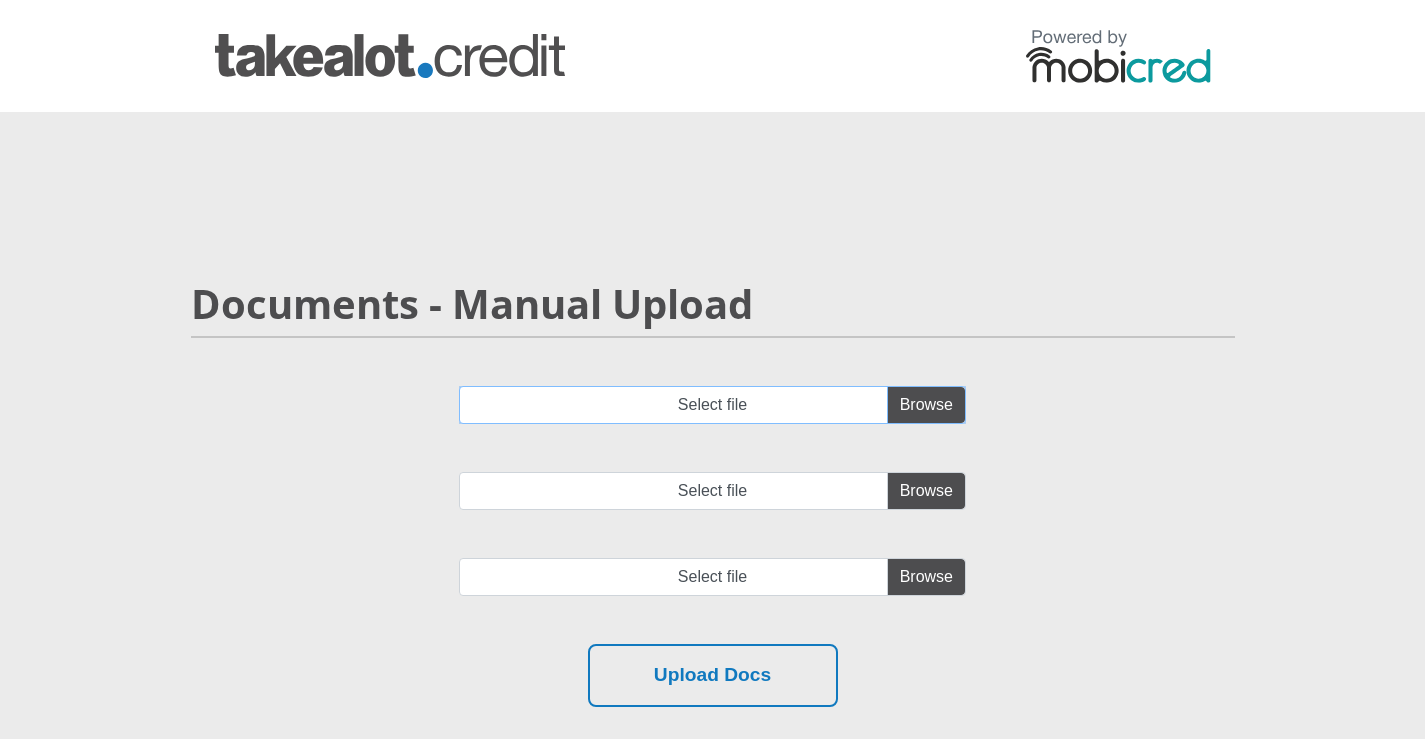 click on "Select file" at bounding box center (712, 405) 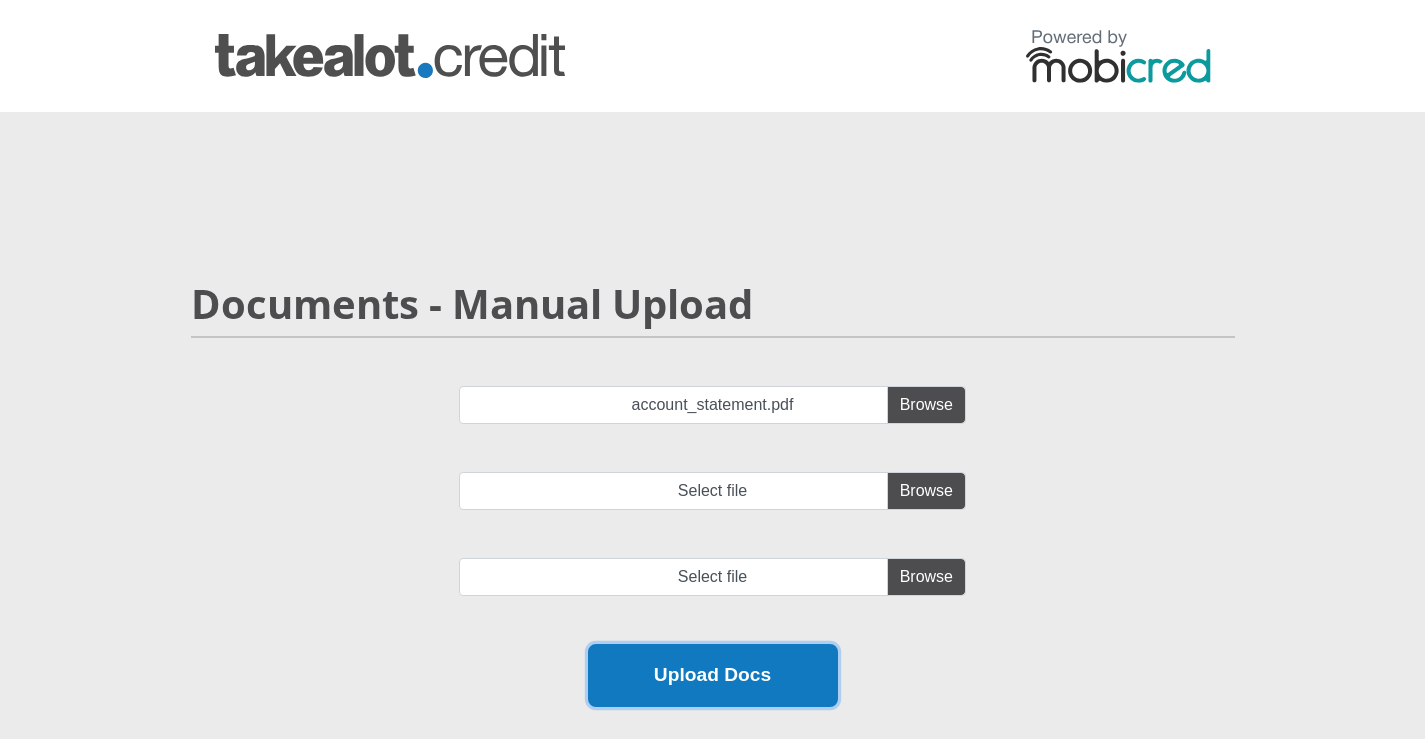 click on "Upload Docs" at bounding box center (713, 675) 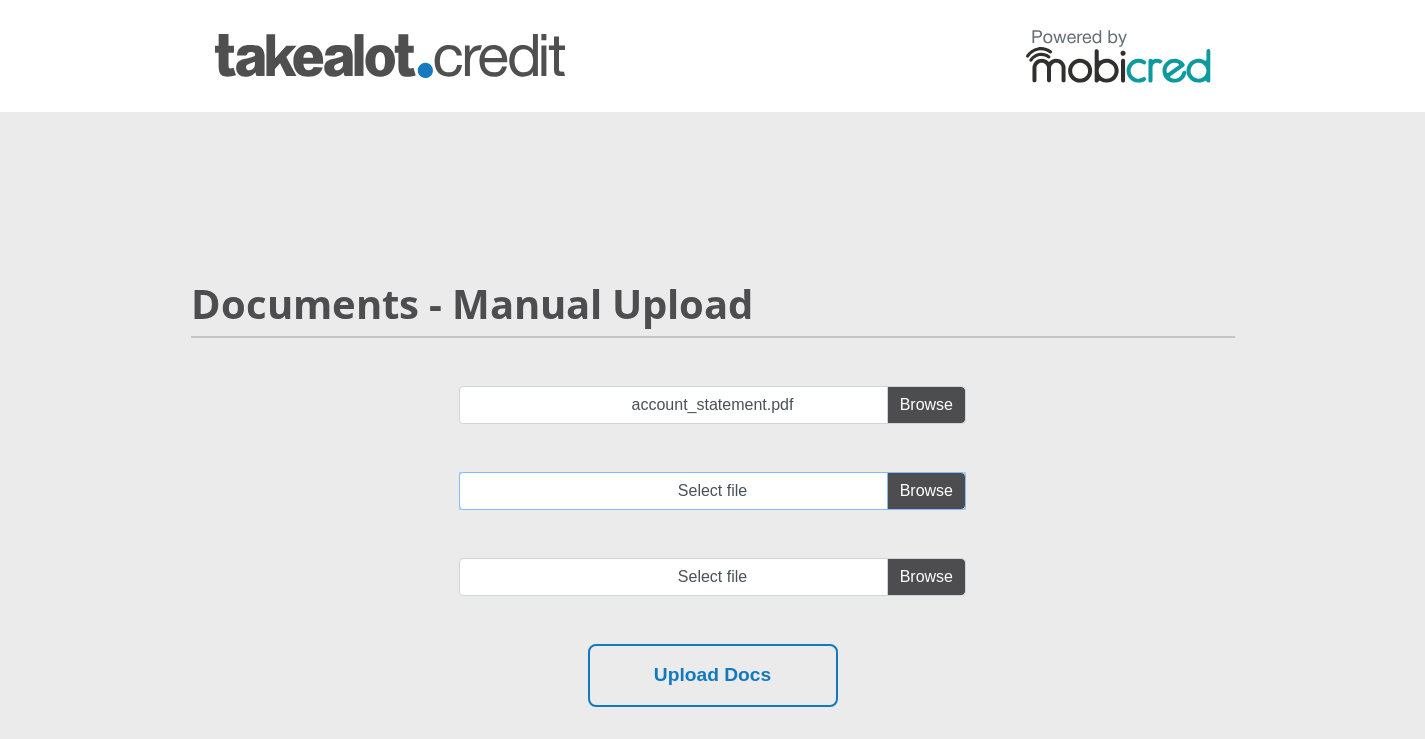 click on "Select file" at bounding box center (712, 491) 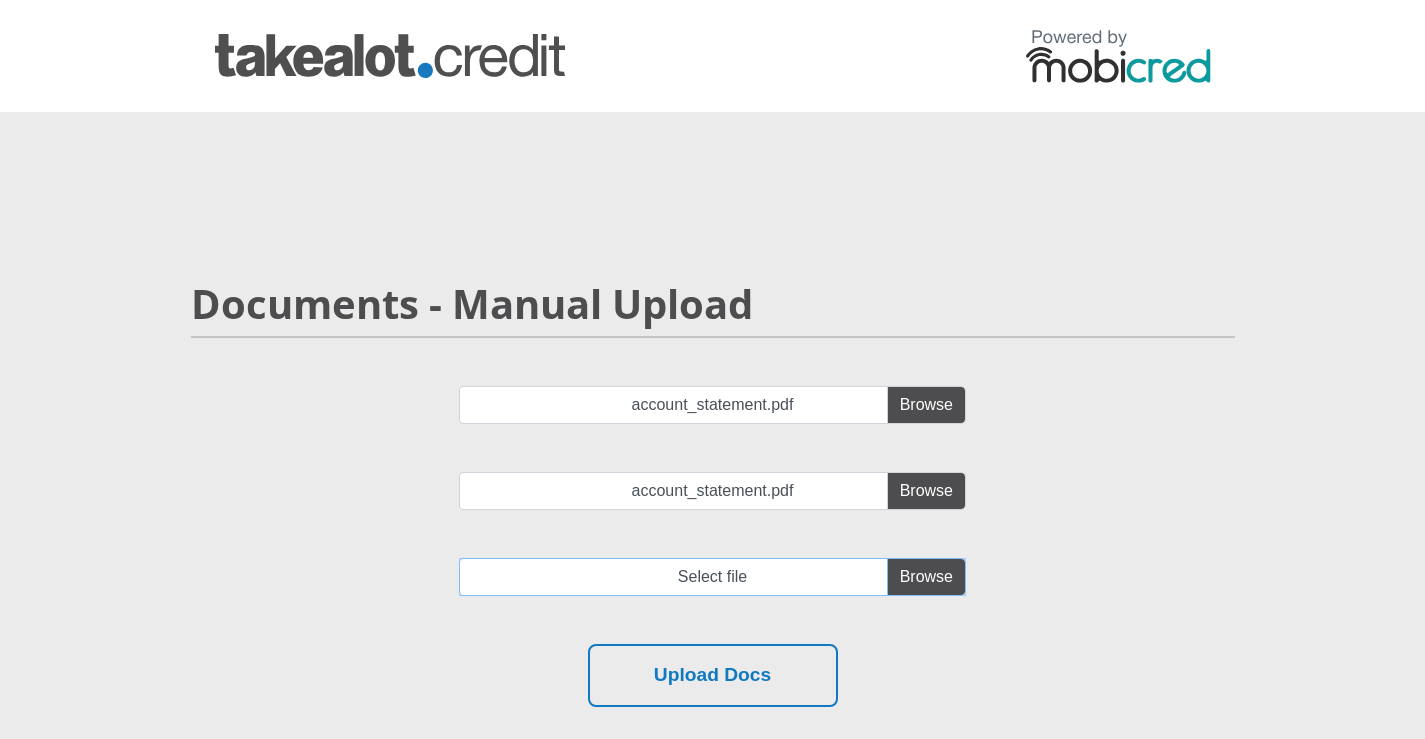 click at bounding box center (712, 577) 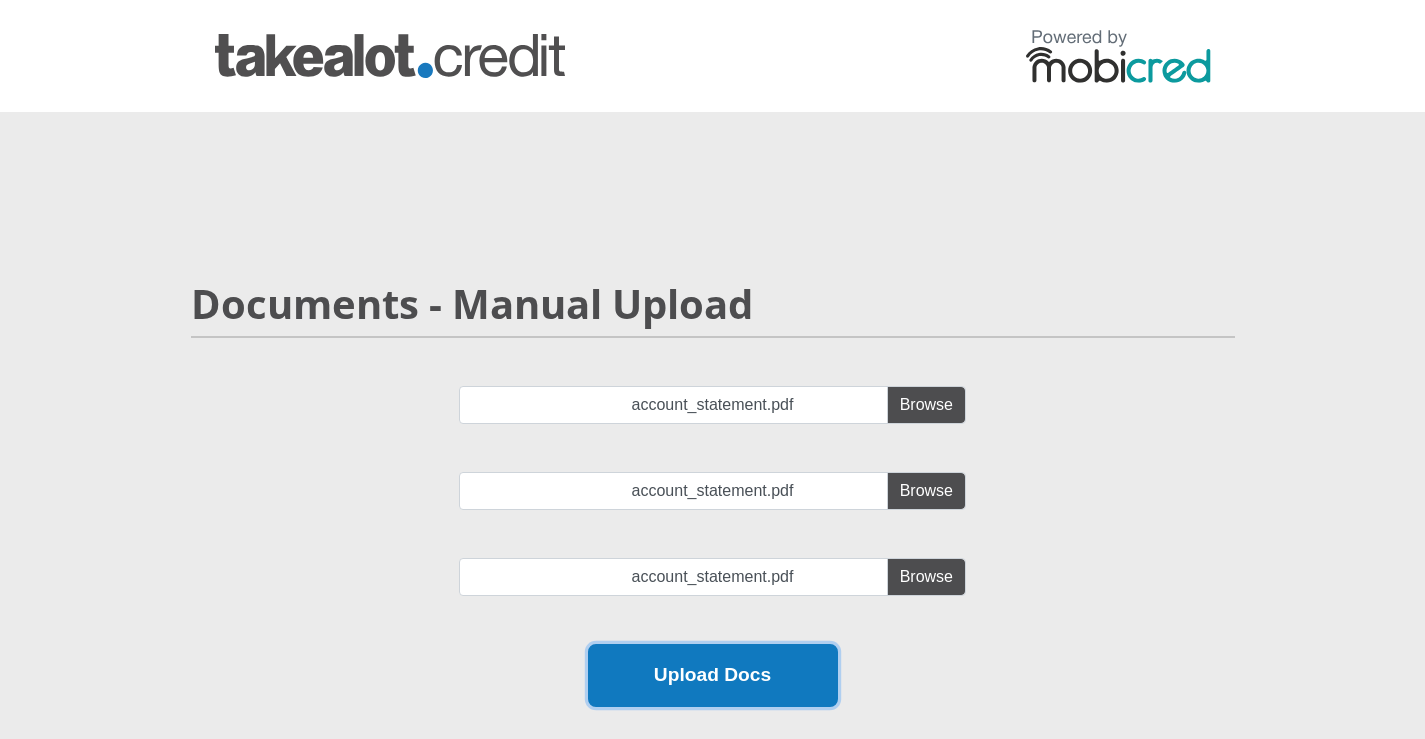 click on "Upload Docs" at bounding box center [713, 675] 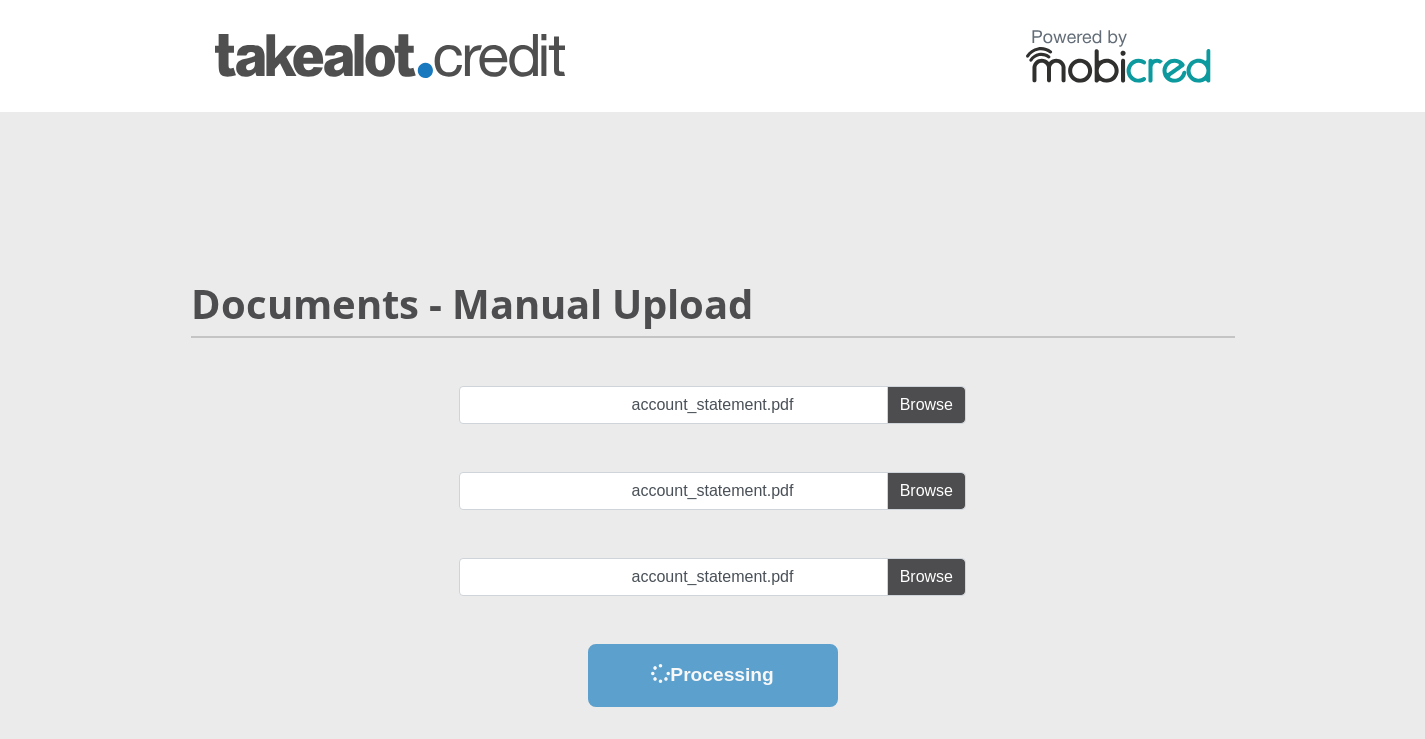 scroll, scrollTop: 0, scrollLeft: 0, axis: both 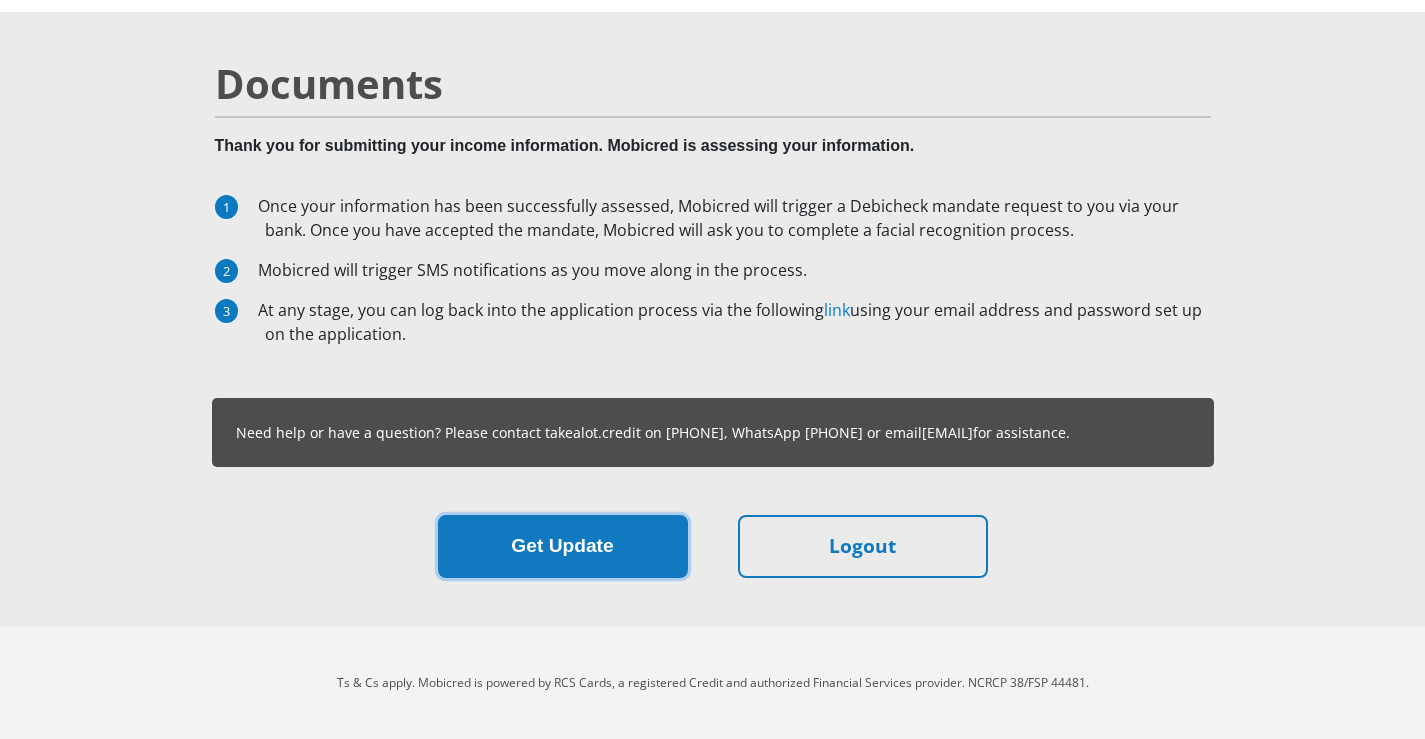 click on "Get Update" at bounding box center (563, 546) 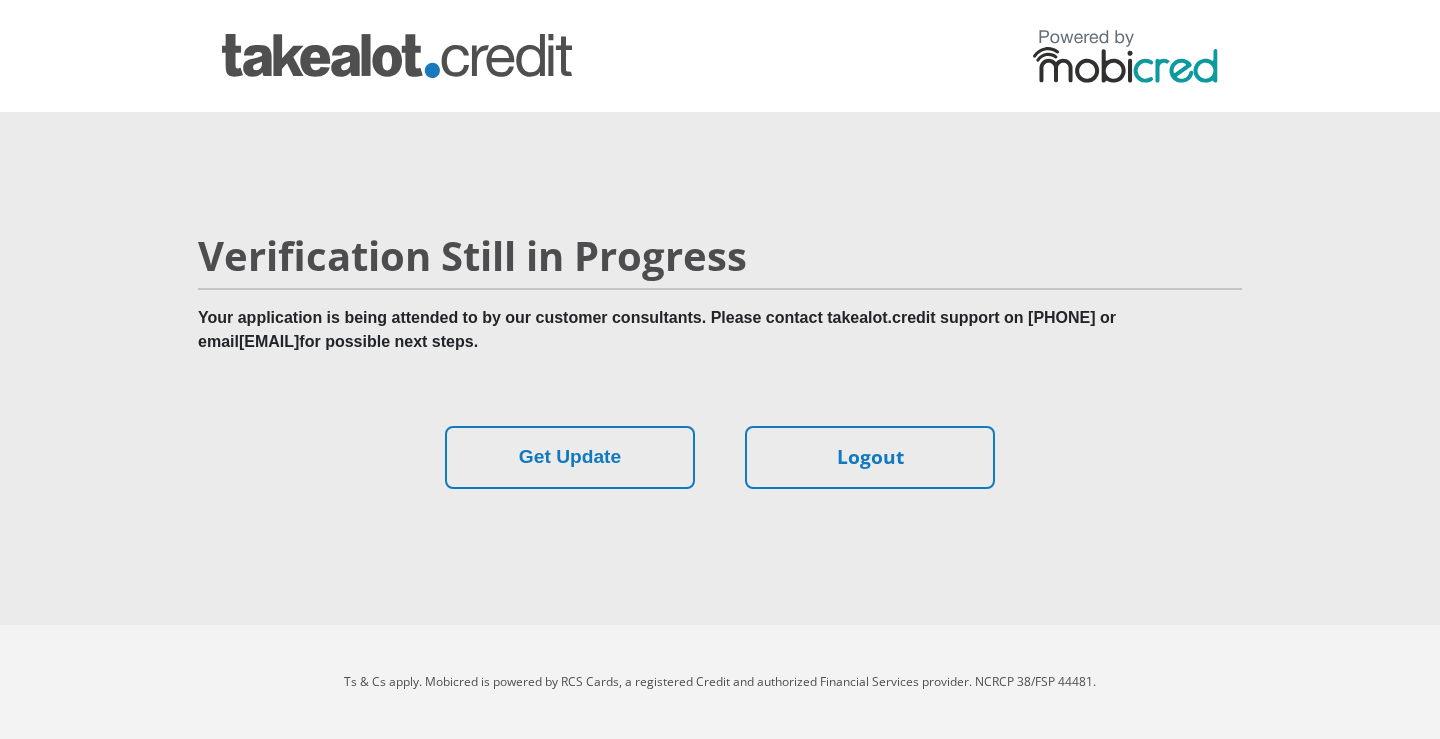 scroll, scrollTop: 0, scrollLeft: 0, axis: both 